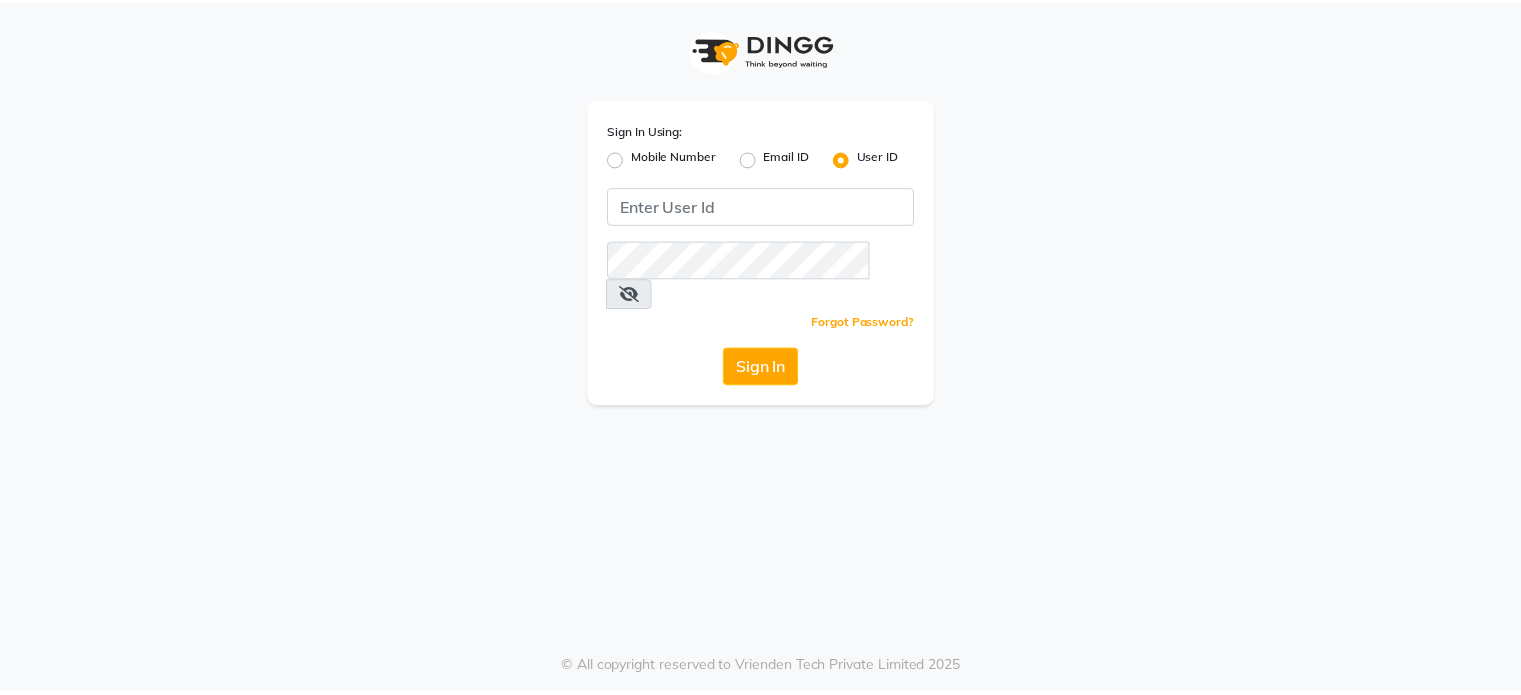 scroll, scrollTop: 0, scrollLeft: 0, axis: both 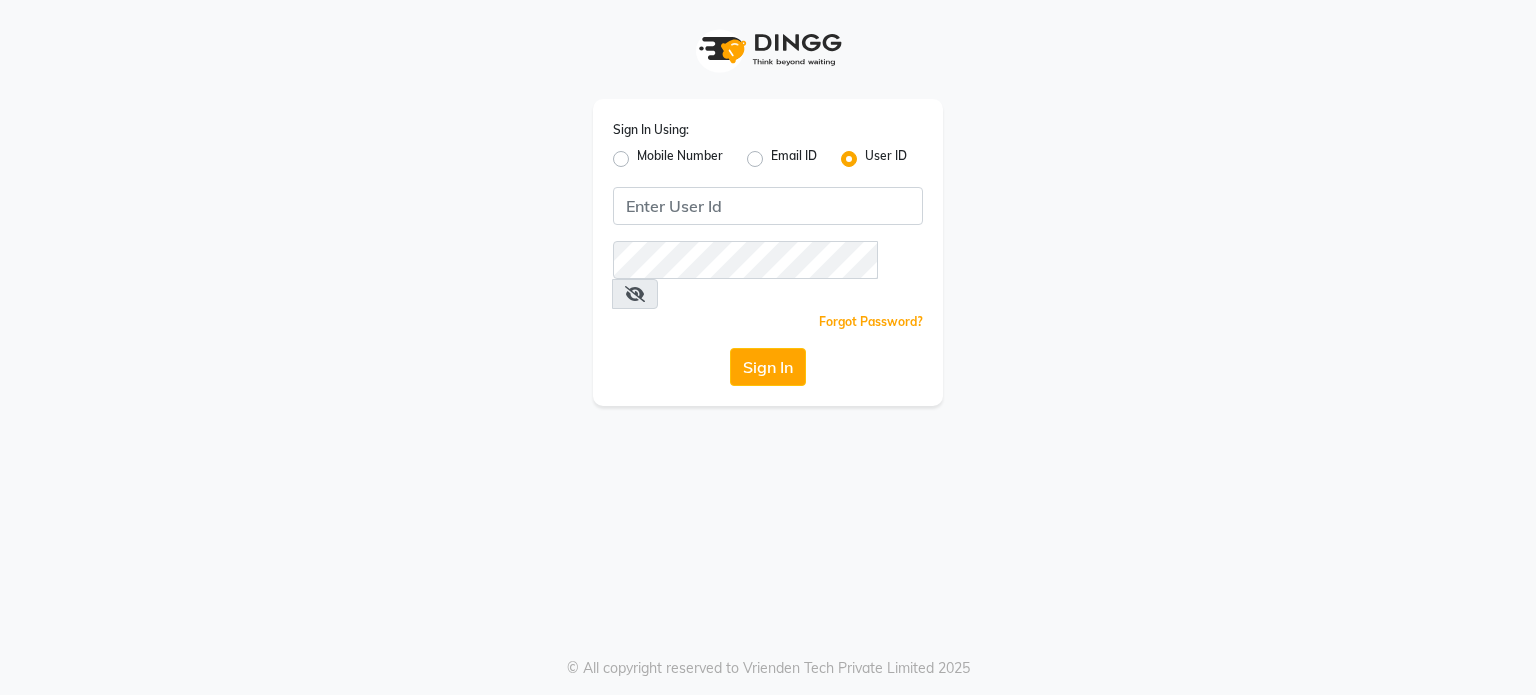 click 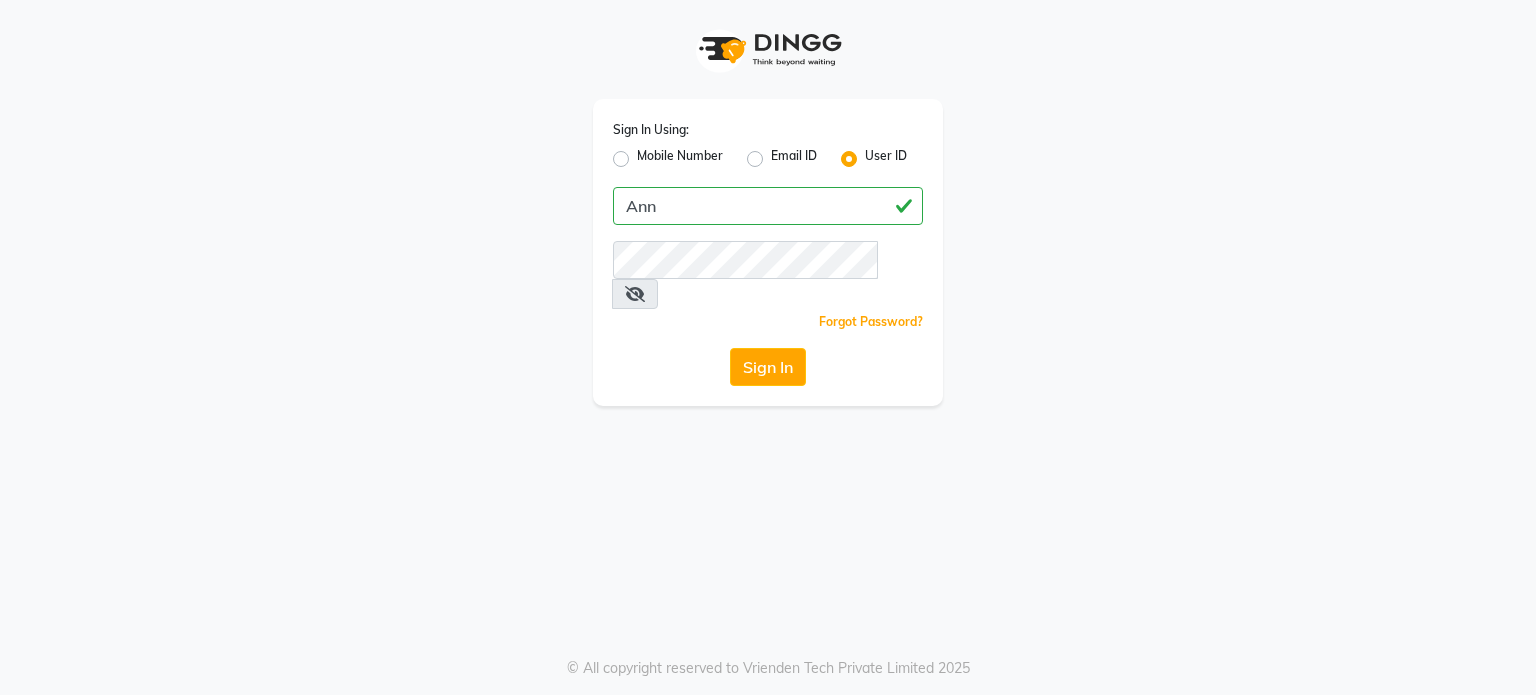 type on "Ann" 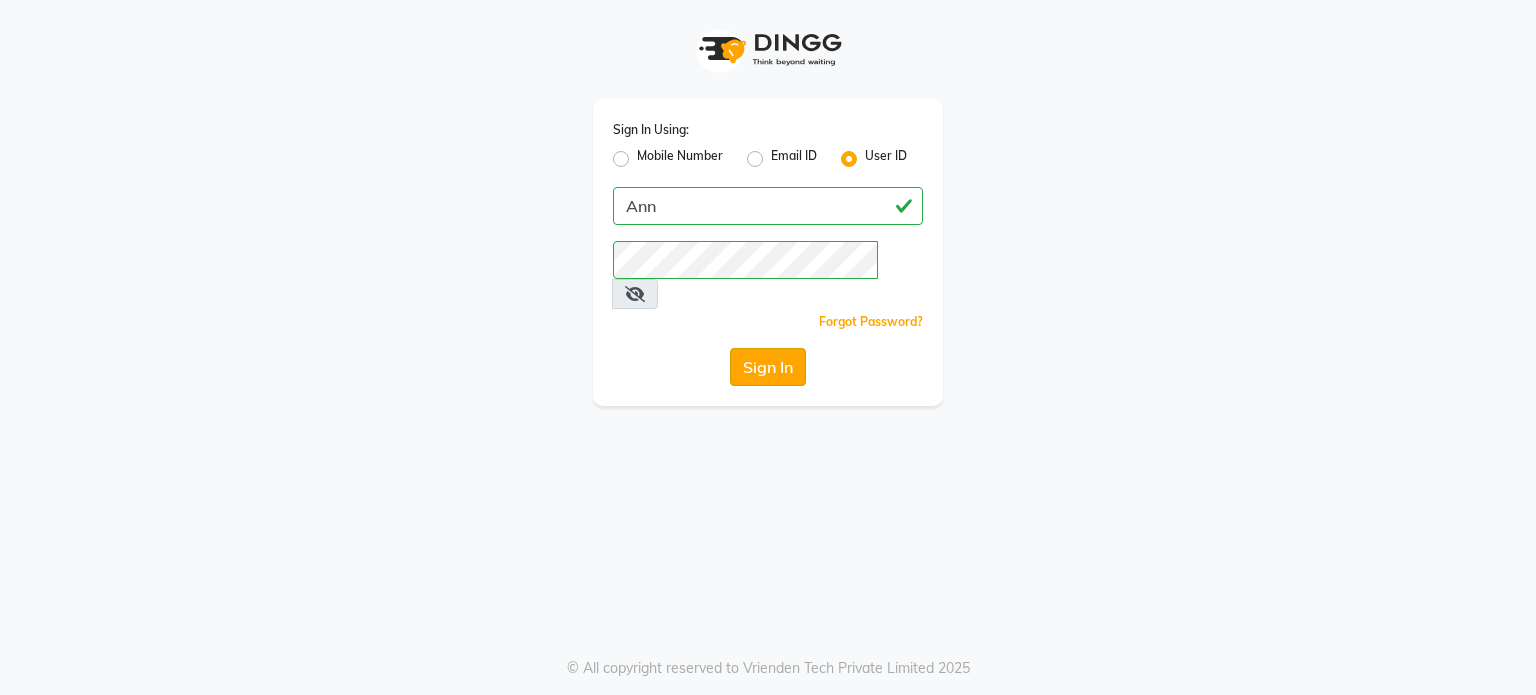 click on "Sign In" 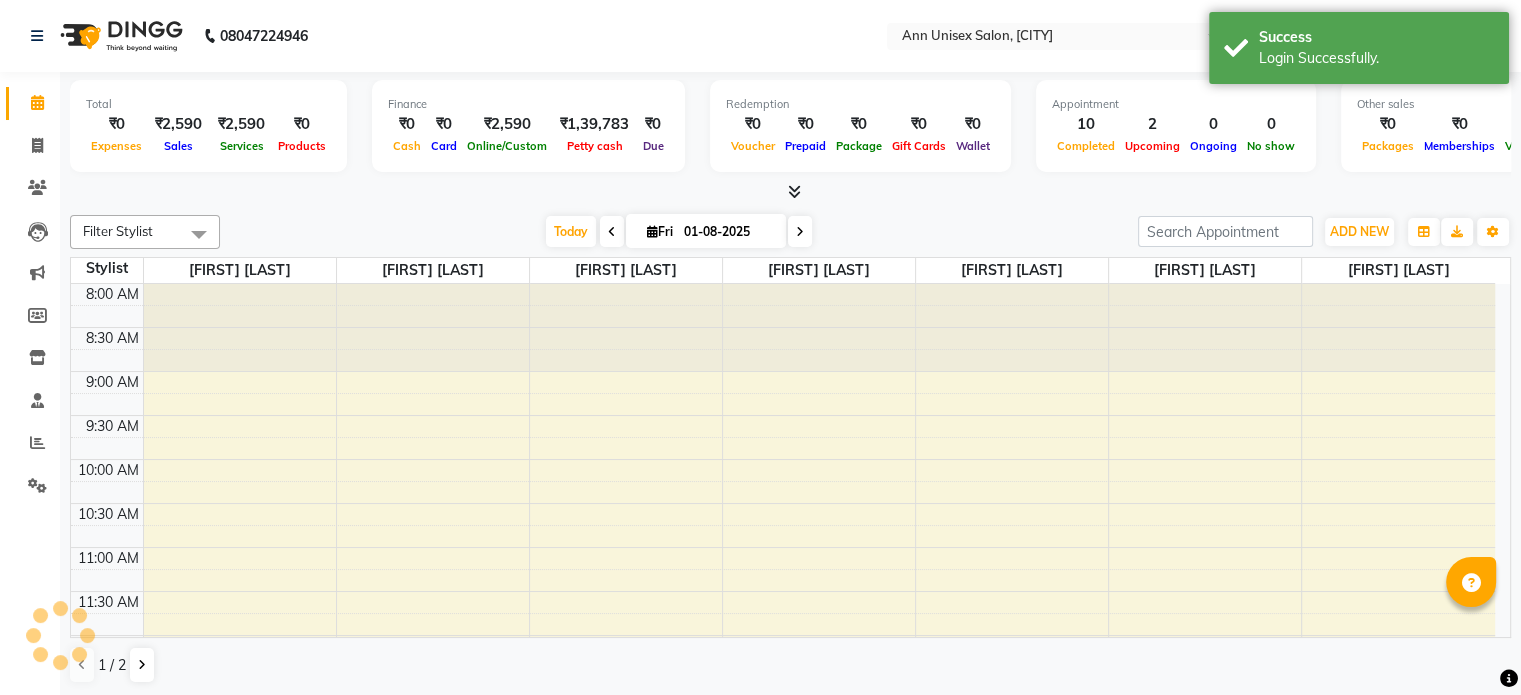 scroll, scrollTop: 0, scrollLeft: 0, axis: both 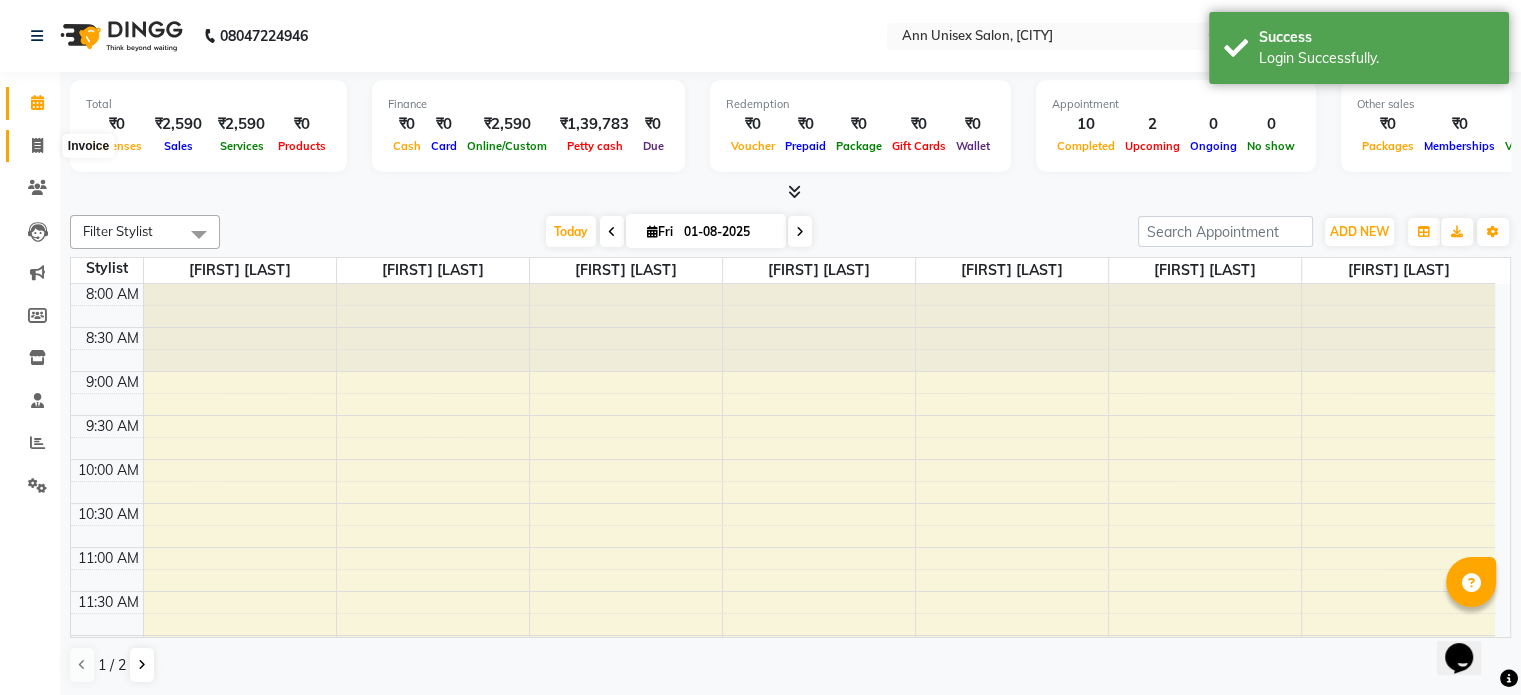 click 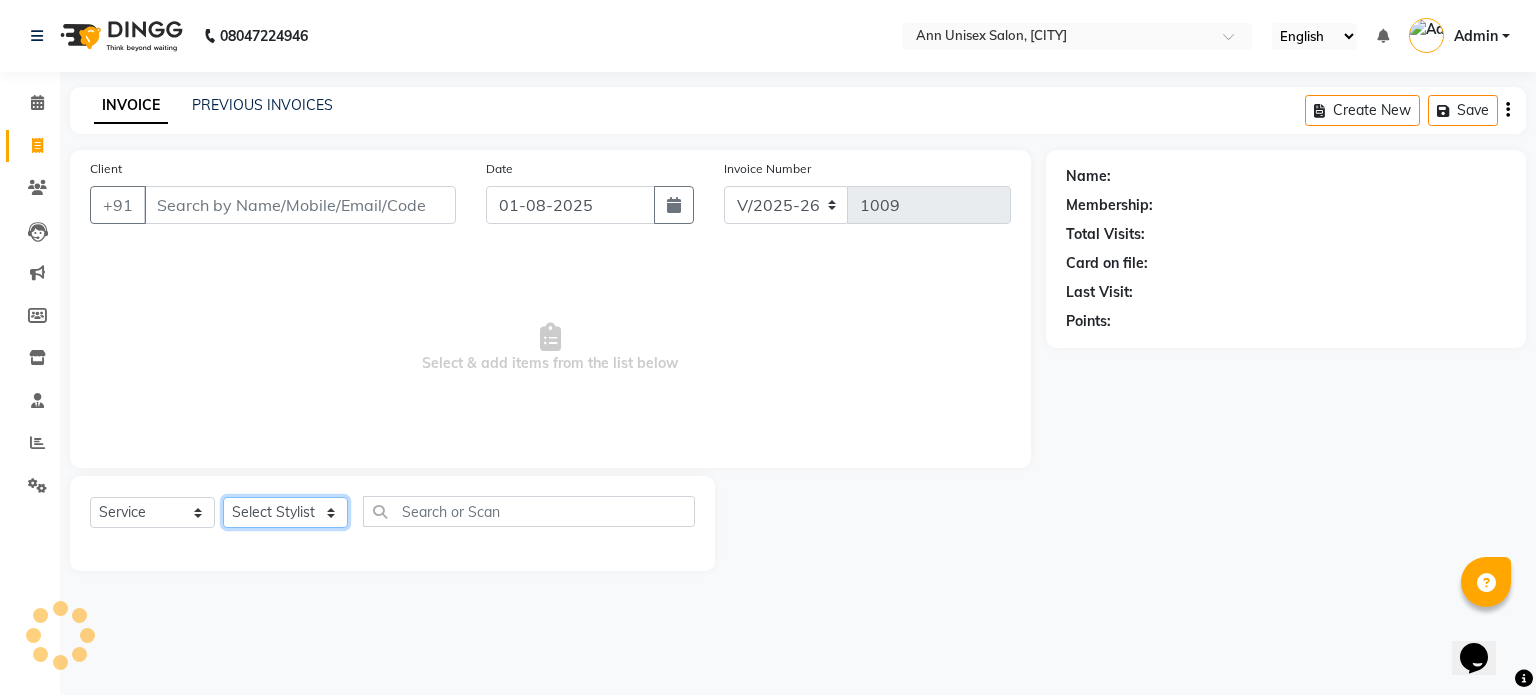 click on "Select Stylist Ankita Bagave Kasim salmani Manisha Doshi Pooja Jha [NAME] Rahul Thakur Sanju Sharma SHARUKH" 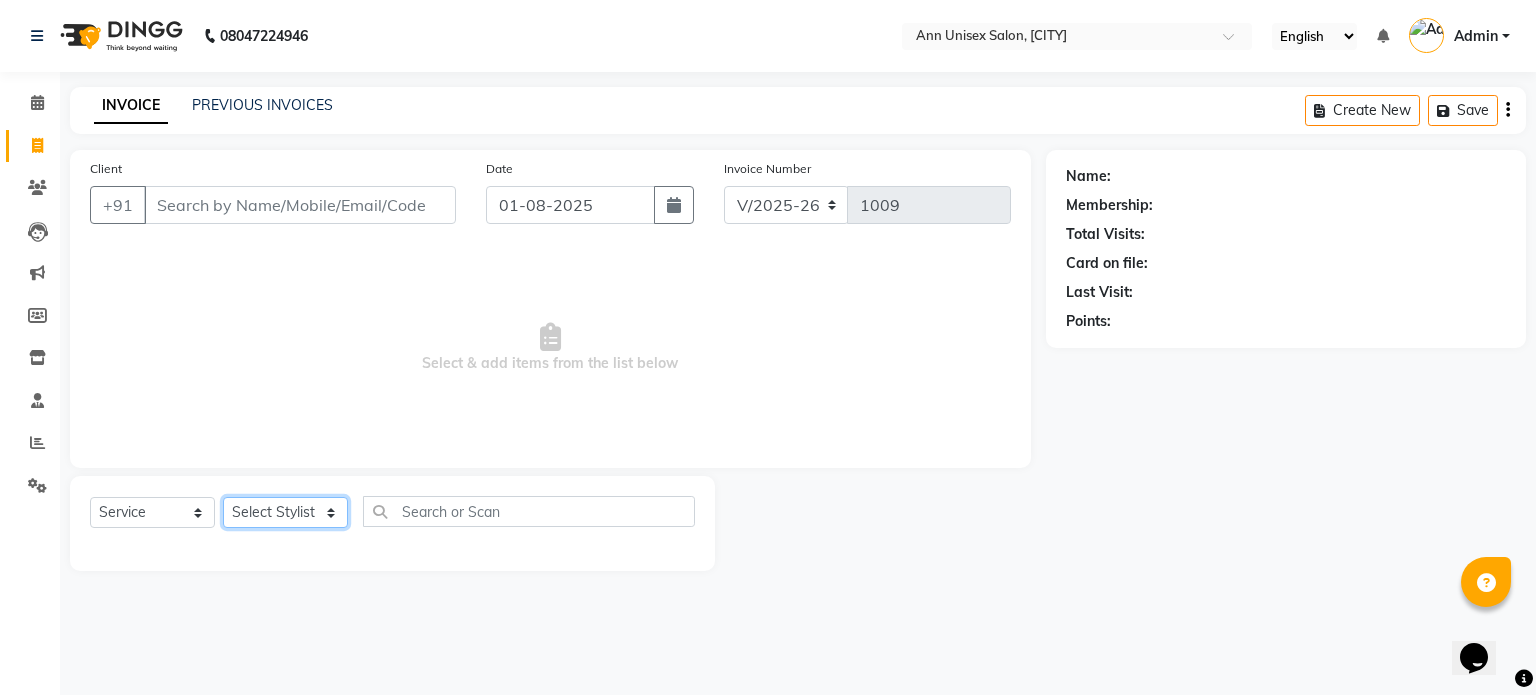 select on "64435" 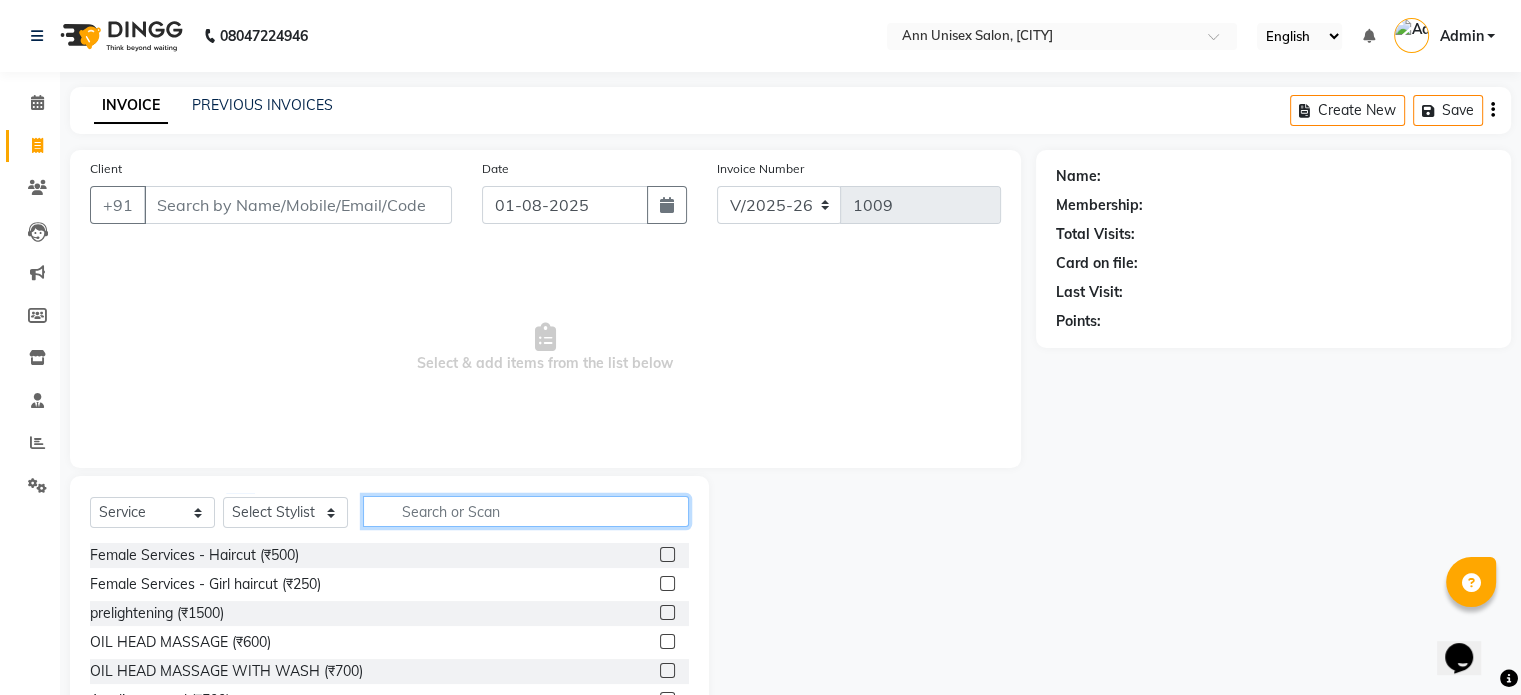 click 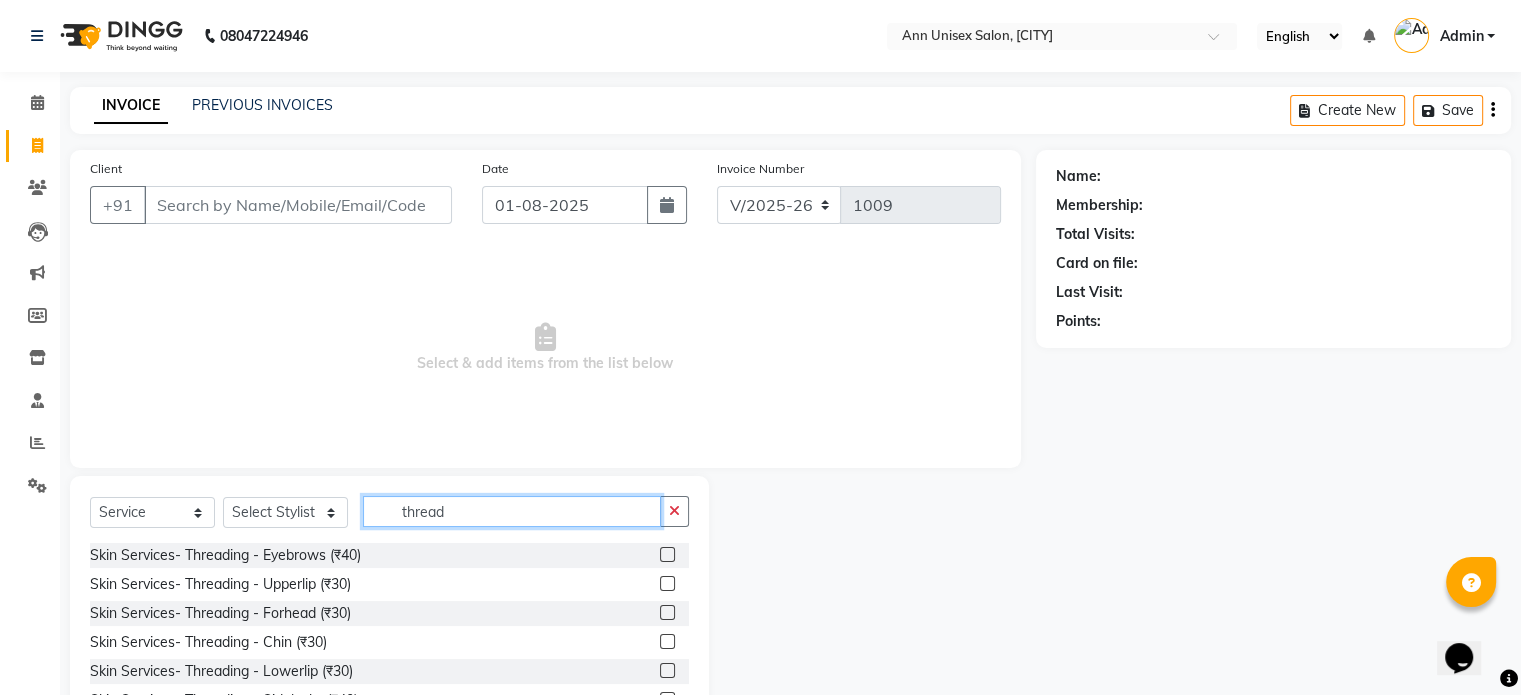 type on "thread" 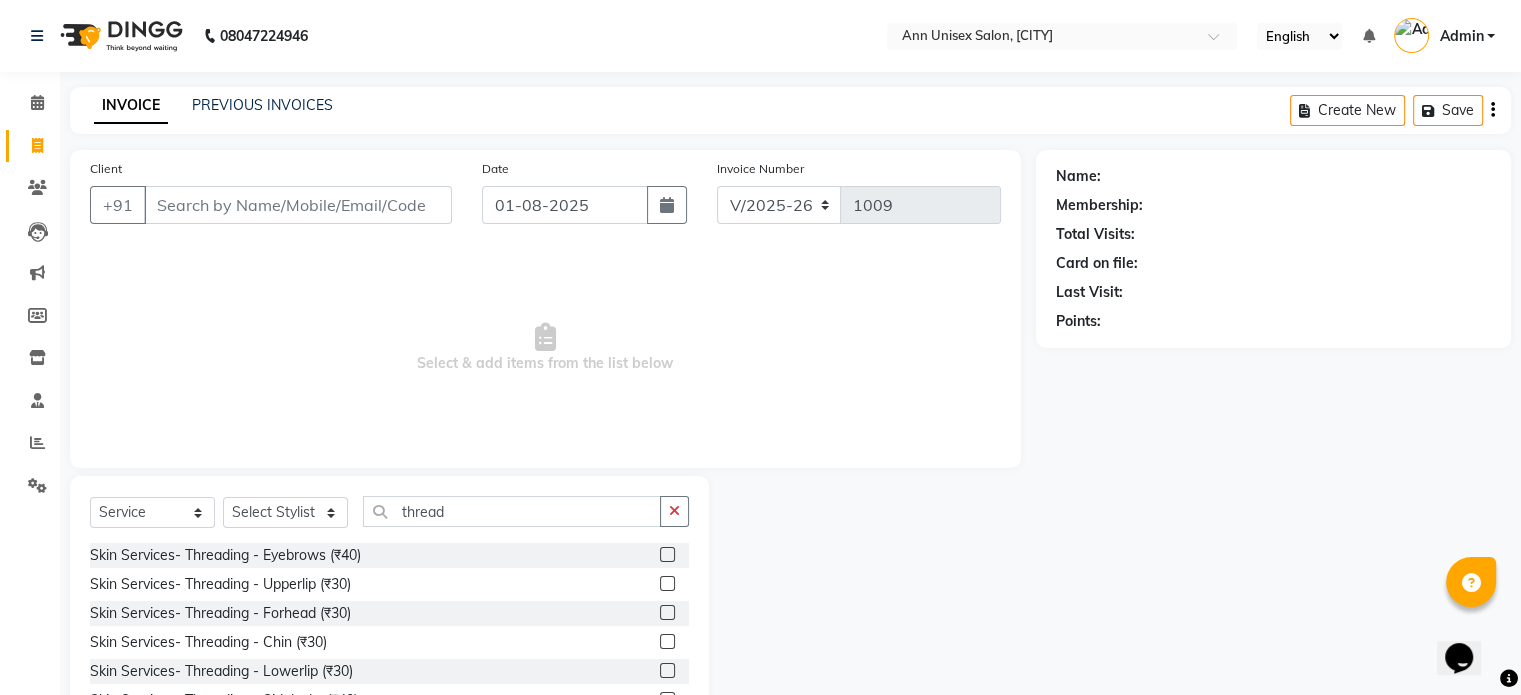 click 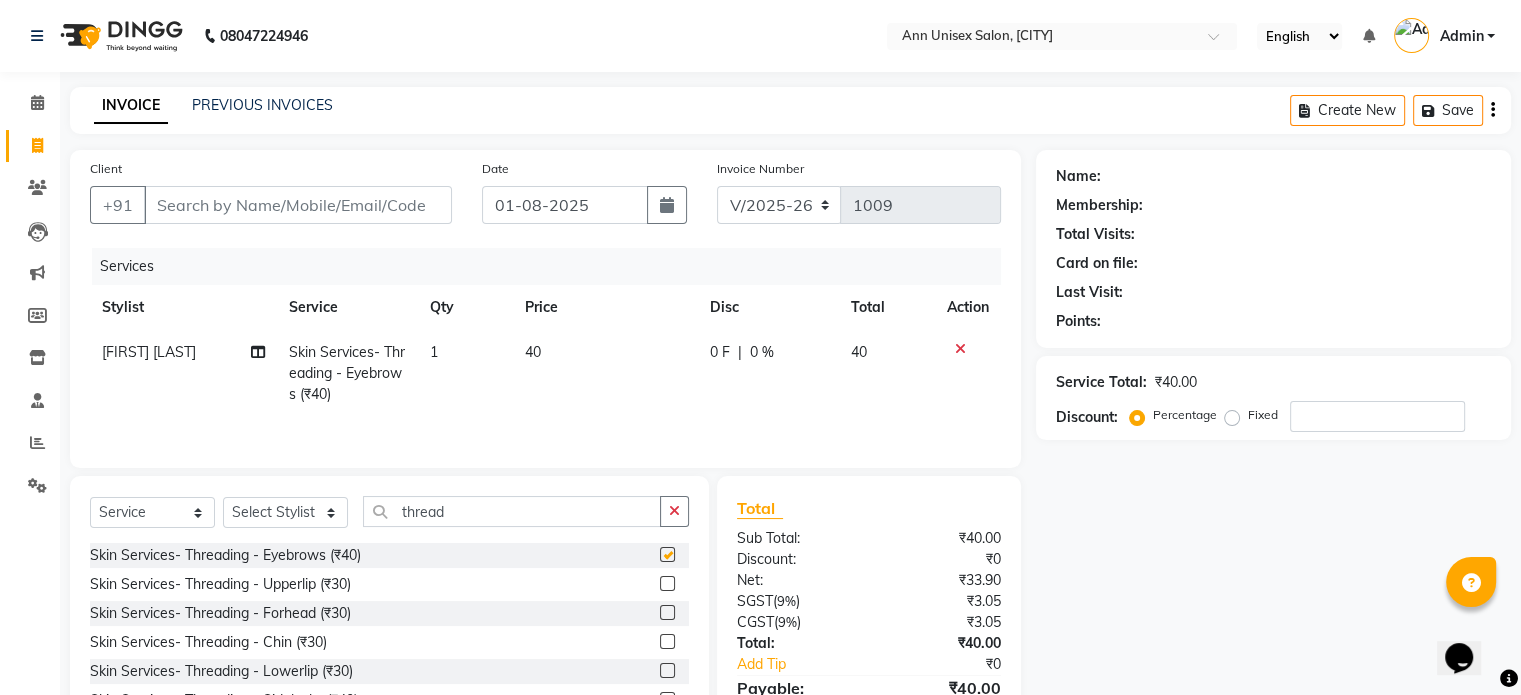 checkbox on "false" 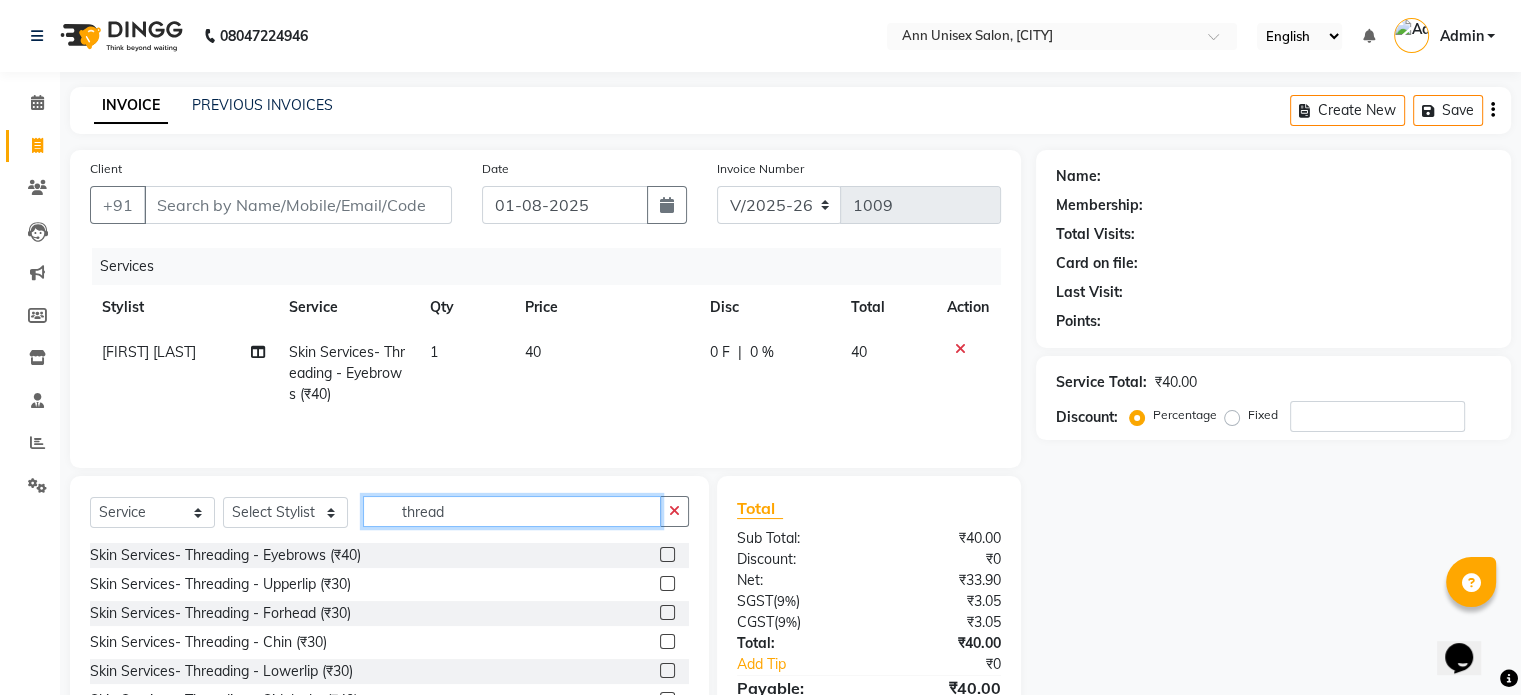 click on "thread" 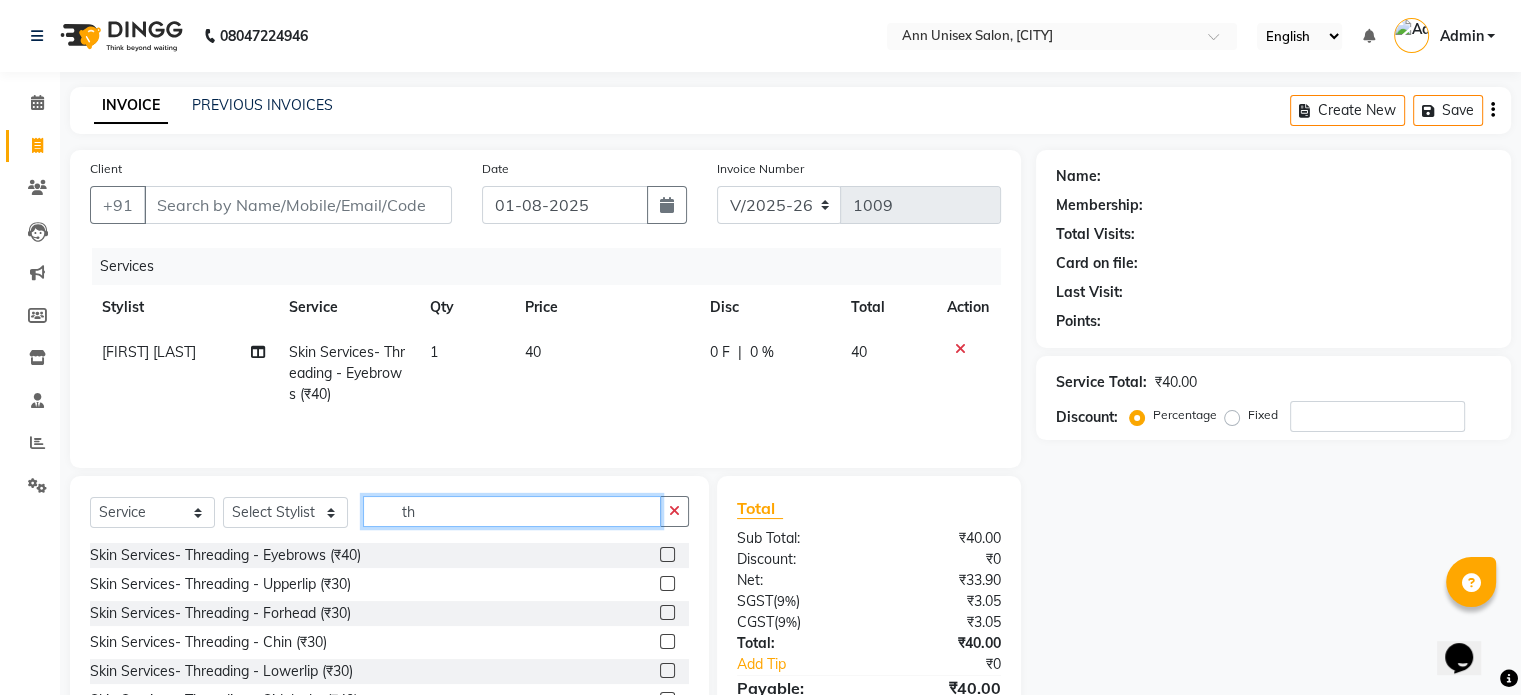 type on "t" 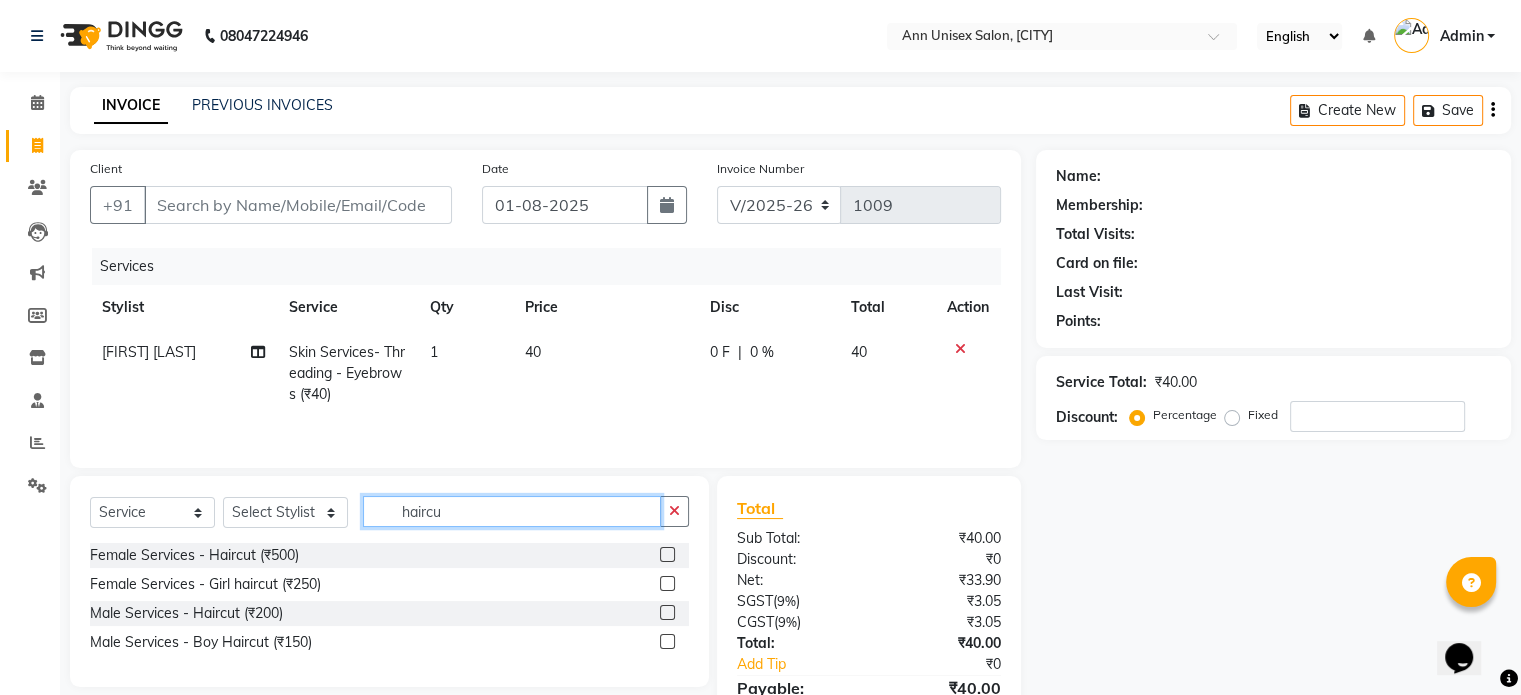 type on "haircu" 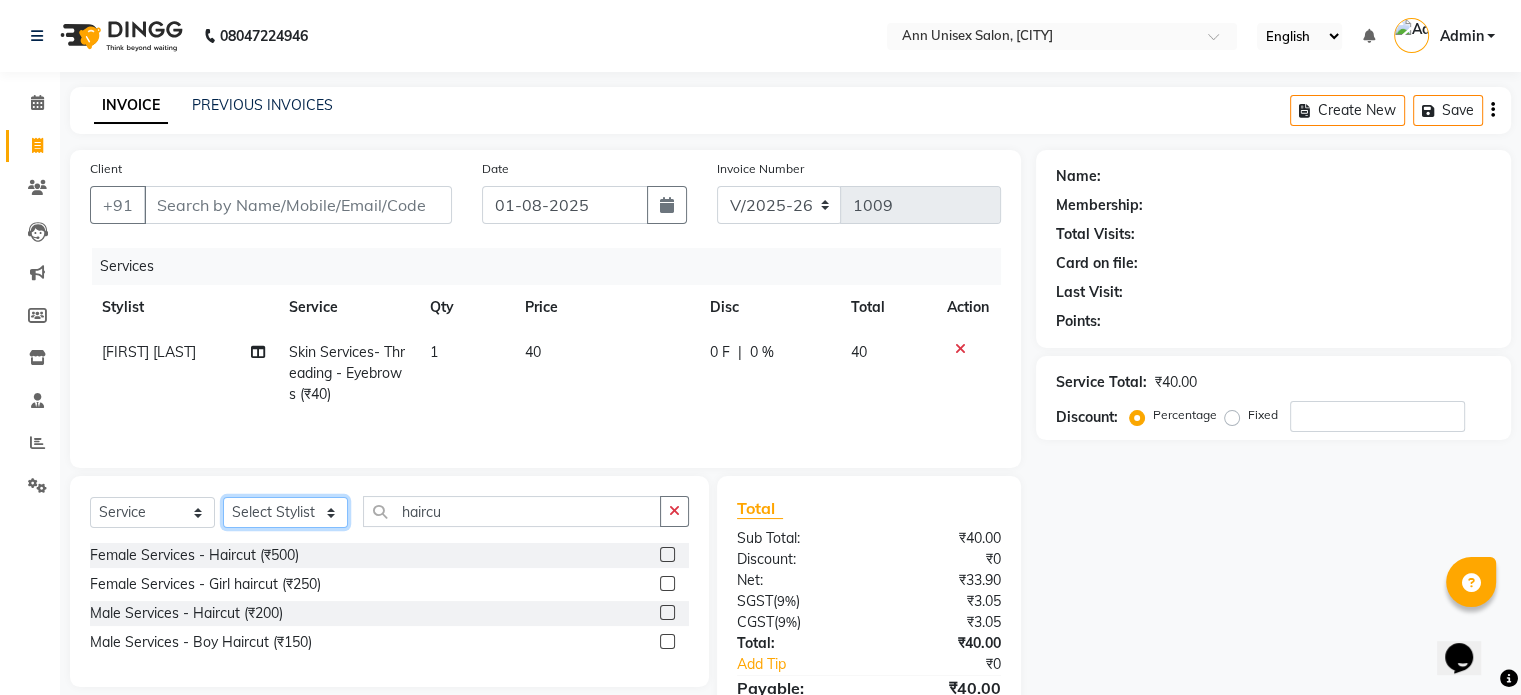 click on "Select Stylist [FIRST] [LAST] [FIRST] [LAST] [FIRST] [LAST] [FIRST] [LAST] [FIRST] [LAST] [FIRST] [LAST] [FIRST] [LAST] [FIRST]" 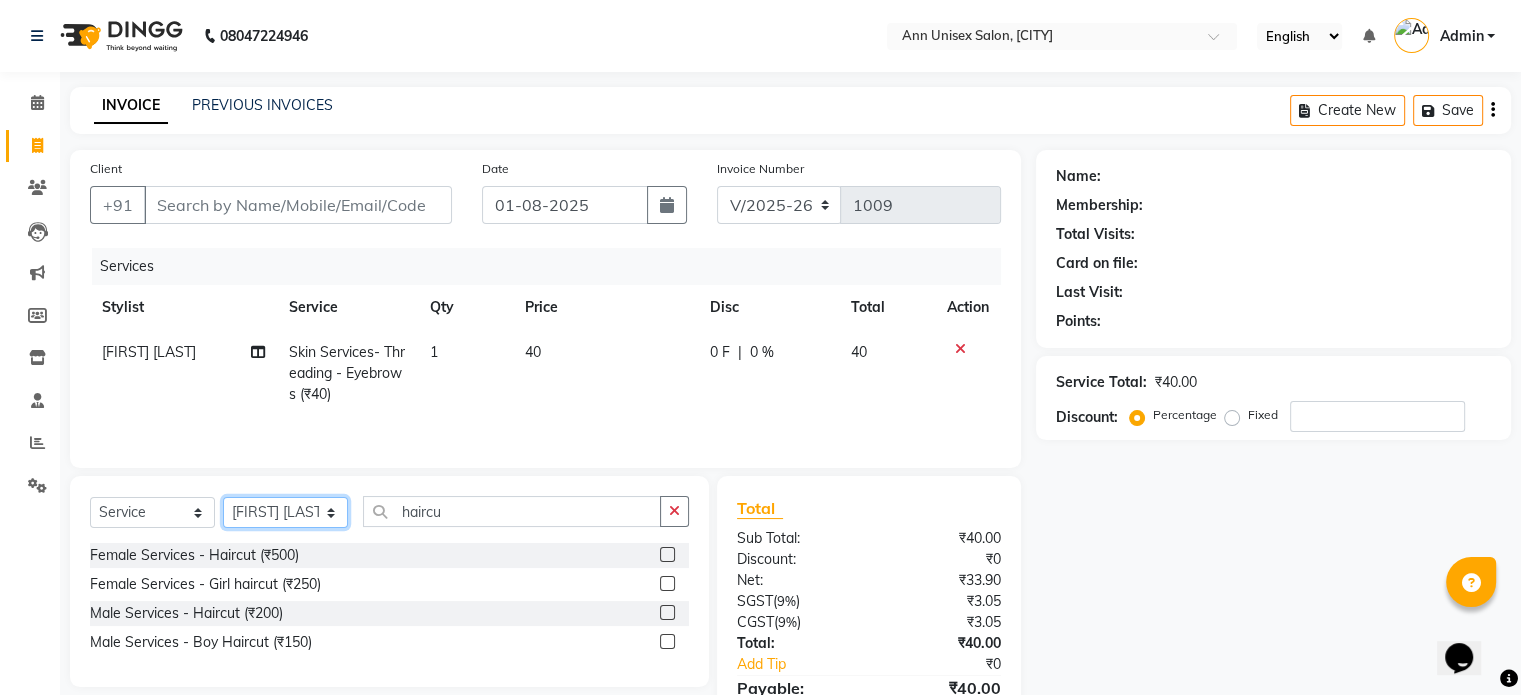 click on "Select Stylist [FIRST] [LAST] [FIRST] [LAST] [FIRST] [LAST] [FIRST] [LAST] [FIRST] [LAST] [FIRST] [LAST] [FIRST] [LAST] [FIRST]" 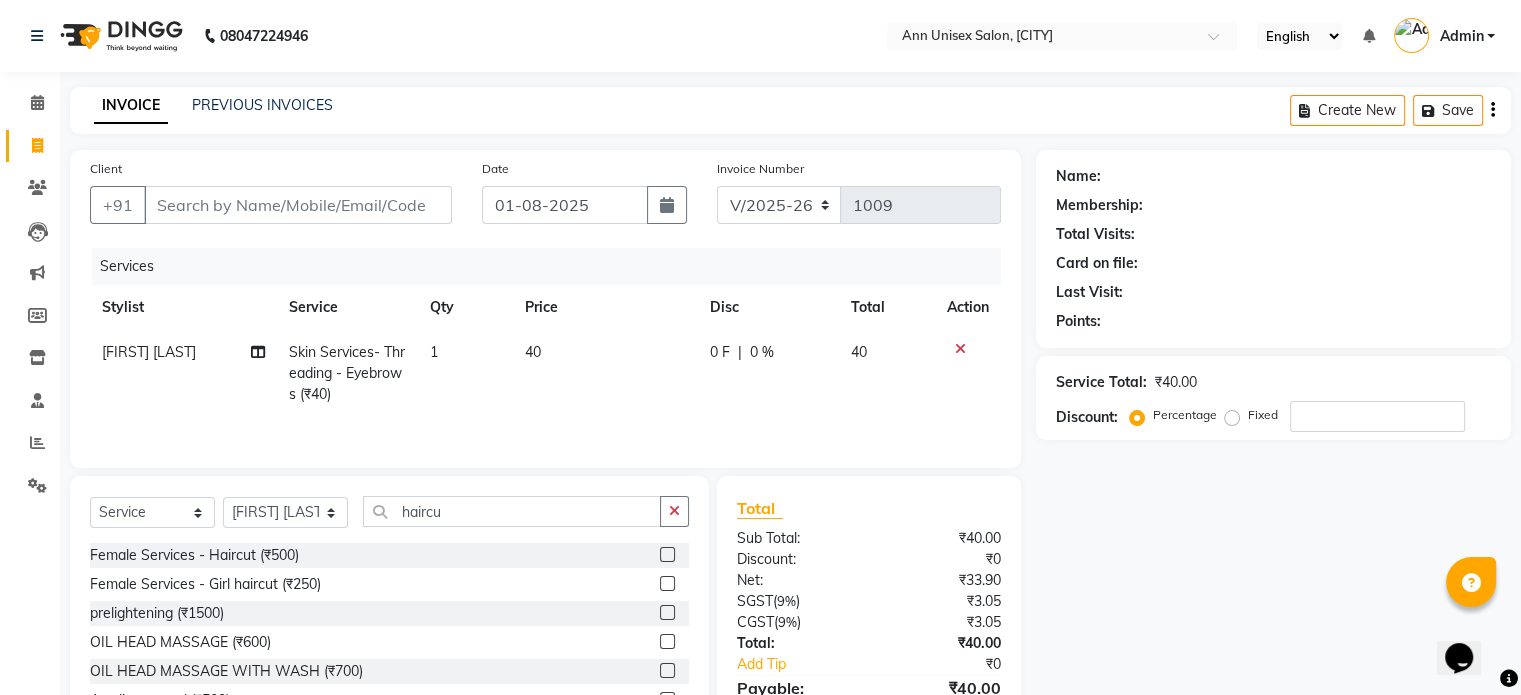 click 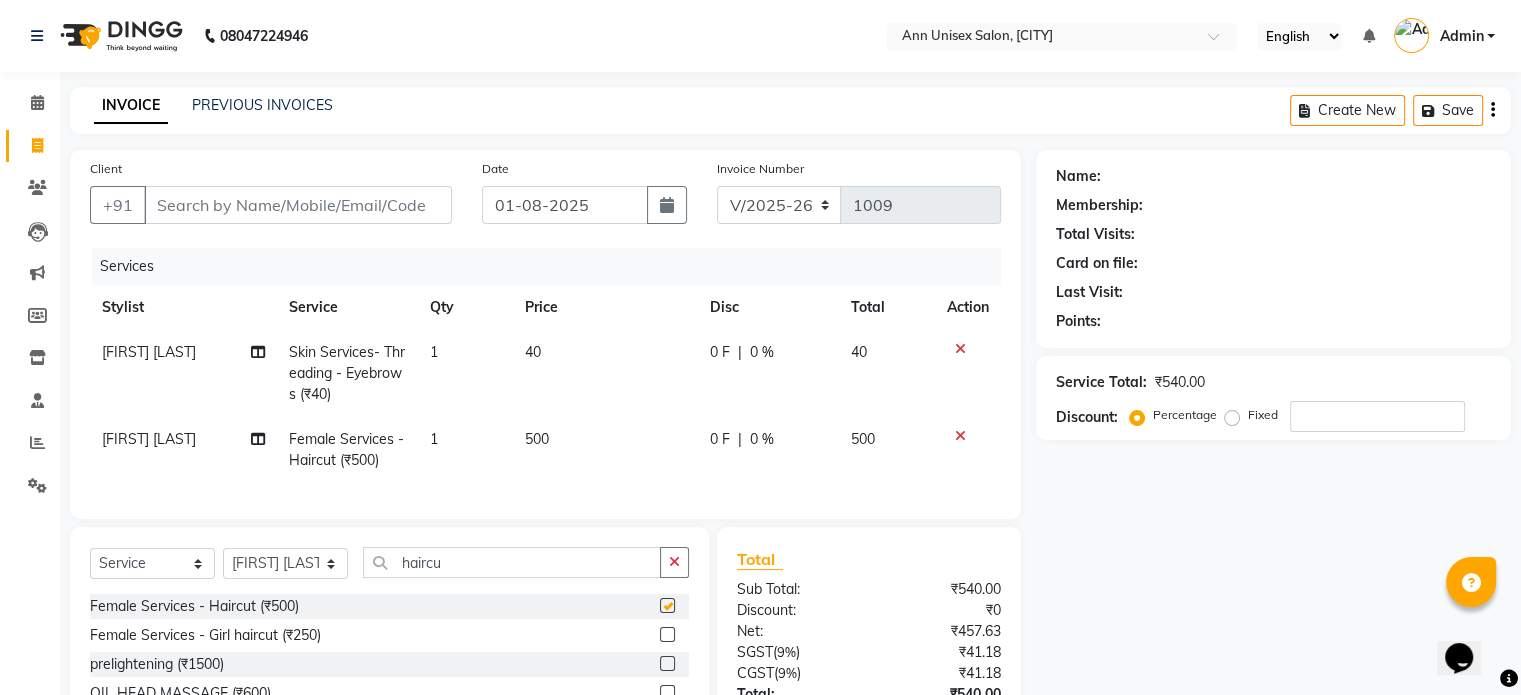 checkbox on "false" 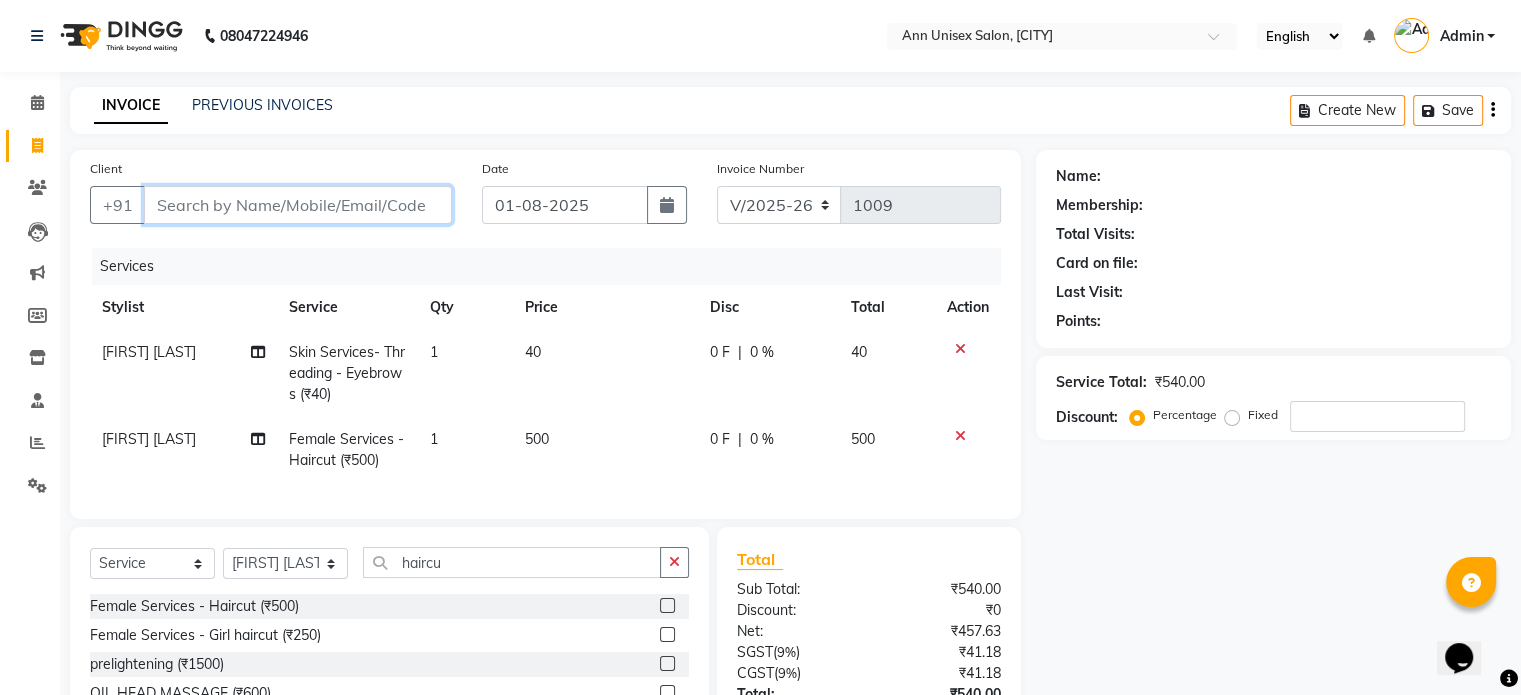 click on "Client" at bounding box center [298, 205] 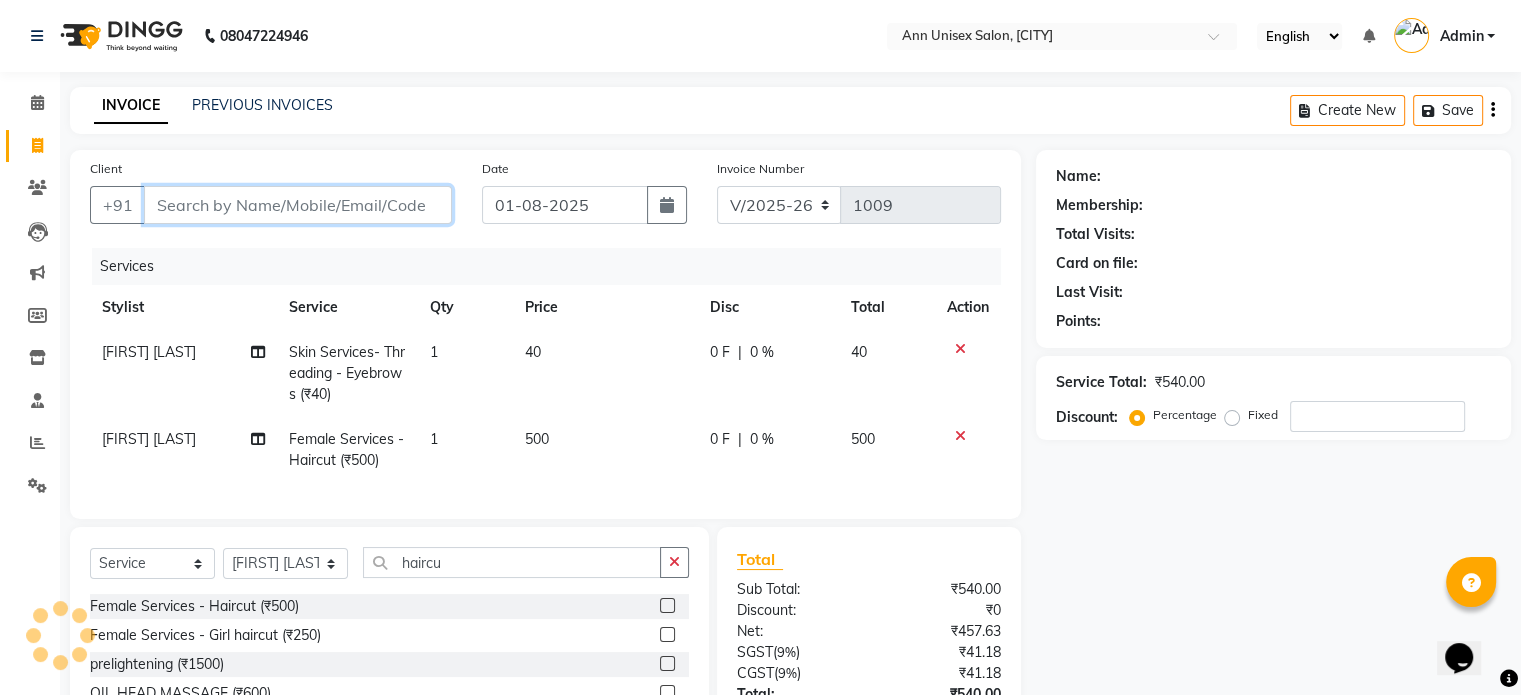 type on "S" 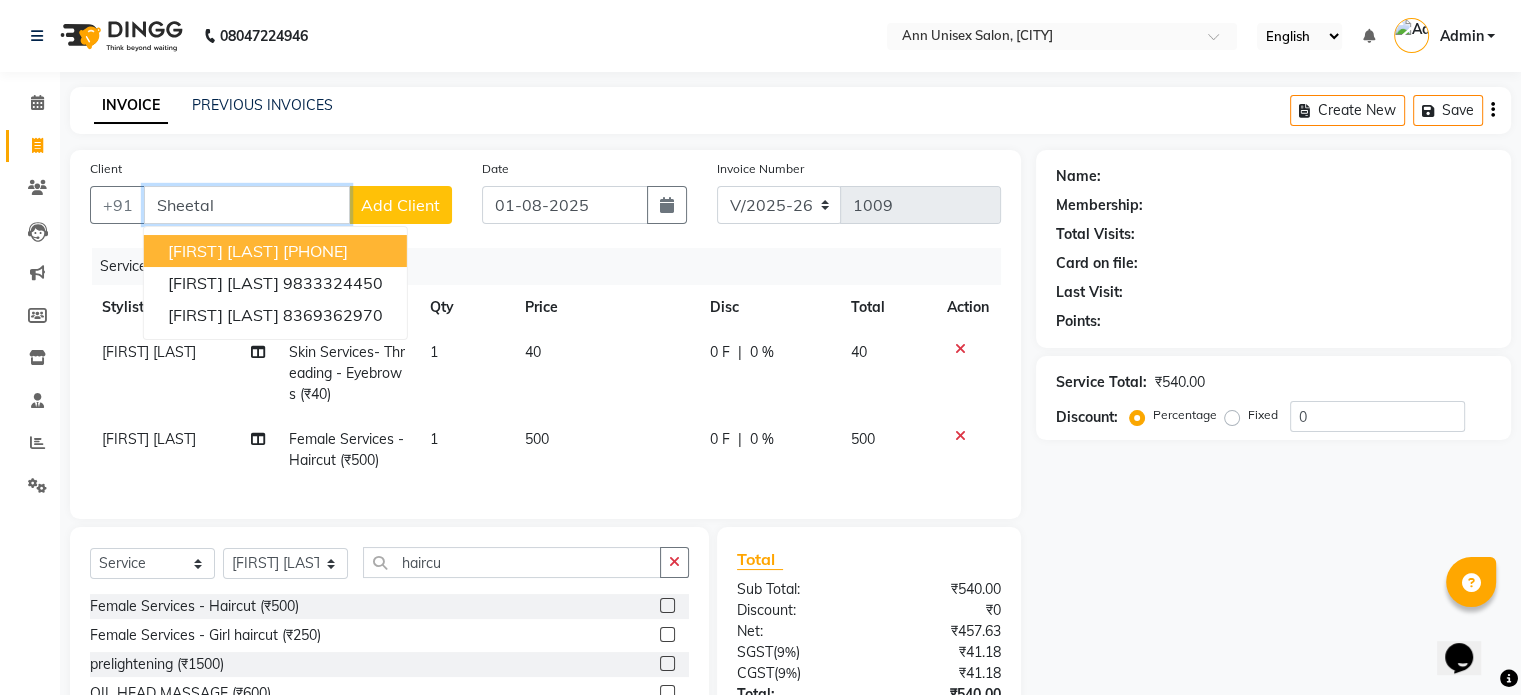 type on "Sheetal" 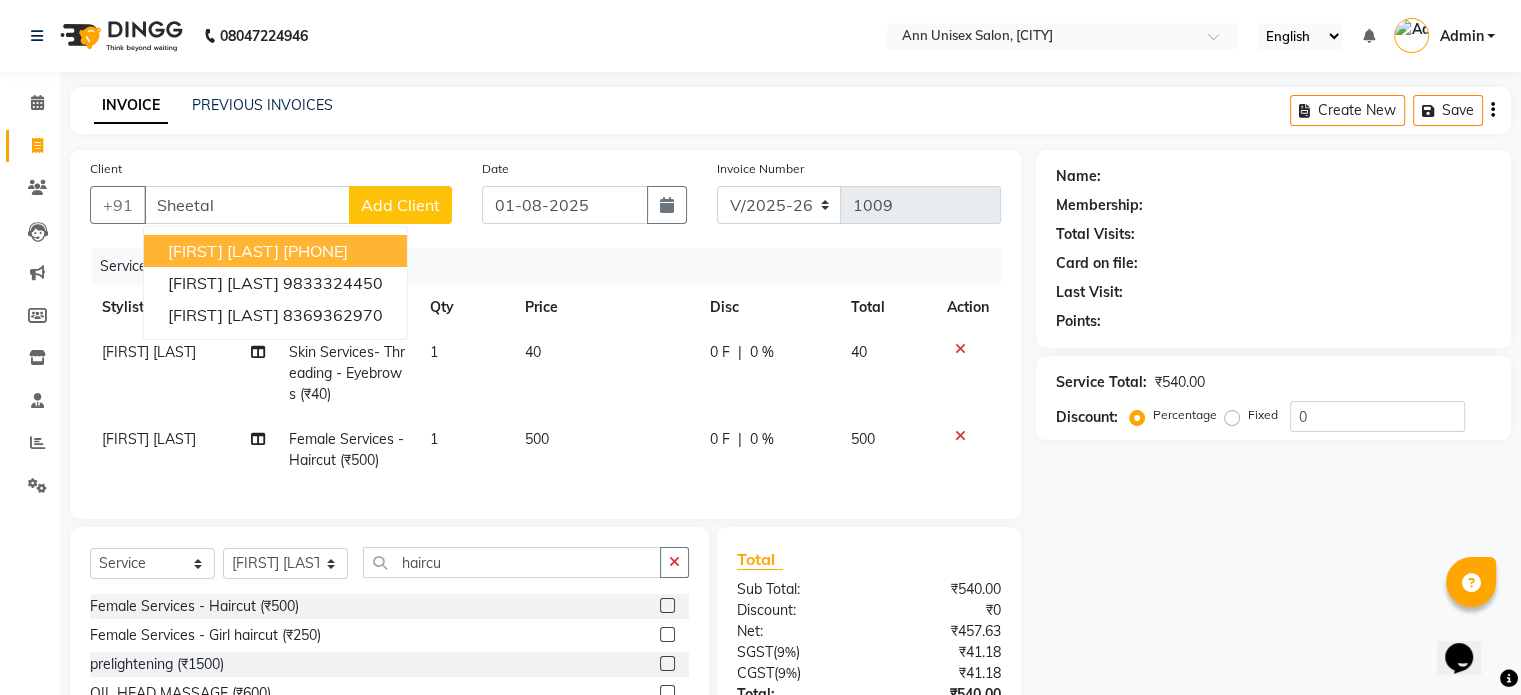click on "Add Client" 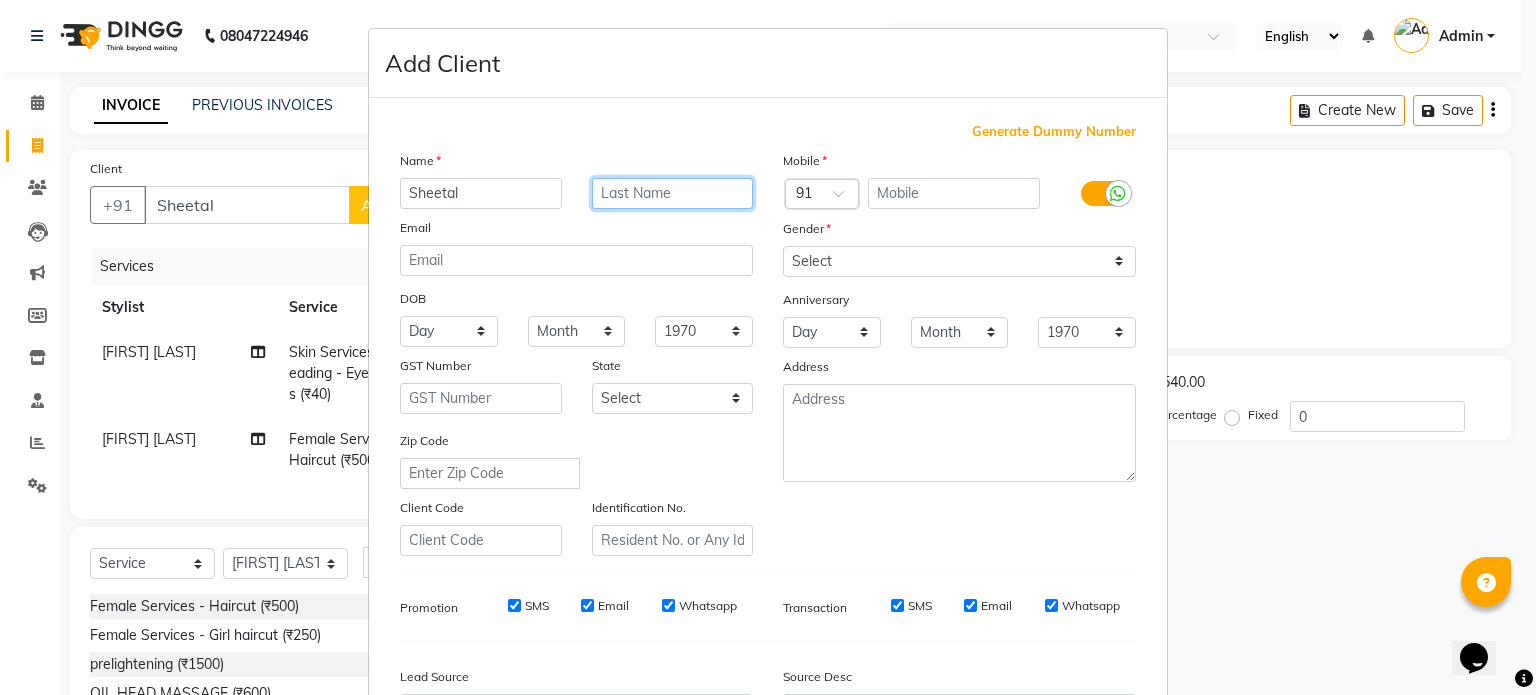 click at bounding box center [673, 193] 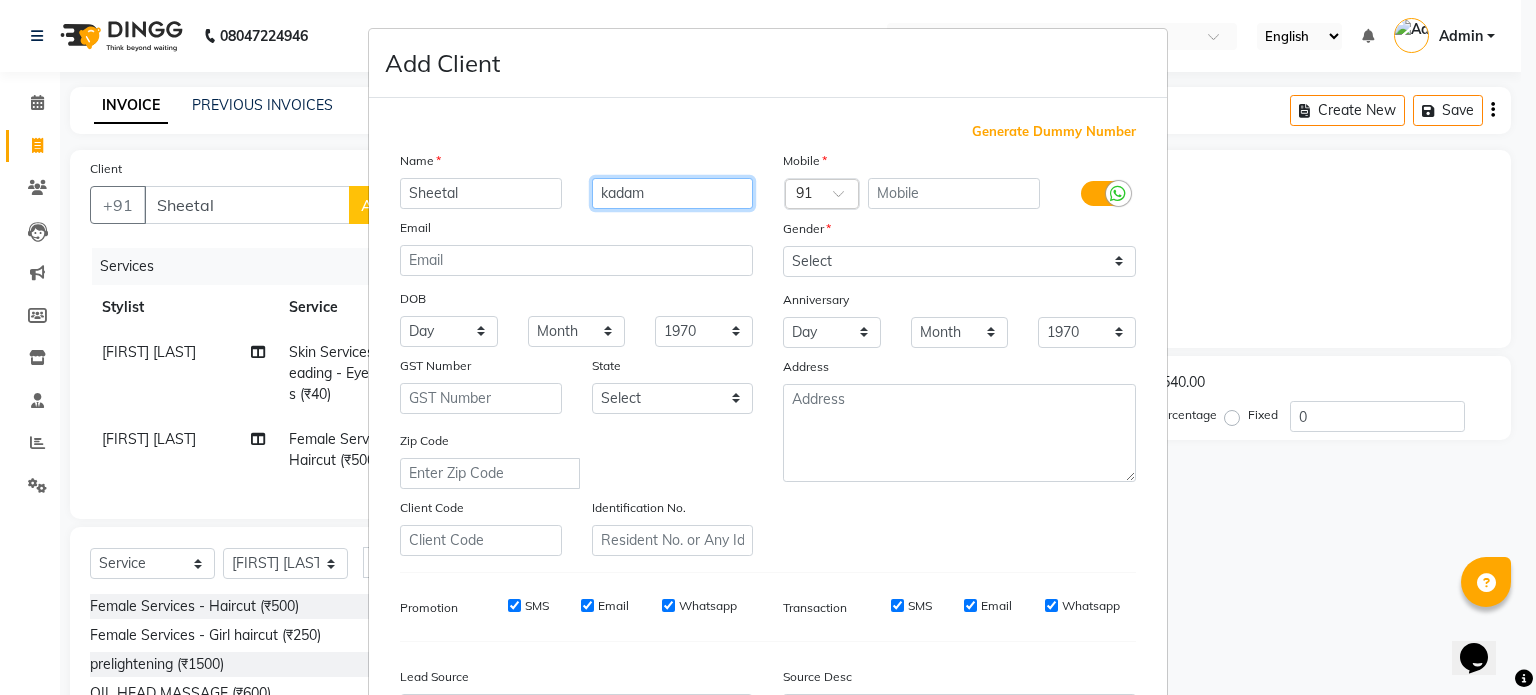 type on "kadam" 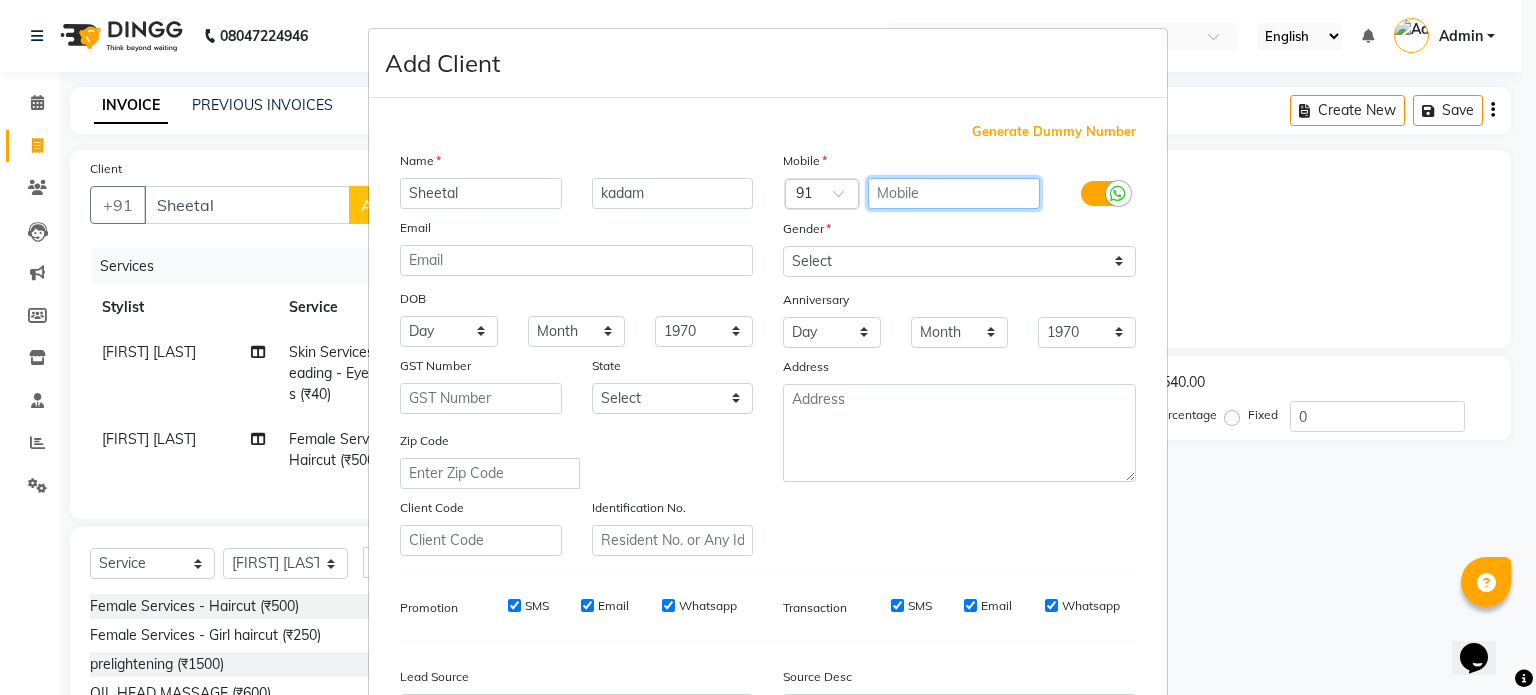 click at bounding box center (954, 193) 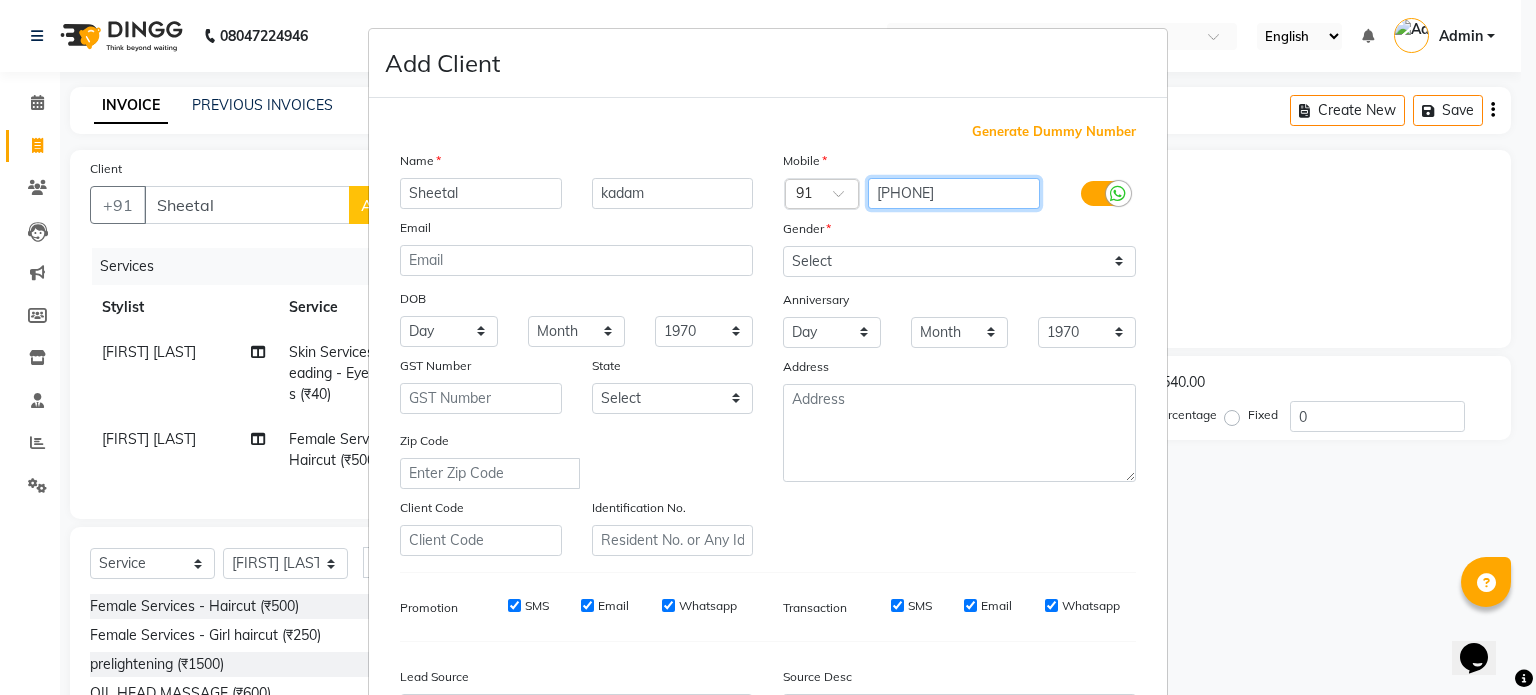 type on "7066003114" 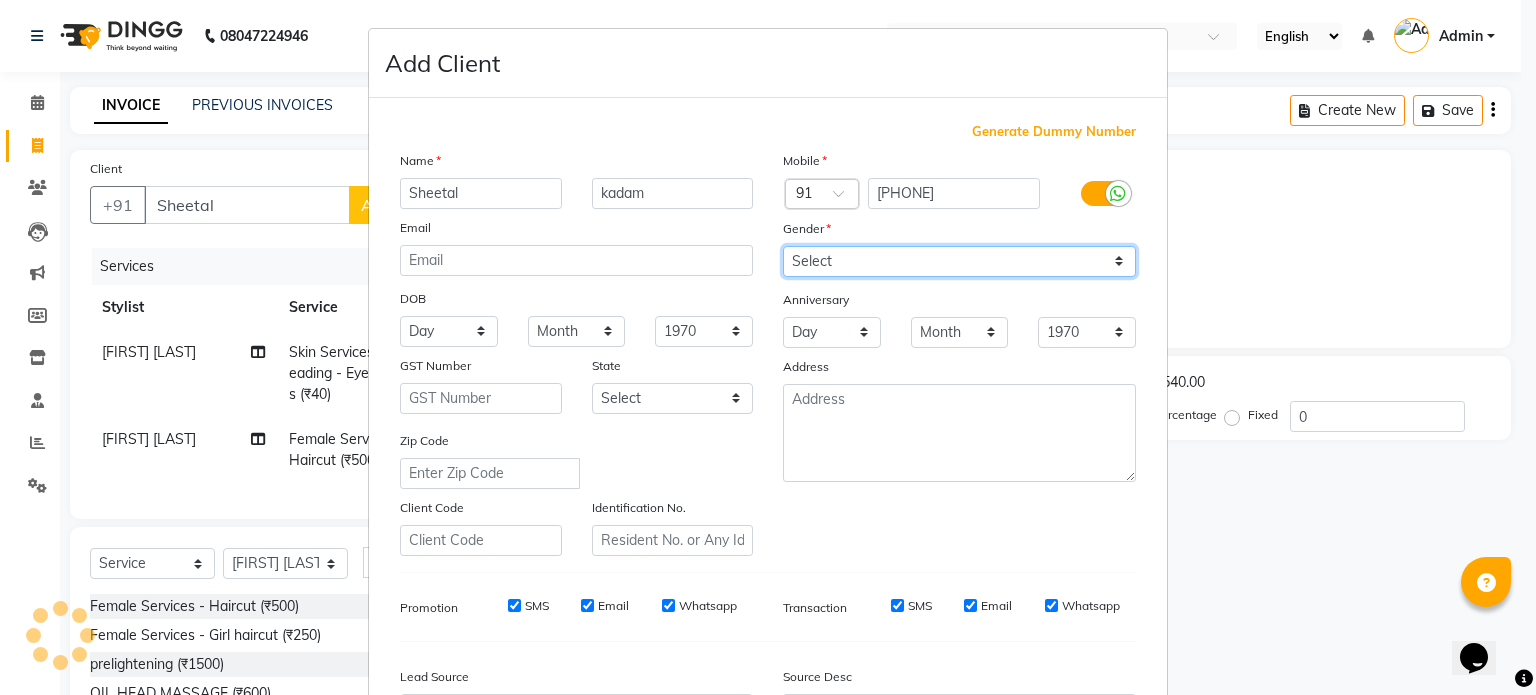 click on "Select Male Female Other Prefer Not To Say" at bounding box center [959, 261] 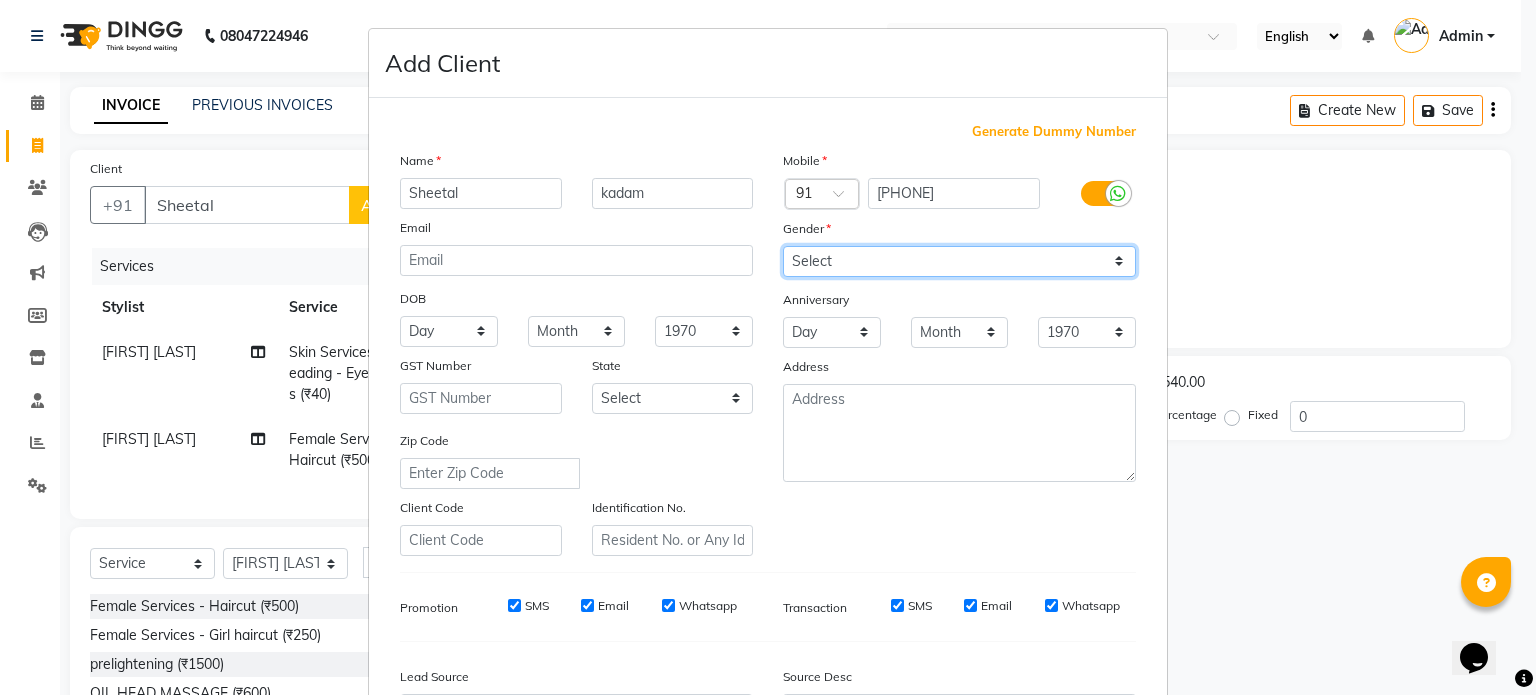 select on "female" 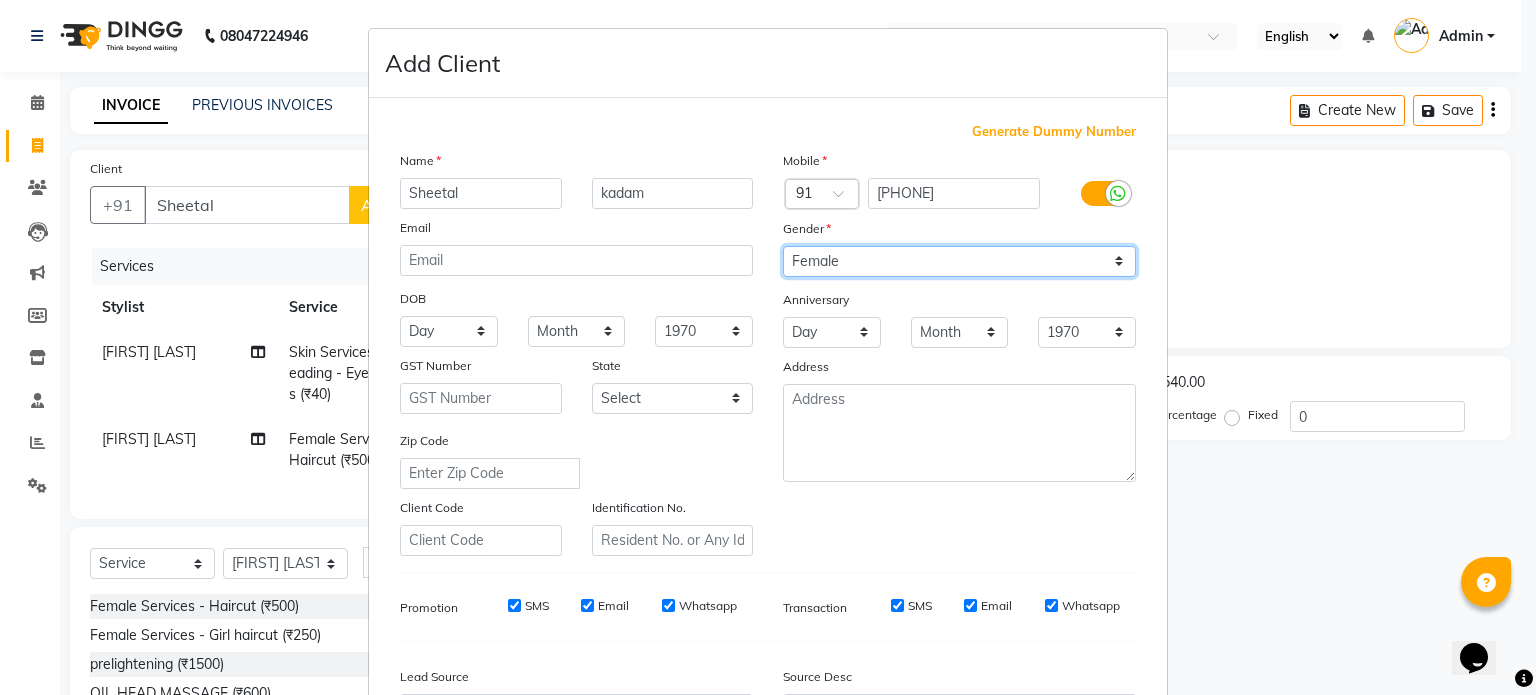 click on "Select Male Female Other Prefer Not To Say" at bounding box center (959, 261) 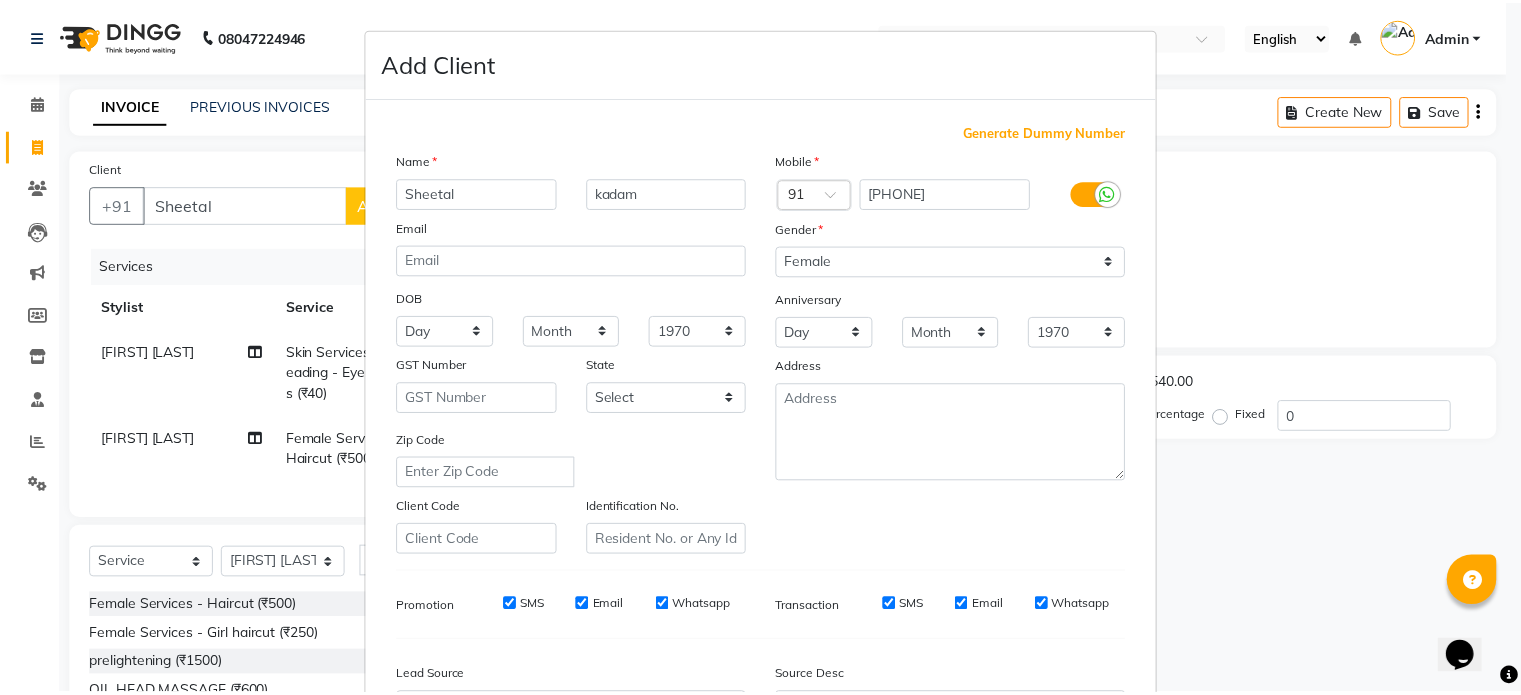 scroll, scrollTop: 237, scrollLeft: 0, axis: vertical 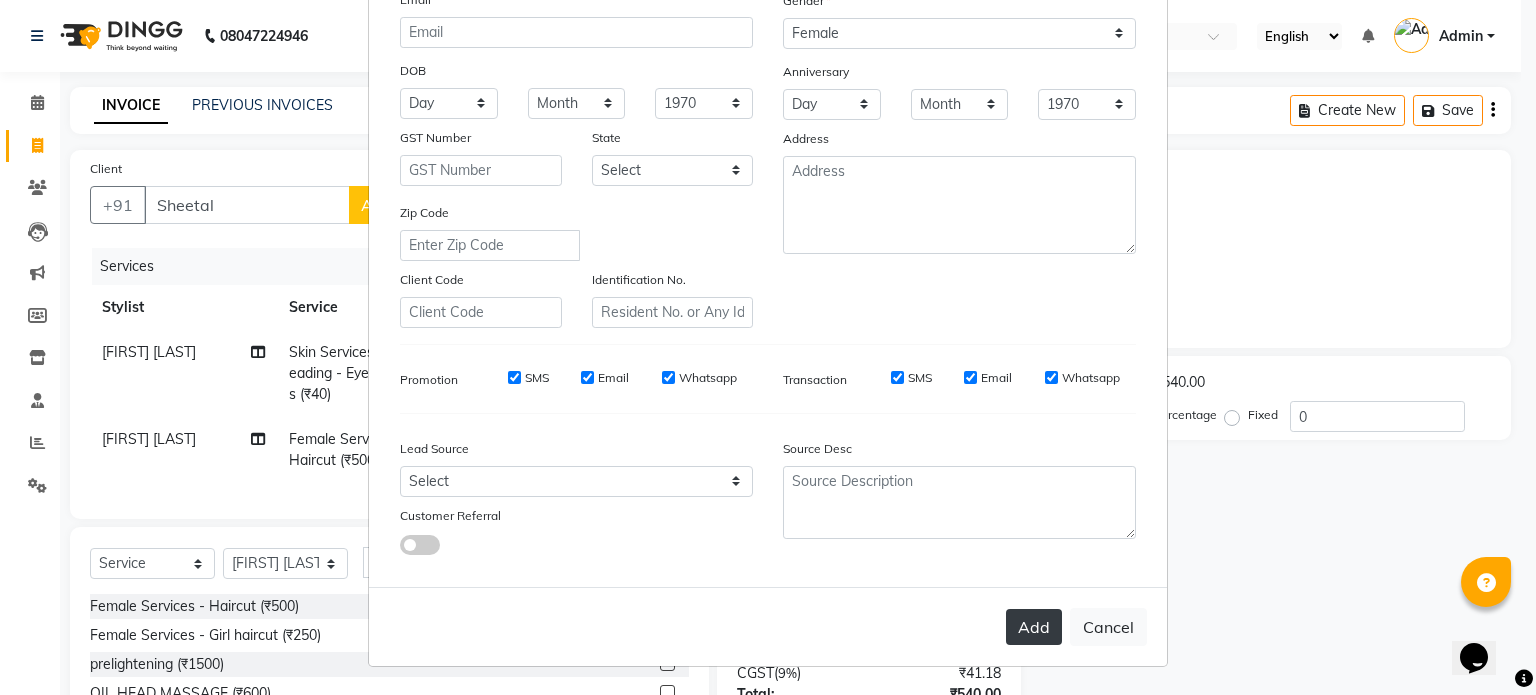 click on "Add" at bounding box center (1034, 627) 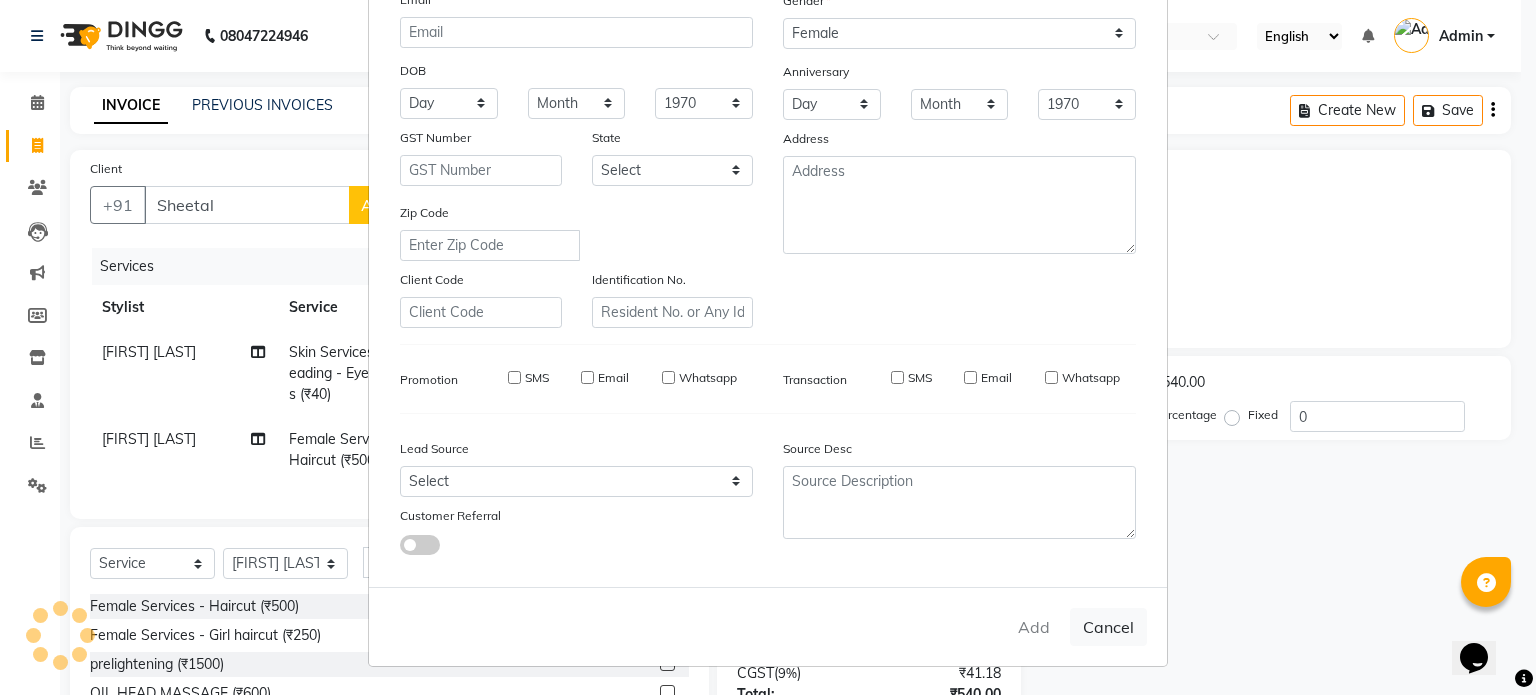 type on "7066003114" 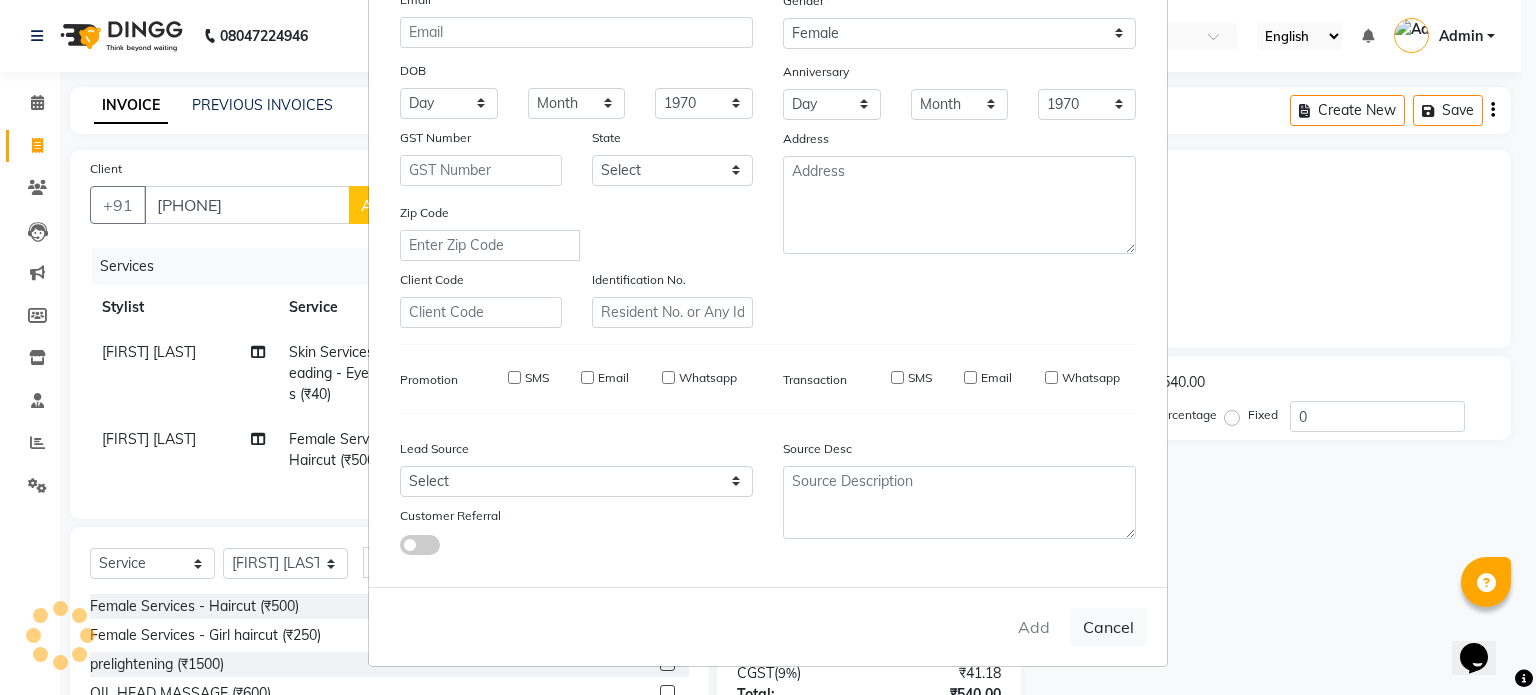 select 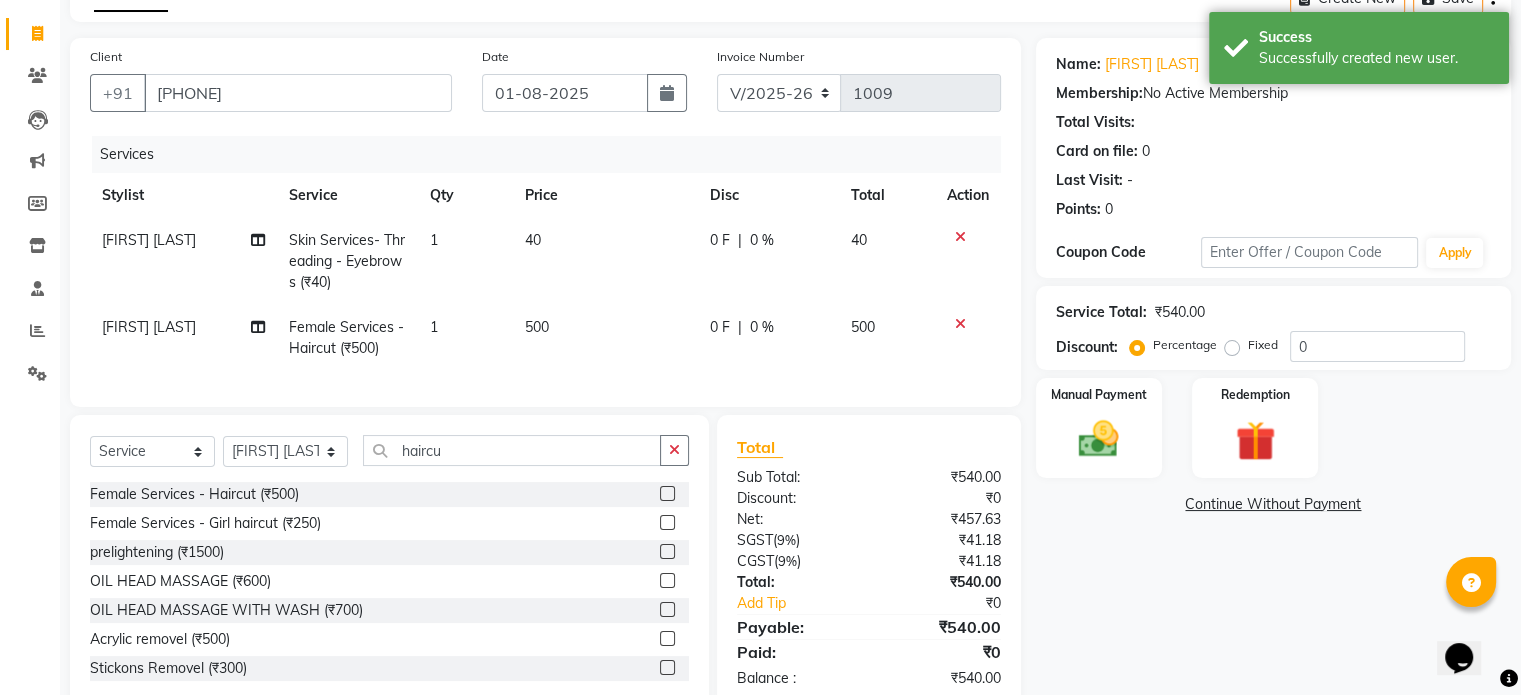 scroll, scrollTop: 172, scrollLeft: 0, axis: vertical 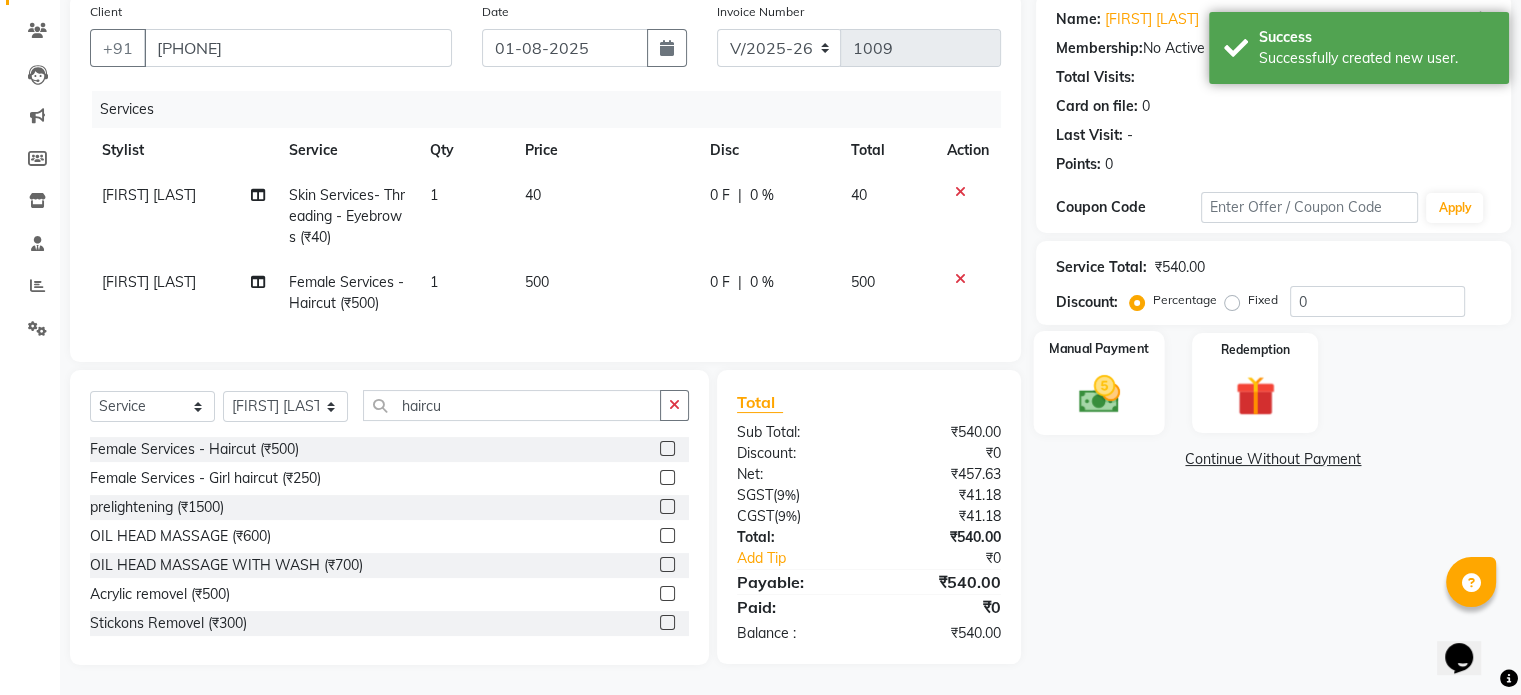 click 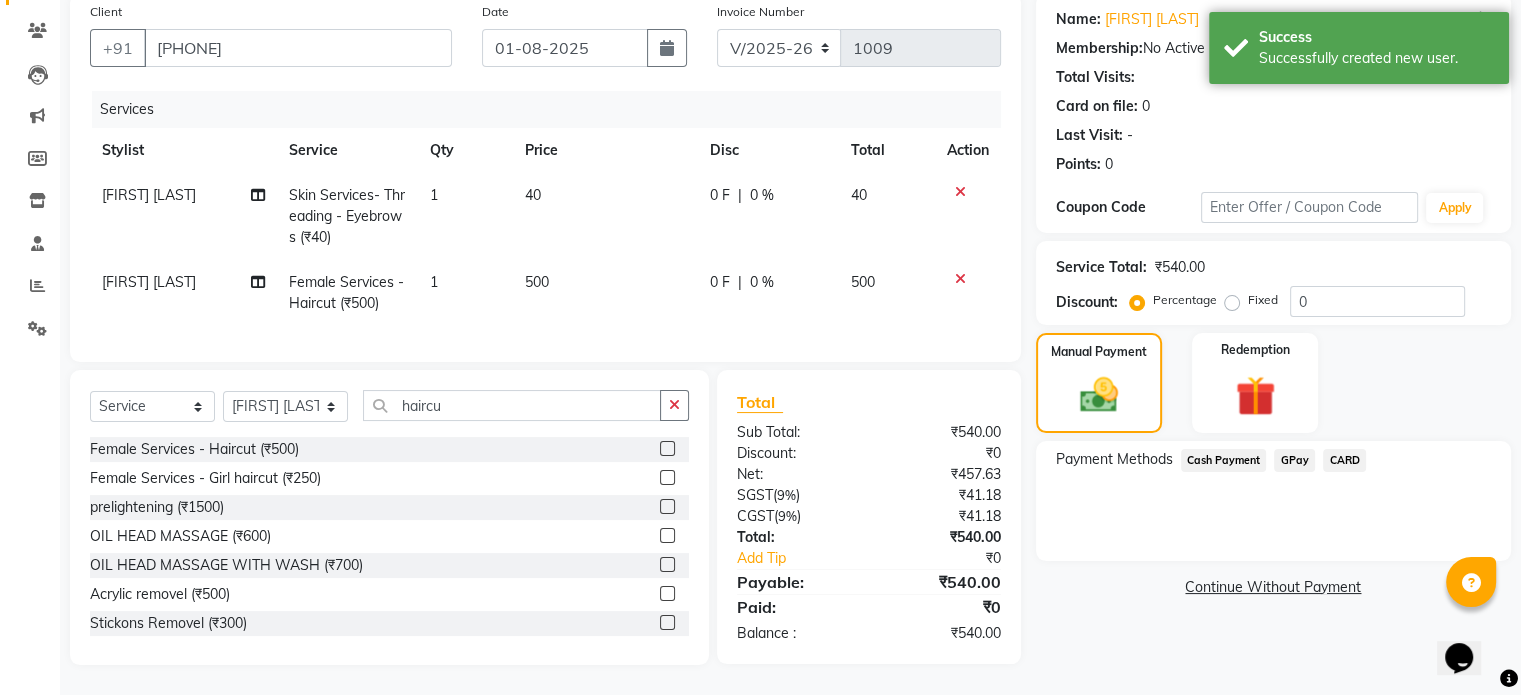 click on "GPay" 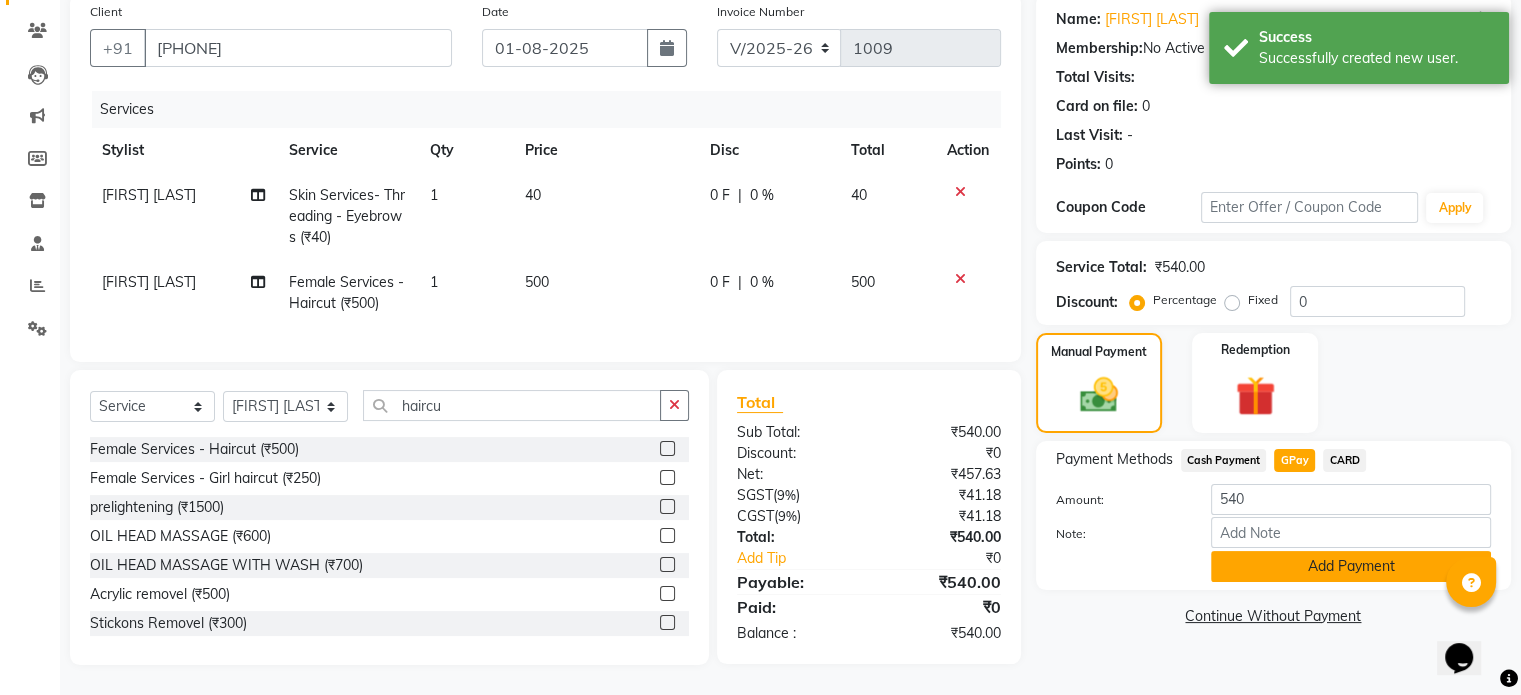 click on "Add Payment" 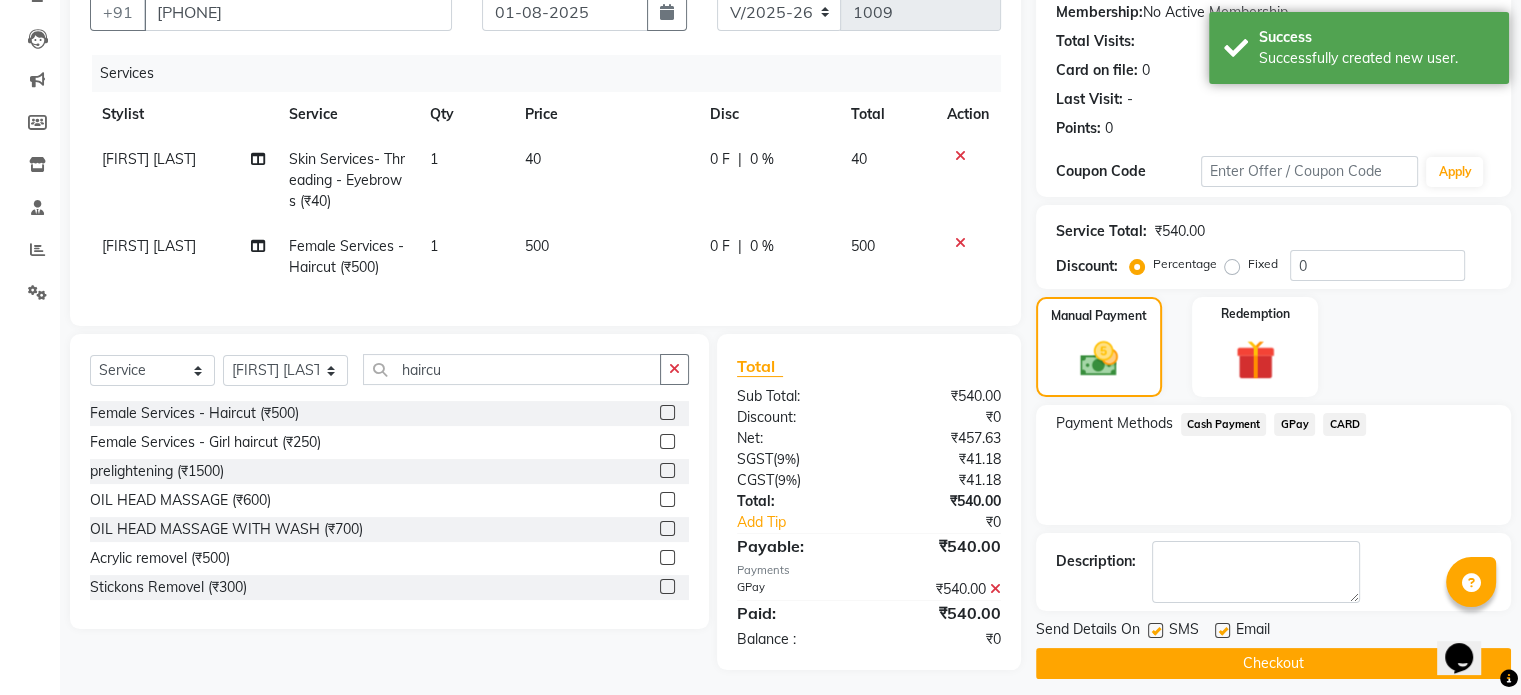 scroll, scrollTop: 213, scrollLeft: 0, axis: vertical 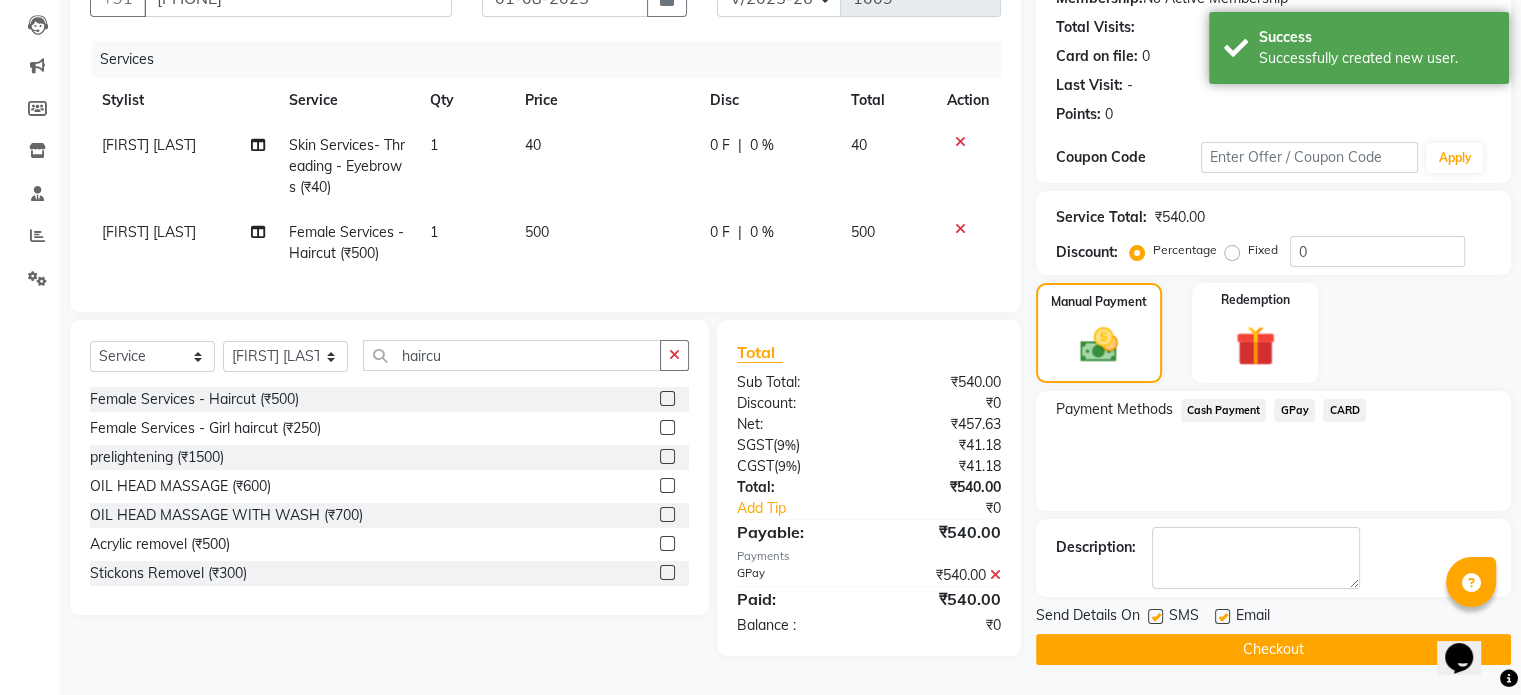 click on "Checkout" 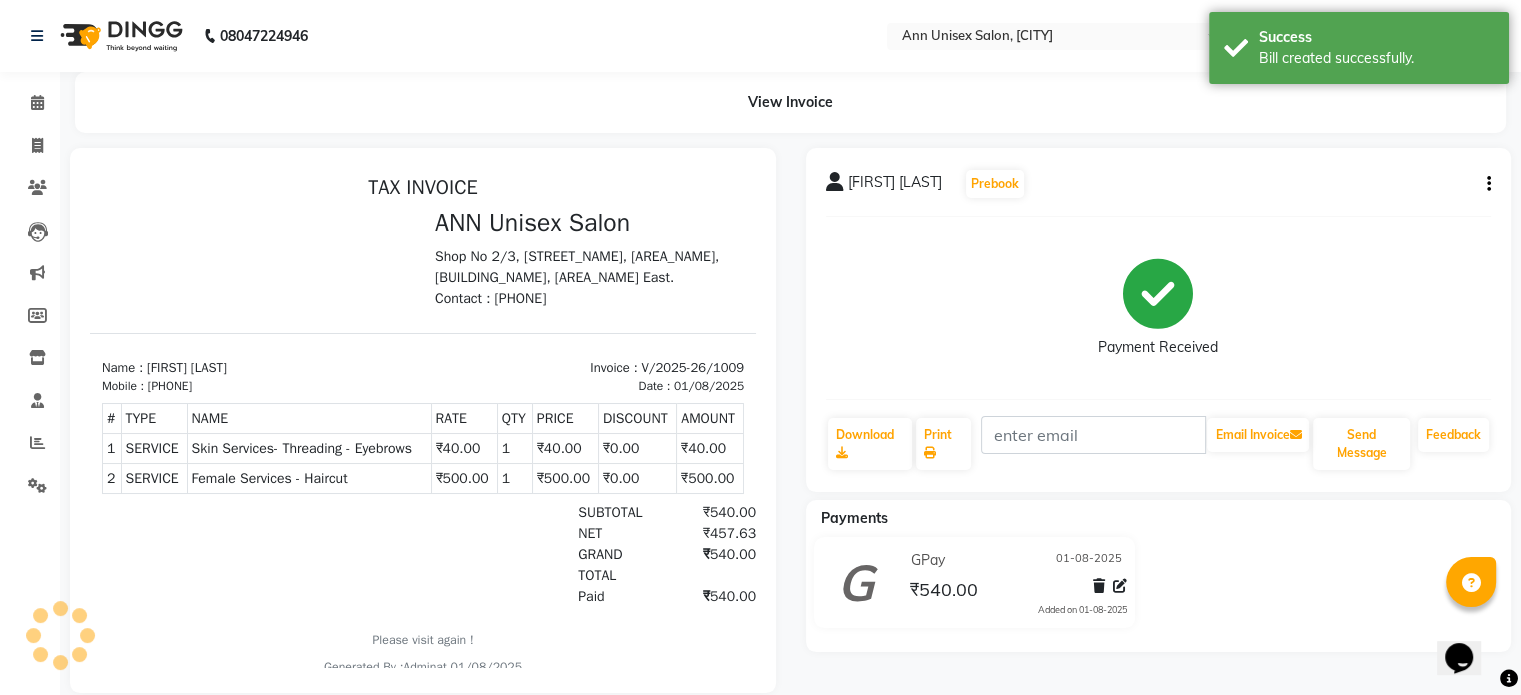 scroll, scrollTop: 0, scrollLeft: 0, axis: both 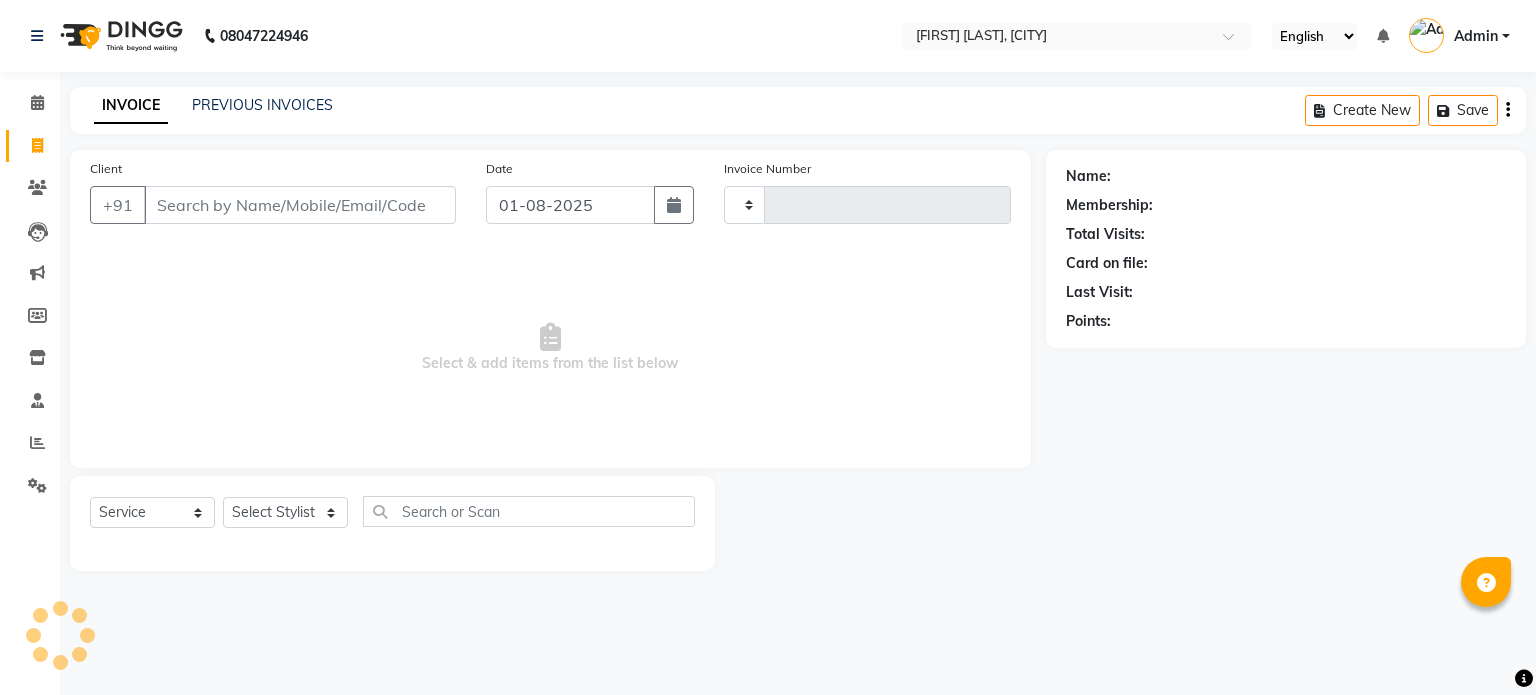 select on "service" 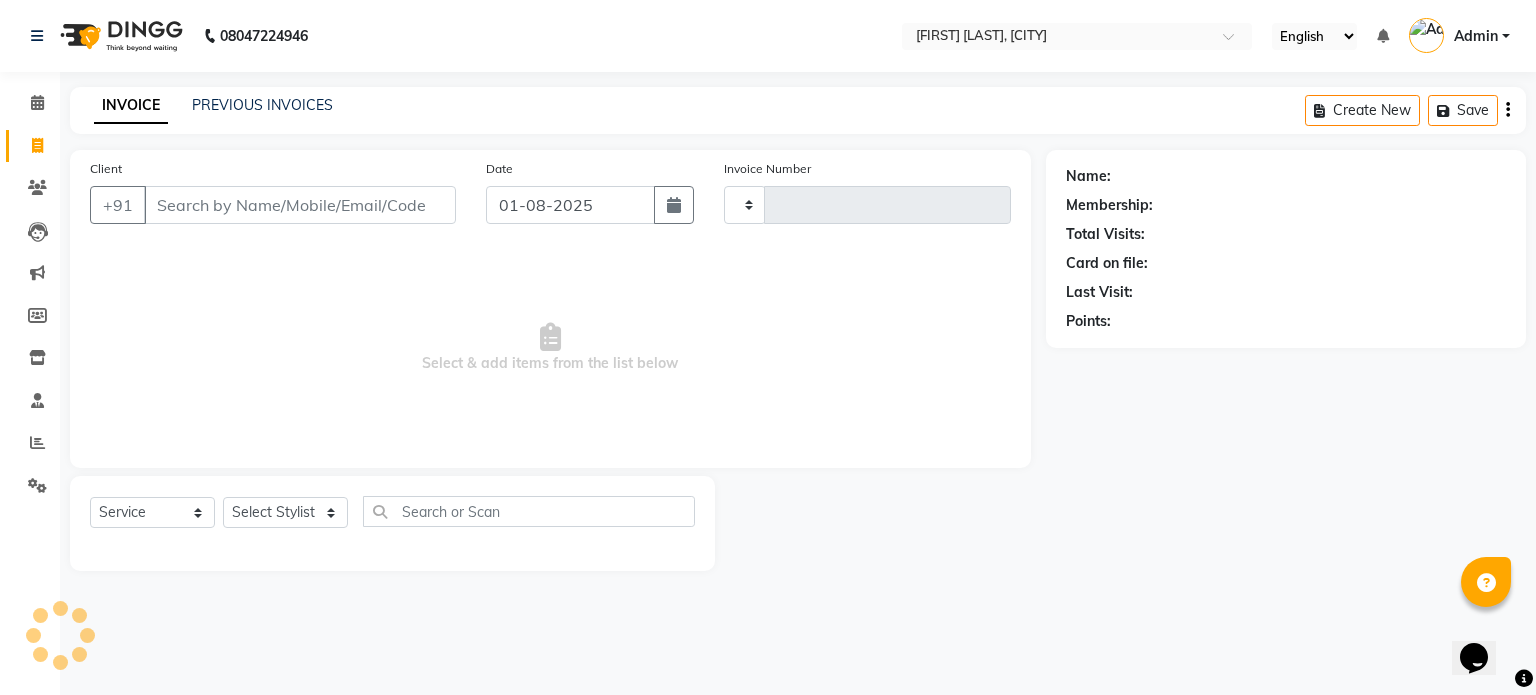 click on "Client" at bounding box center (300, 205) 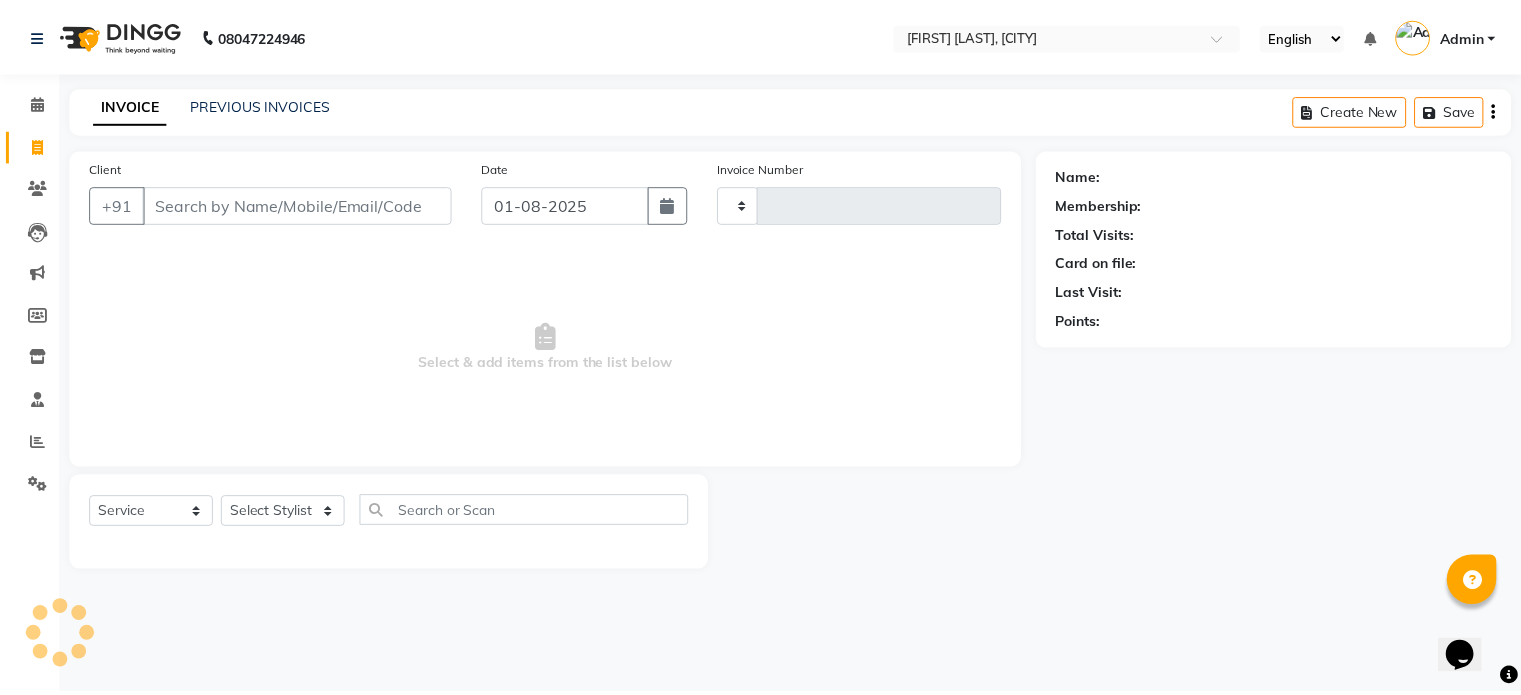 scroll, scrollTop: 0, scrollLeft: 0, axis: both 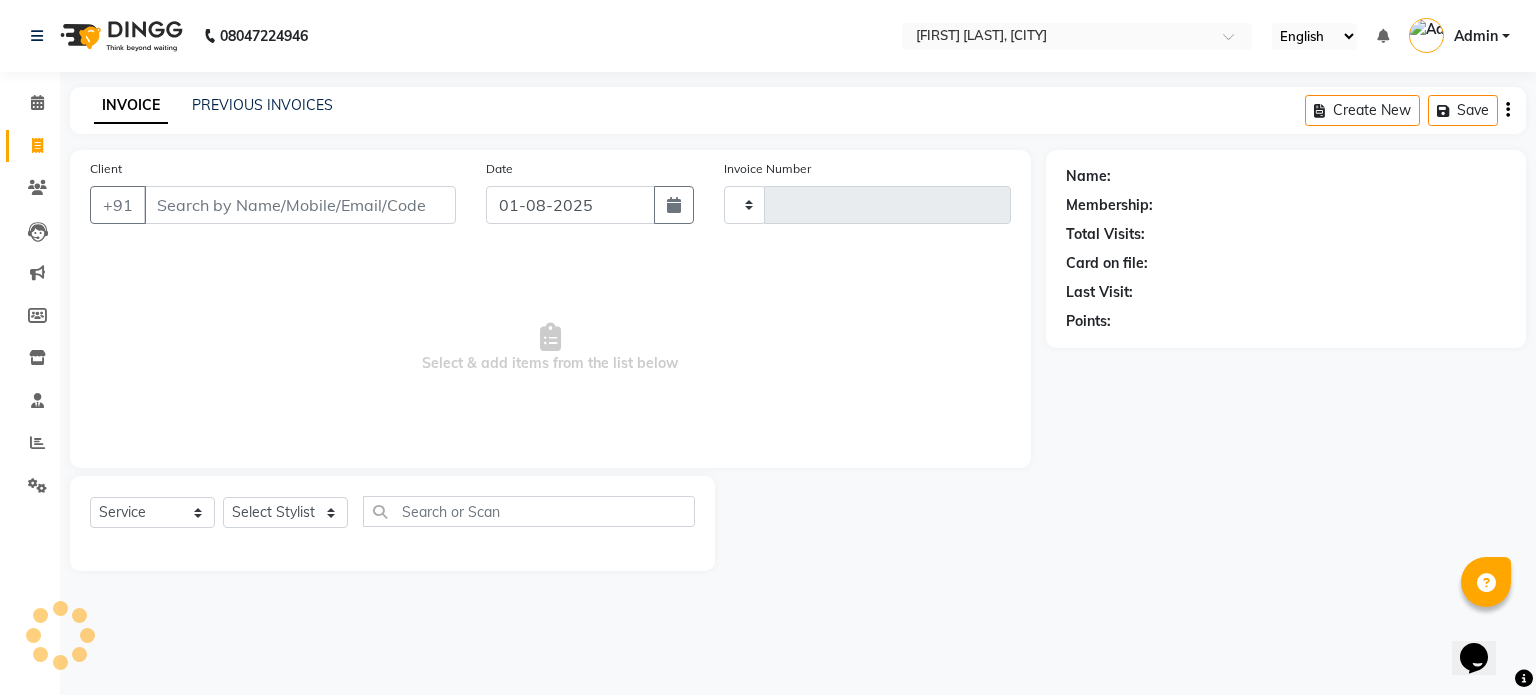 type on "1010" 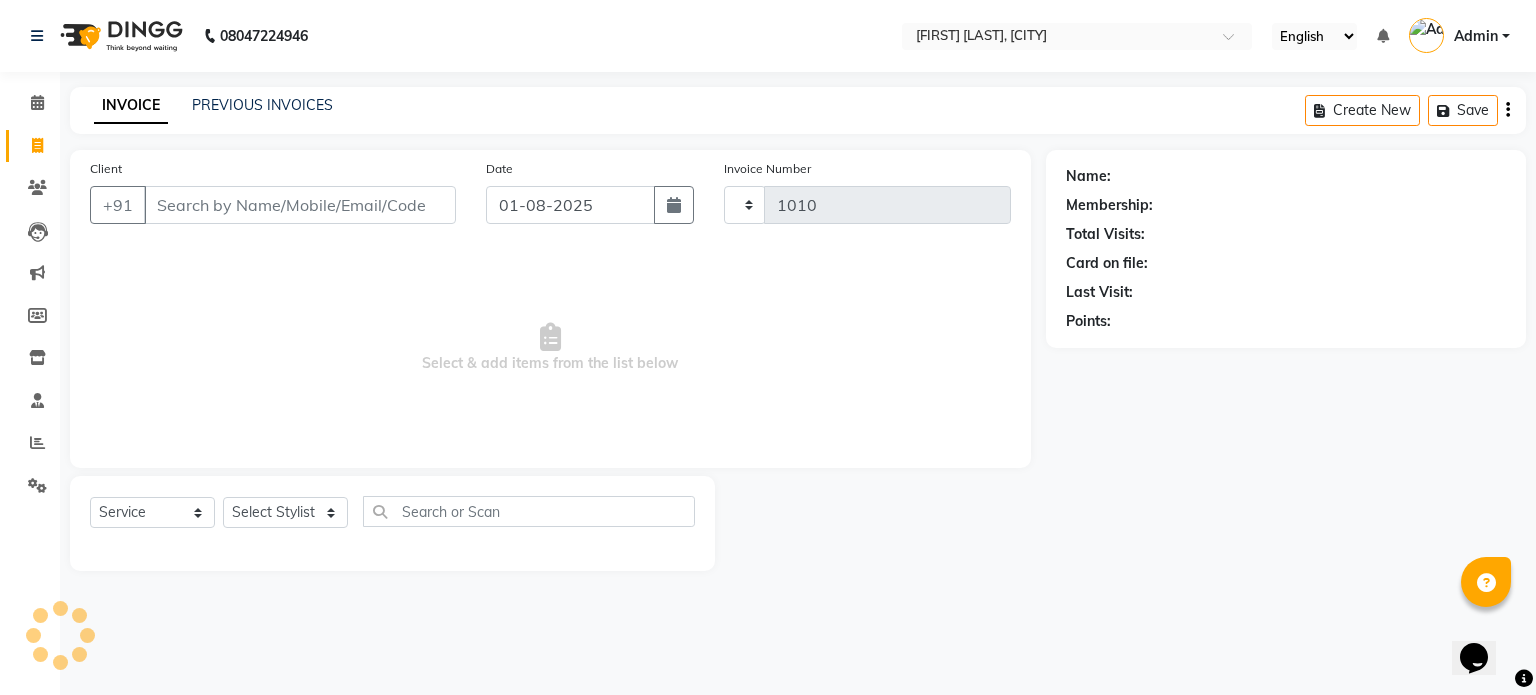 select on "7372" 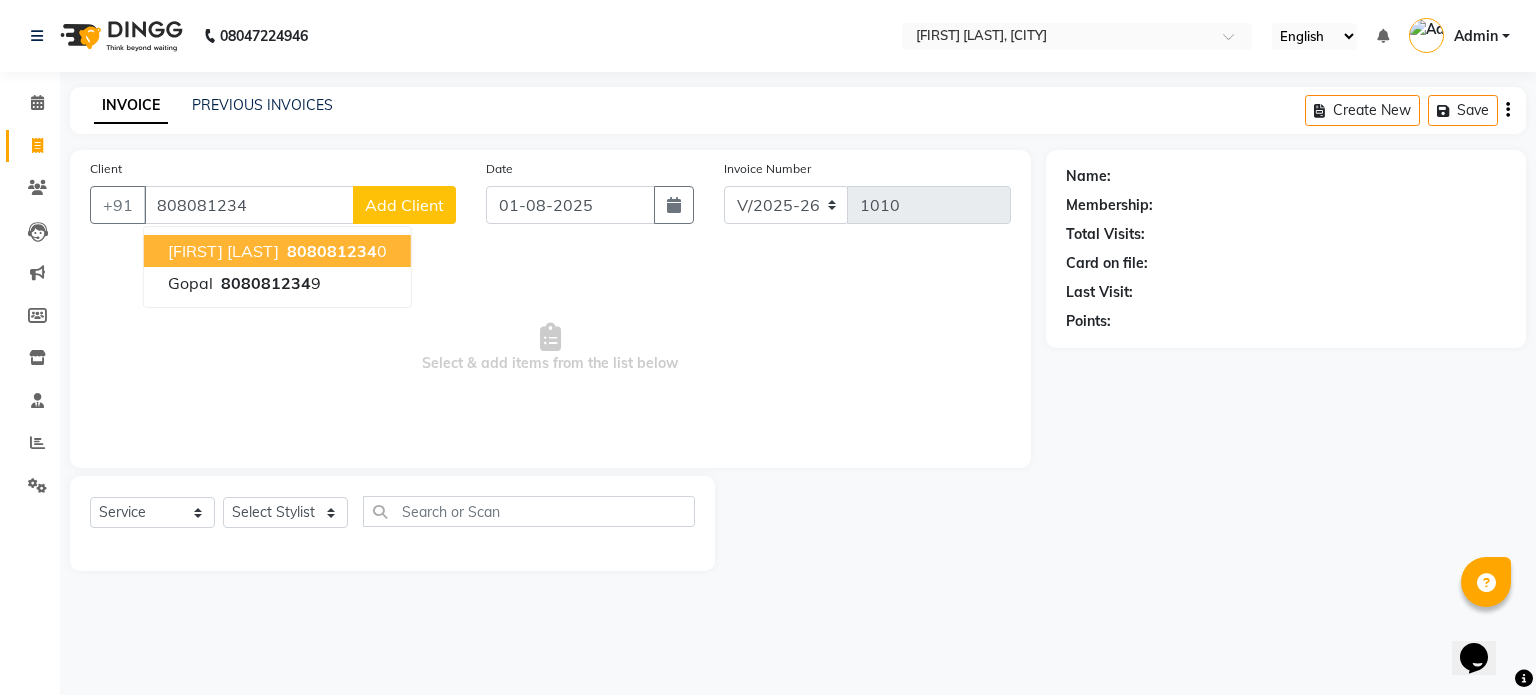 drag, startPoint x: 0, startPoint y: 0, endPoint x: 209, endPoint y: 249, distance: 325.08768 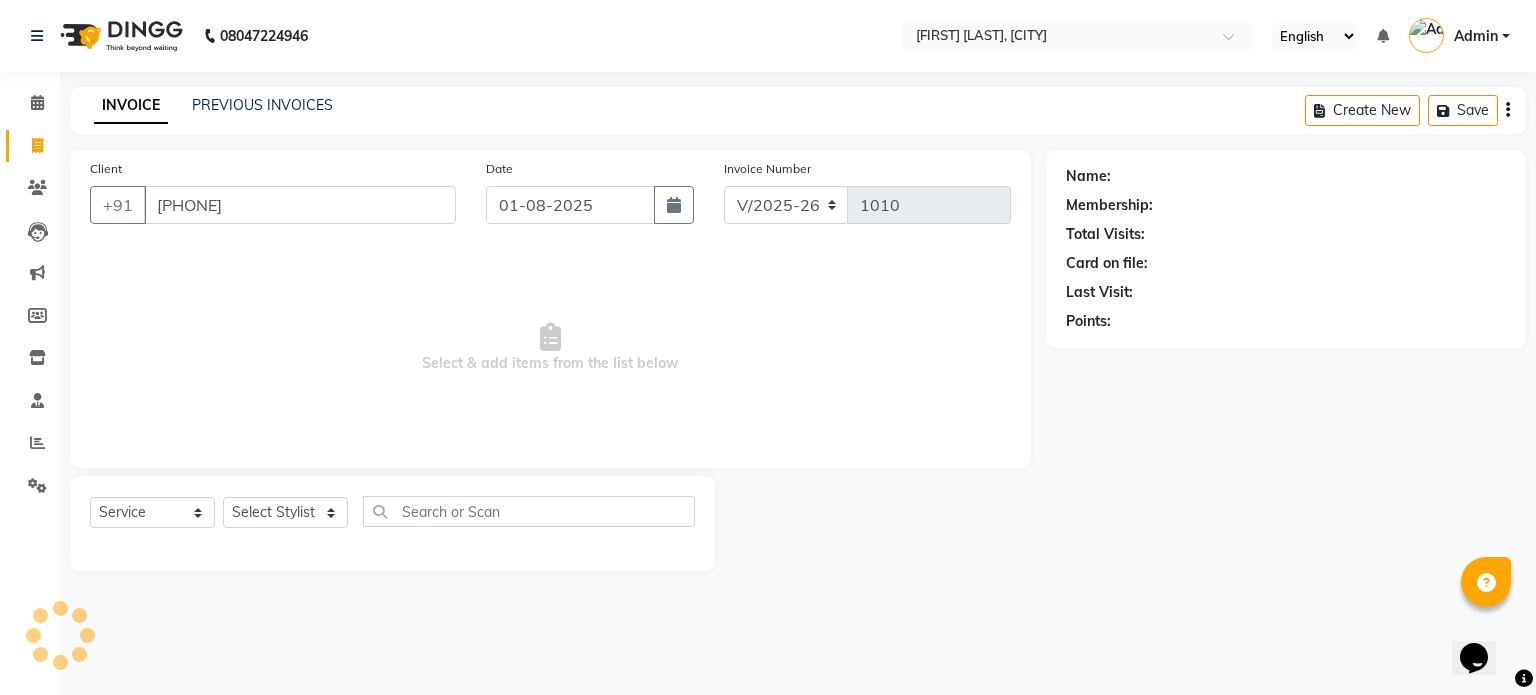 type on "[PHONE]" 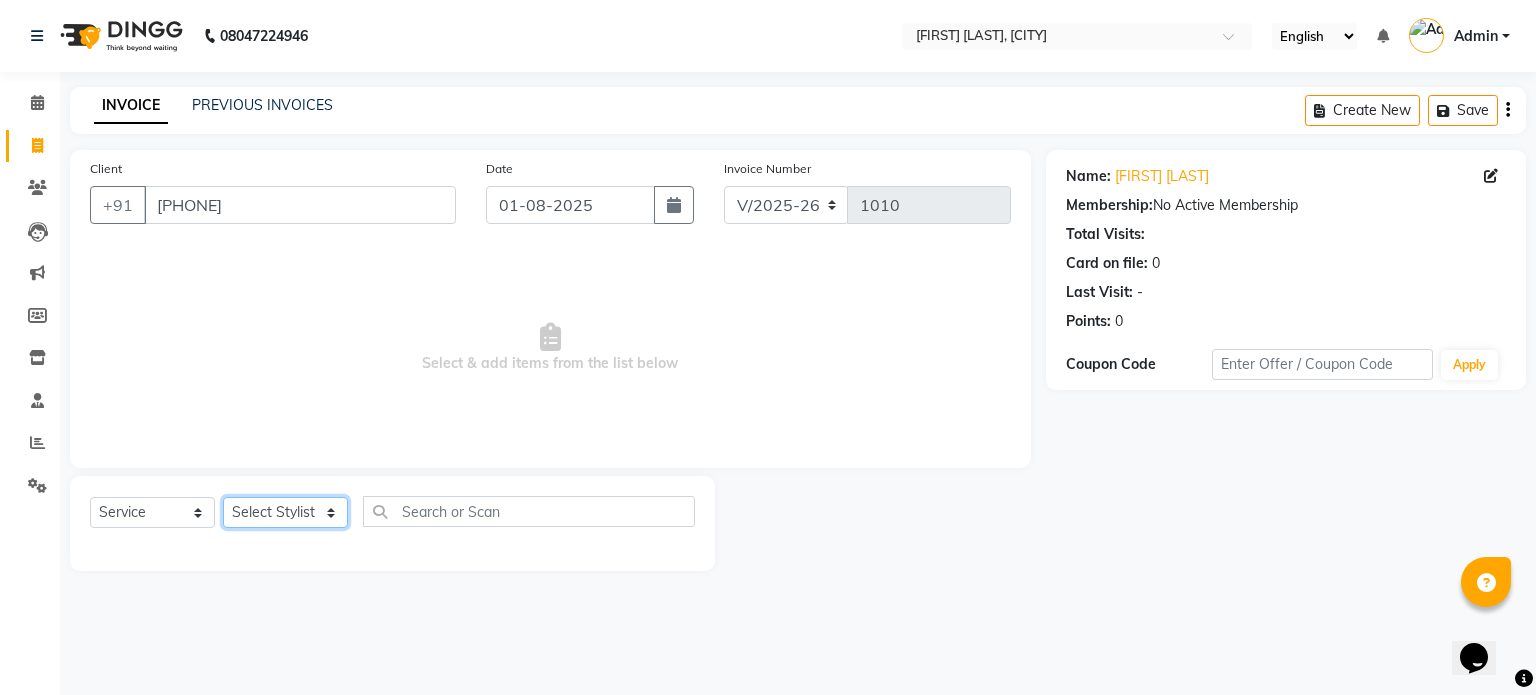 click on "Select Stylist [FIRST] [LAST] [FIRST] [LAST] [FIRST] [LAST] [FIRST] [LAST] [FIRST] [LAST] [FIRST] [LAST] [FIRST] [LAST] [FIRST]" 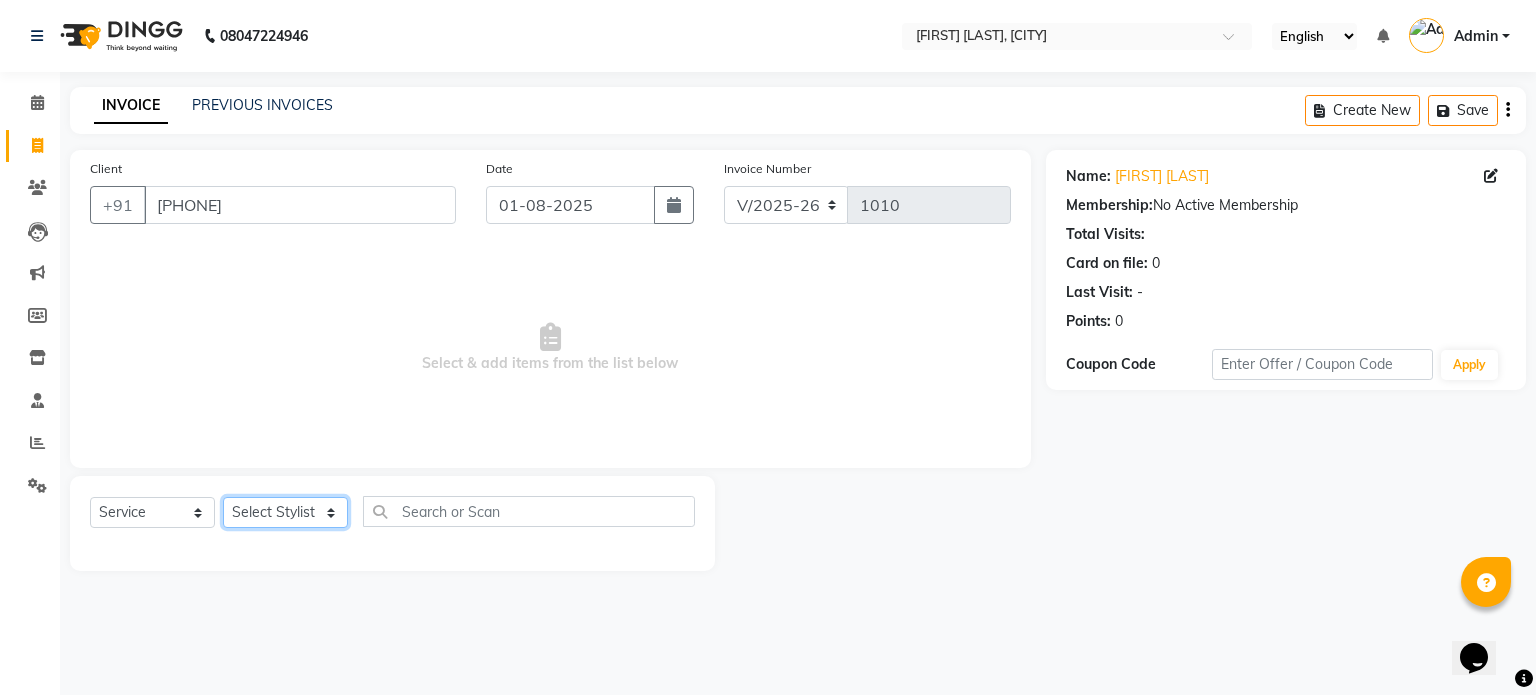 select on "87464" 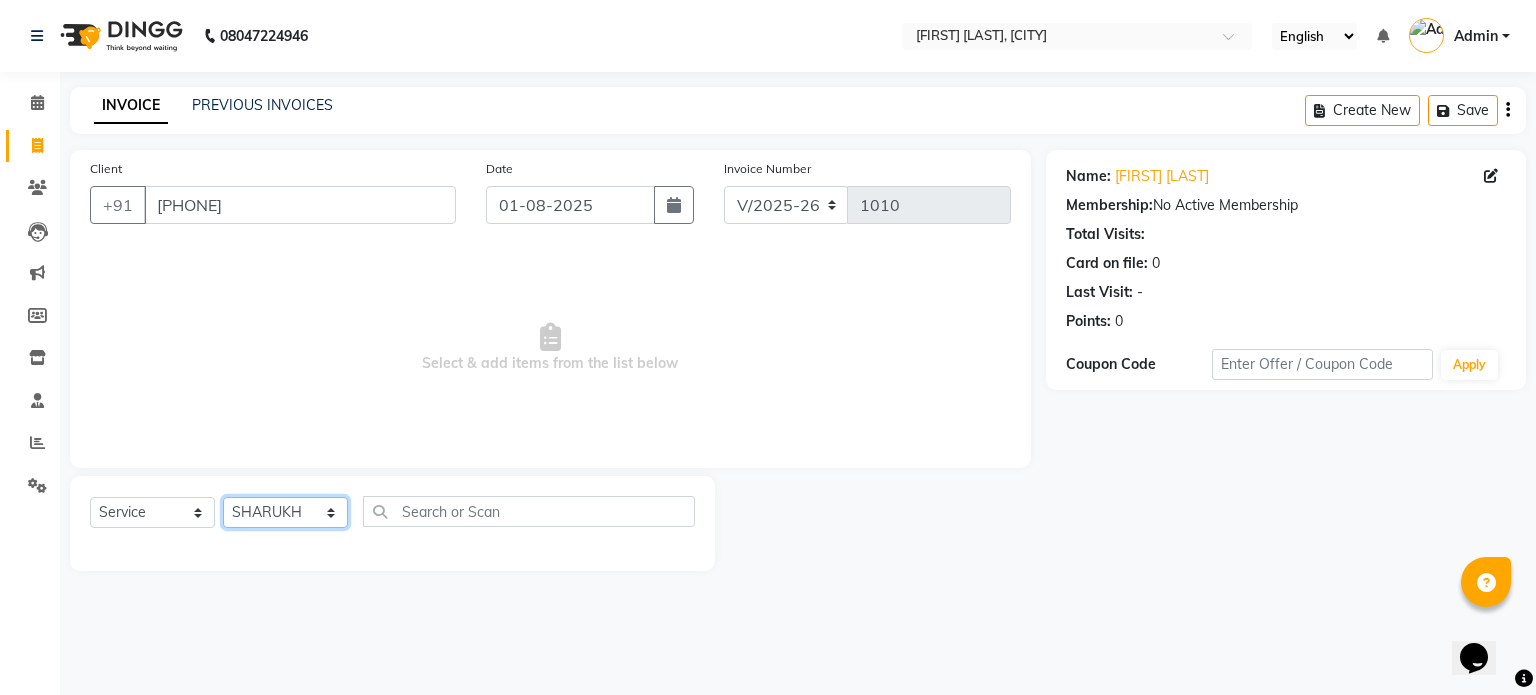 click on "Select Stylist [FIRST] [LAST] [FIRST] [LAST] [FIRST] [LAST] [FIRST] [LAST] [FIRST] [LAST] [FIRST] [LAST] [FIRST] [LAST] [FIRST]" 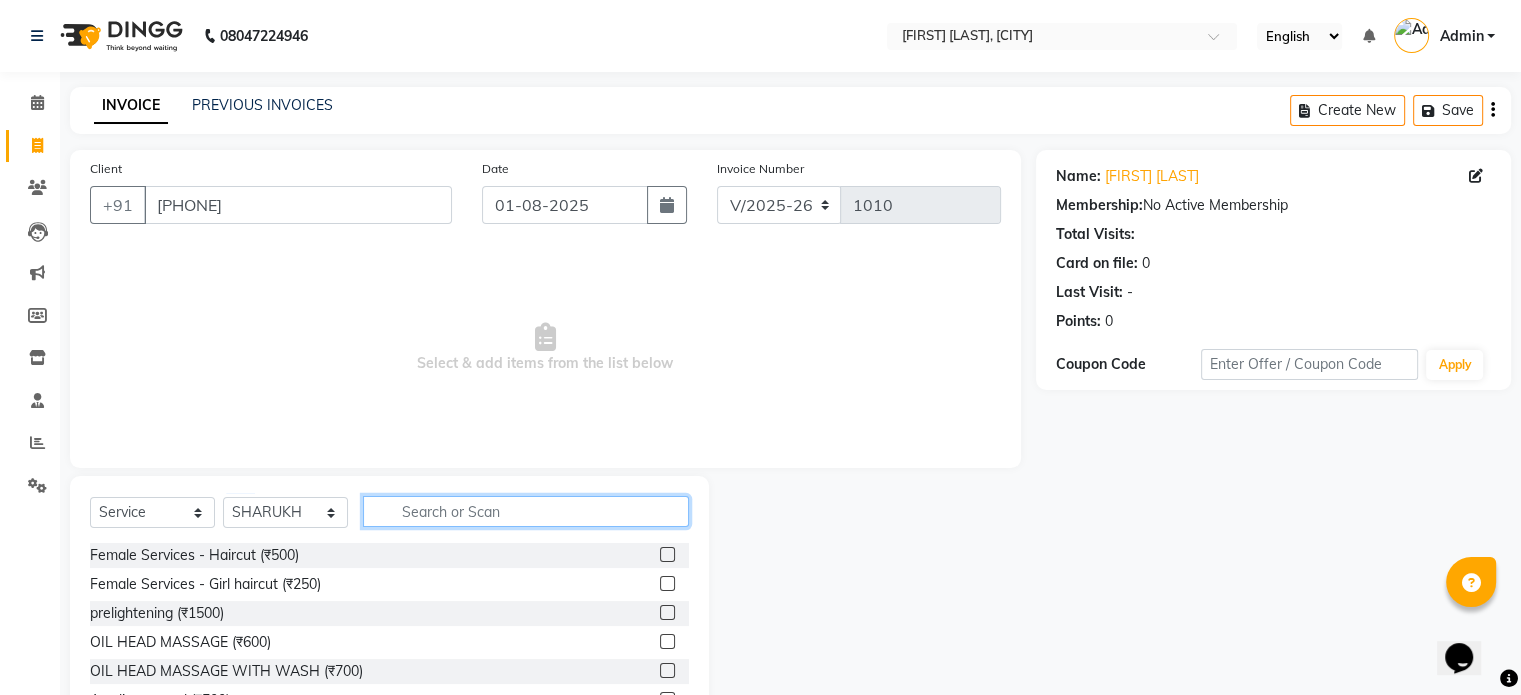 click 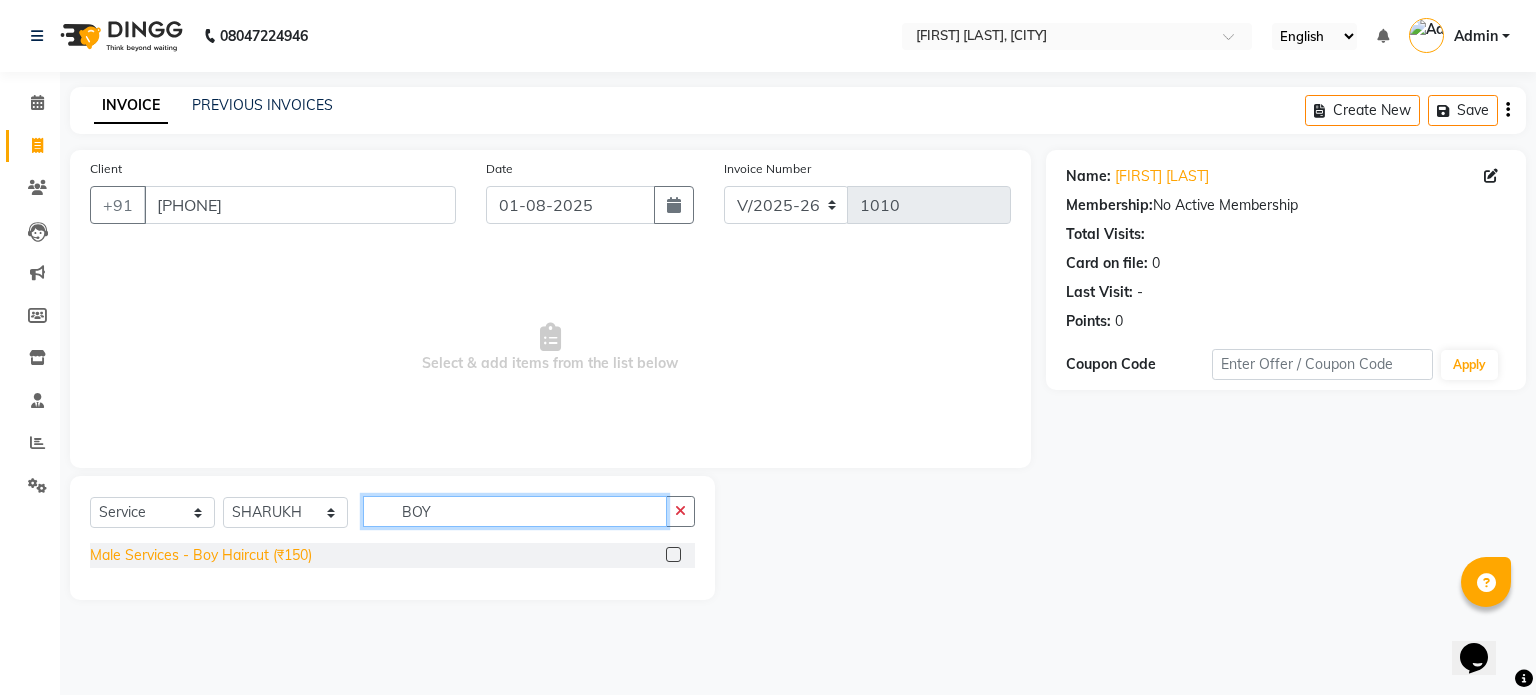 type on "BOY" 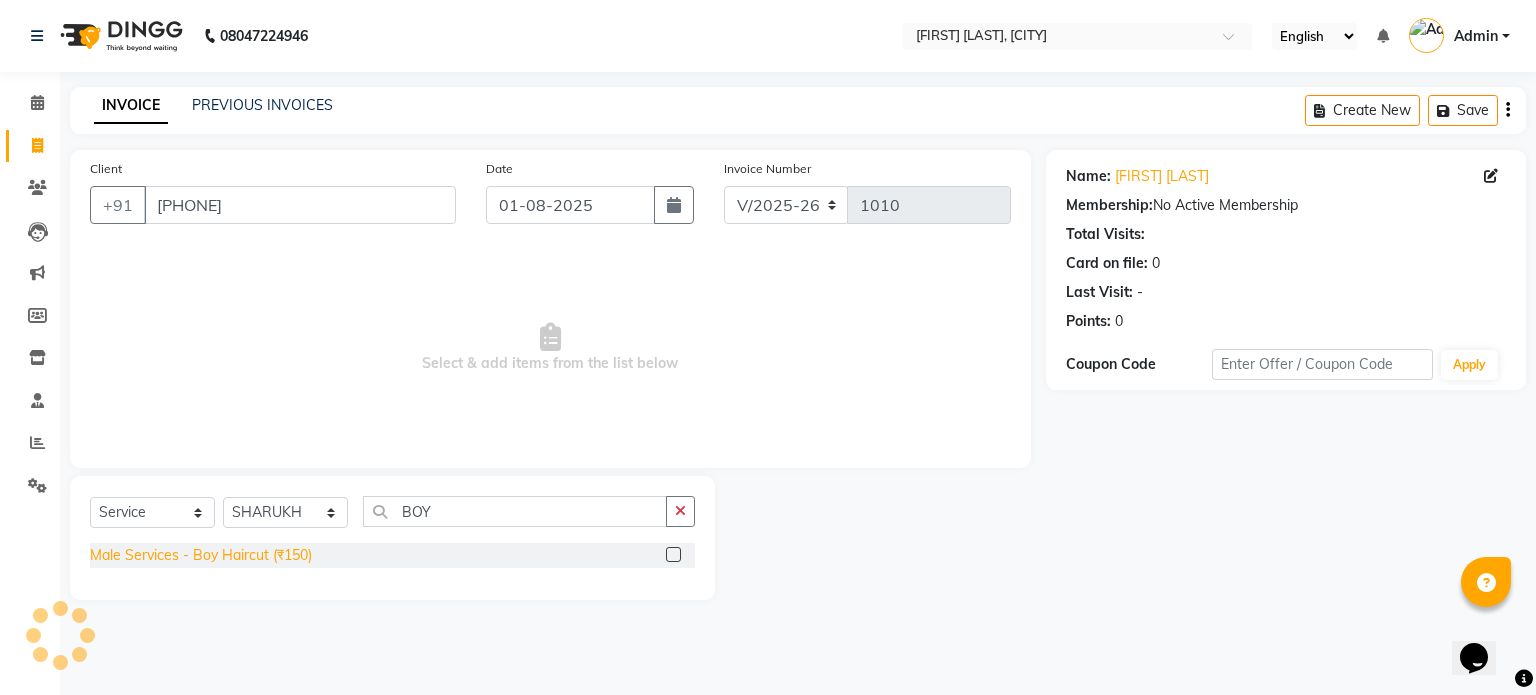 click on "Male Services - Boy Haircut (₹150)" 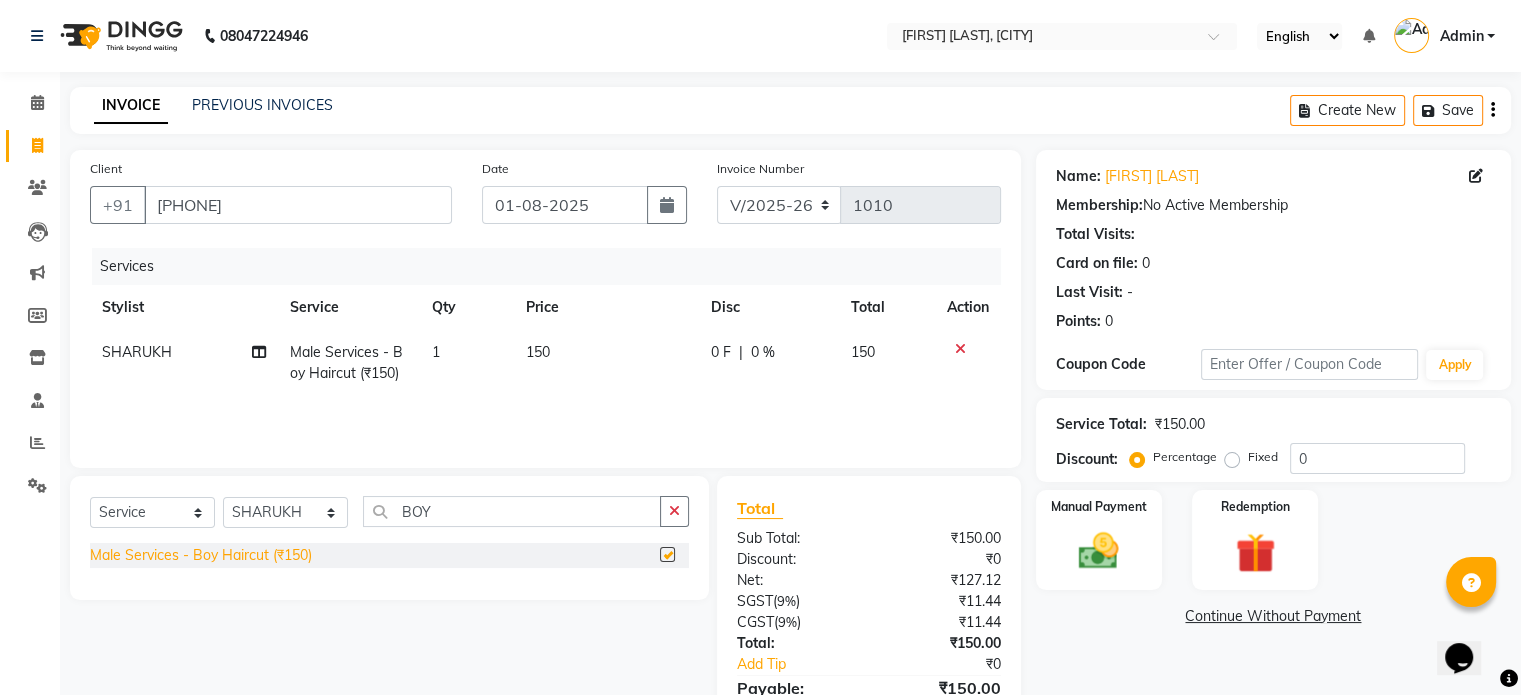 checkbox on "false" 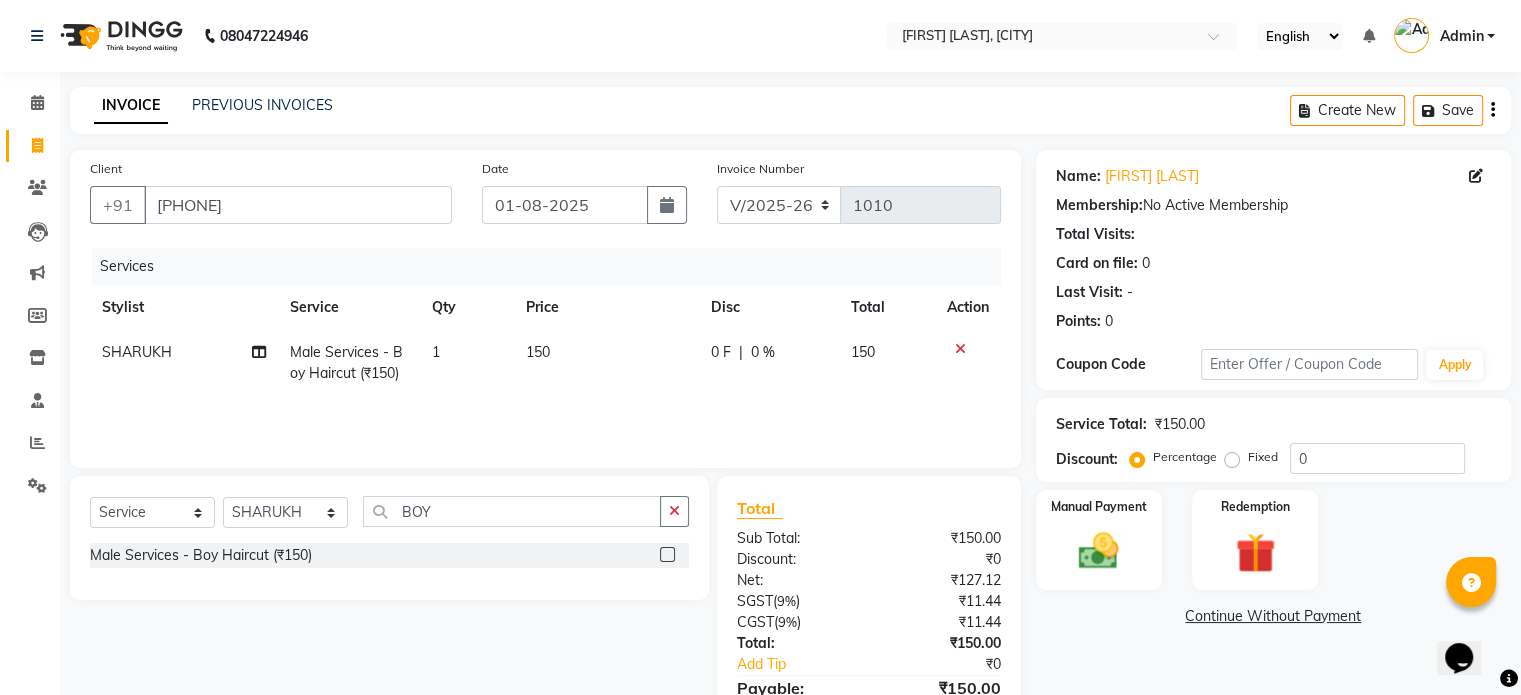 scroll, scrollTop: 105, scrollLeft: 0, axis: vertical 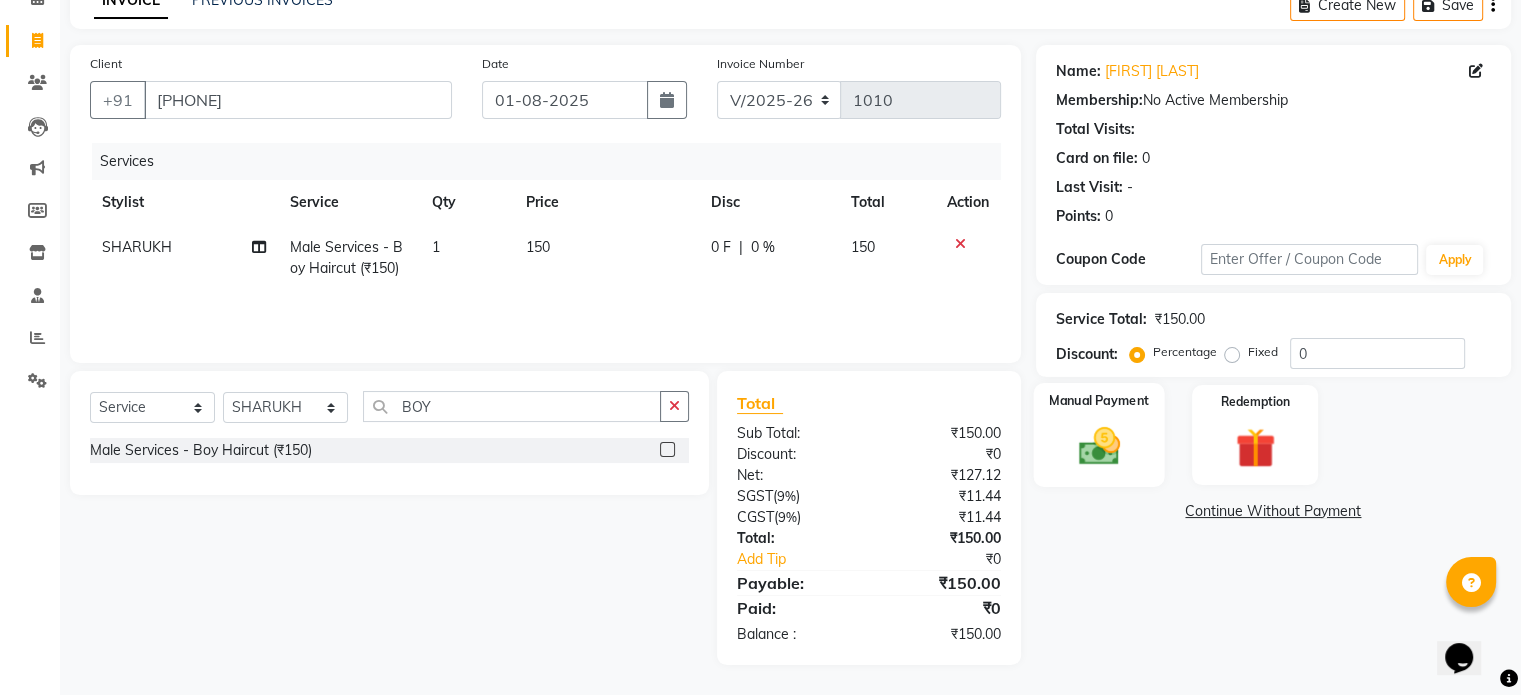 click 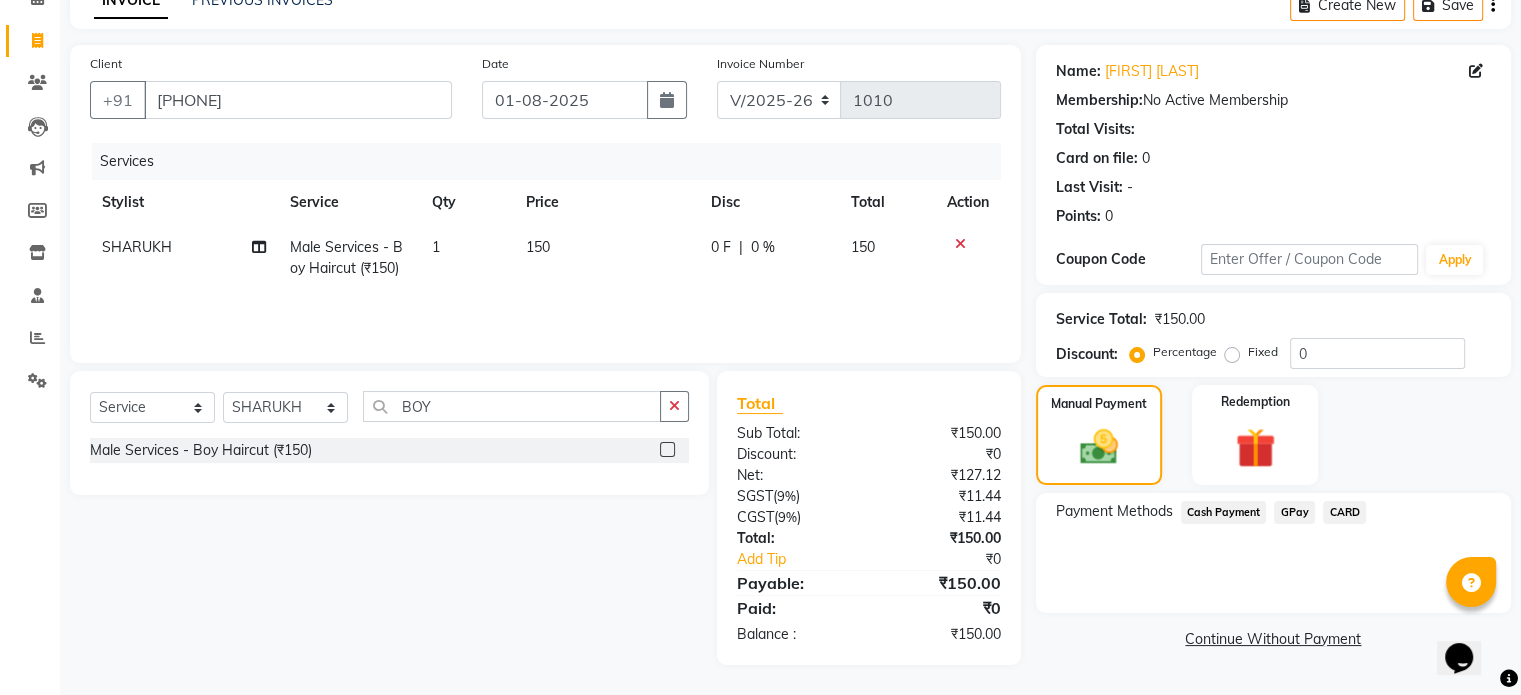 click on "GPay" 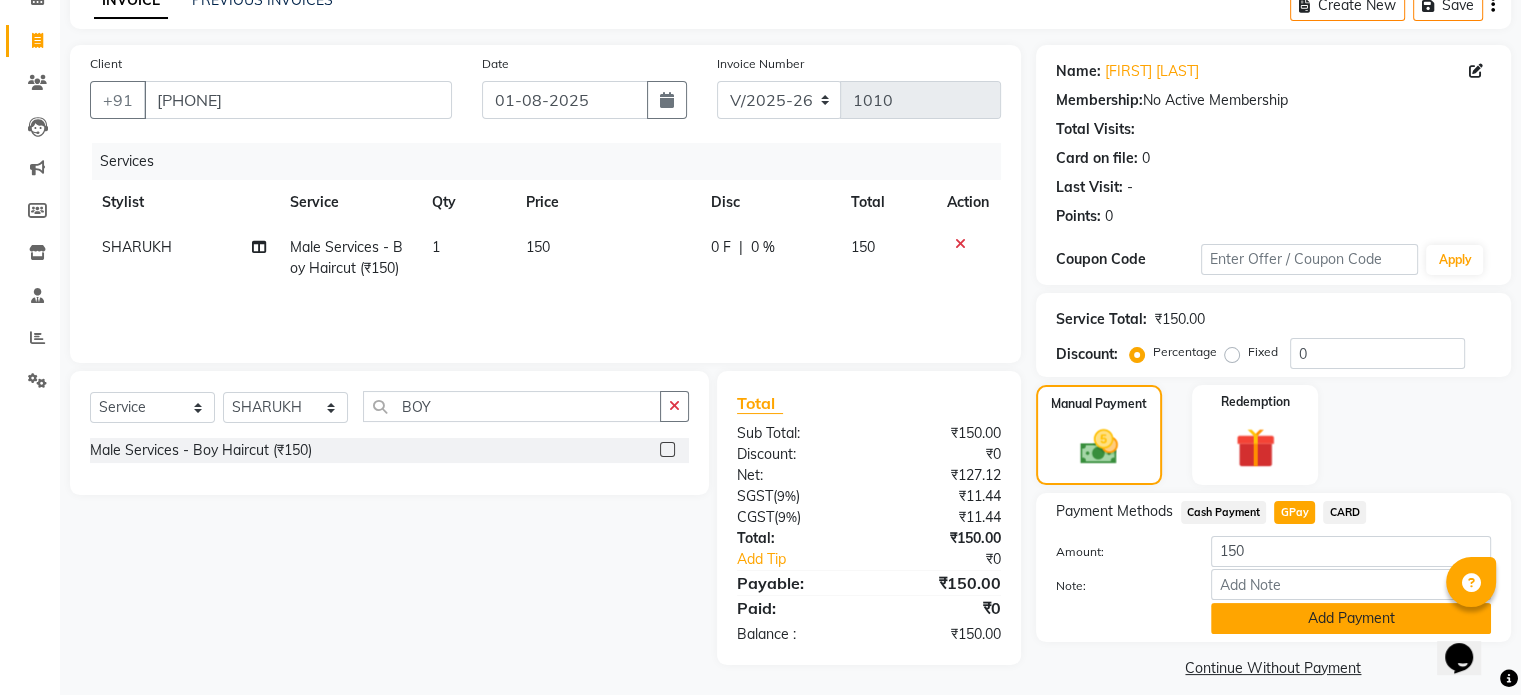 click on "Add Payment" 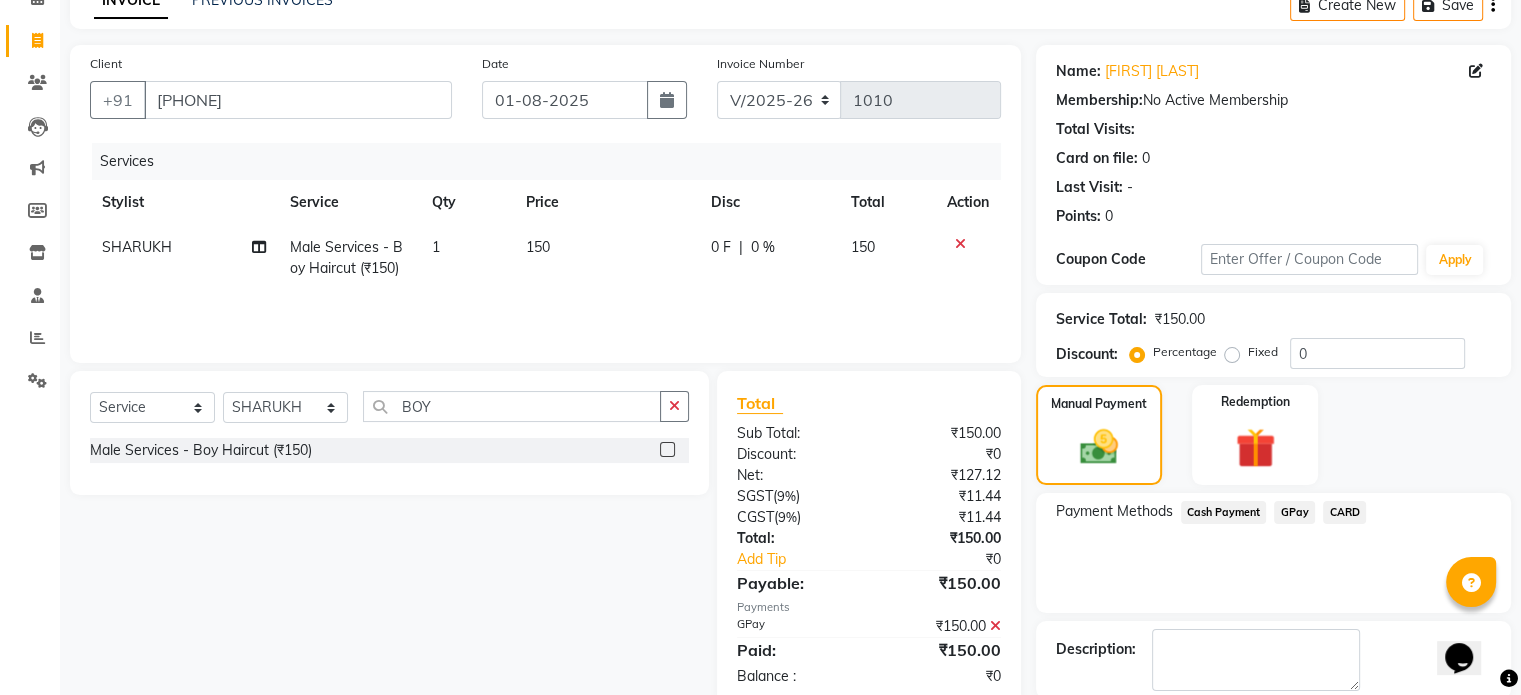 scroll, scrollTop: 205, scrollLeft: 0, axis: vertical 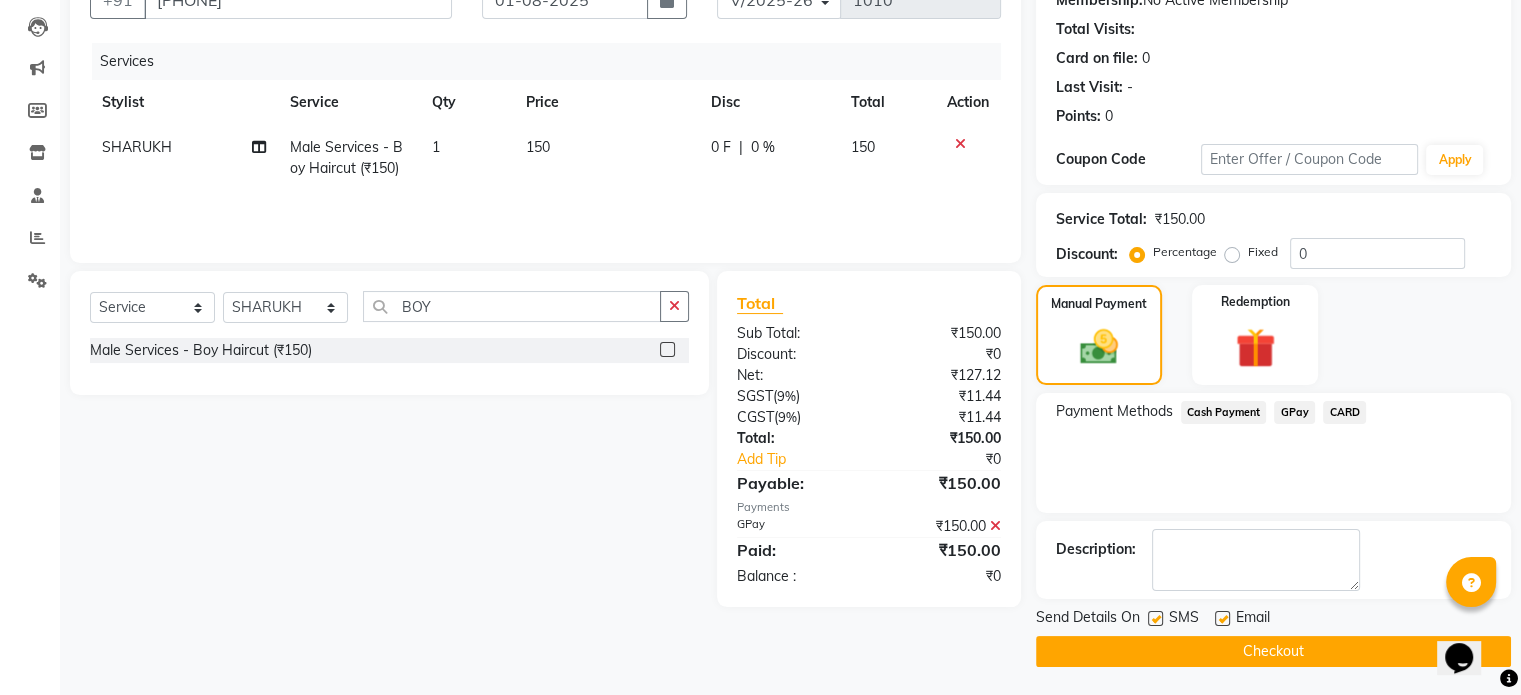 click on "Checkout" 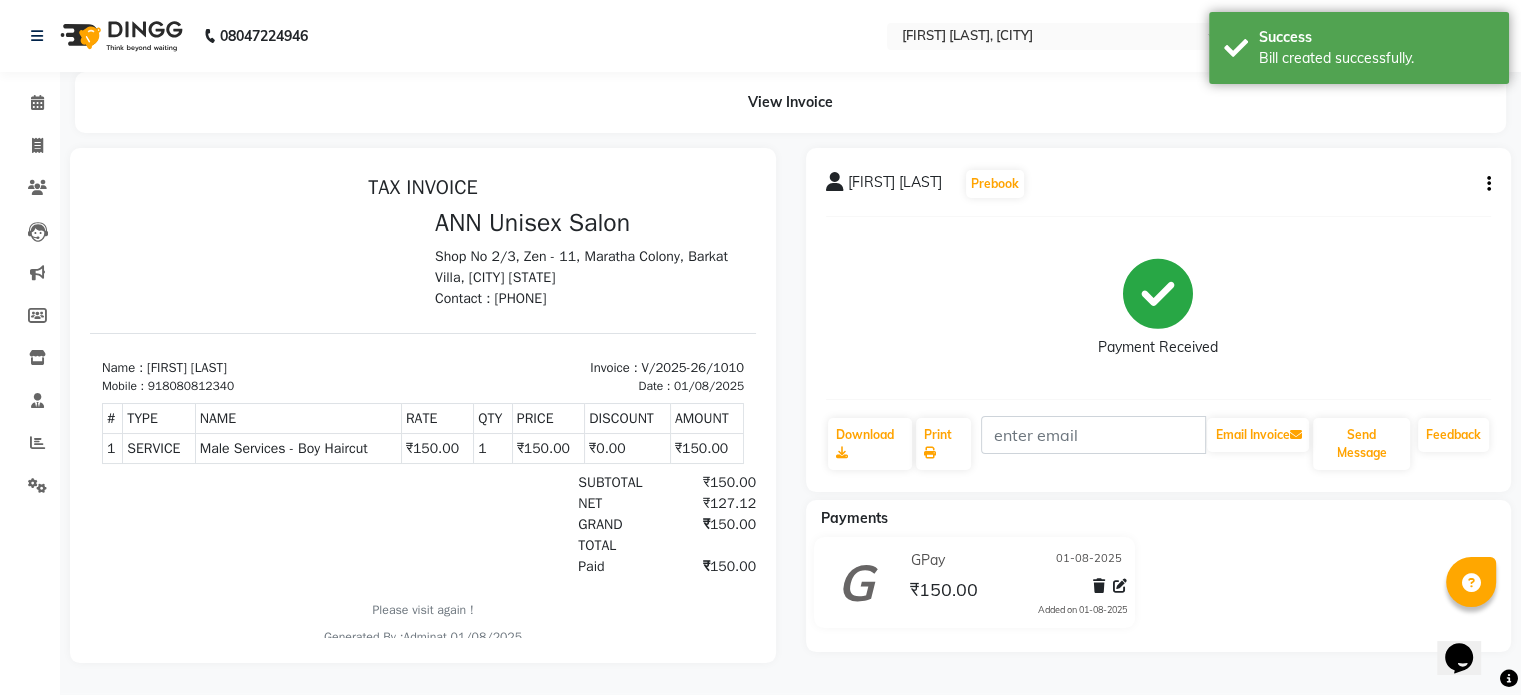 scroll, scrollTop: 0, scrollLeft: 0, axis: both 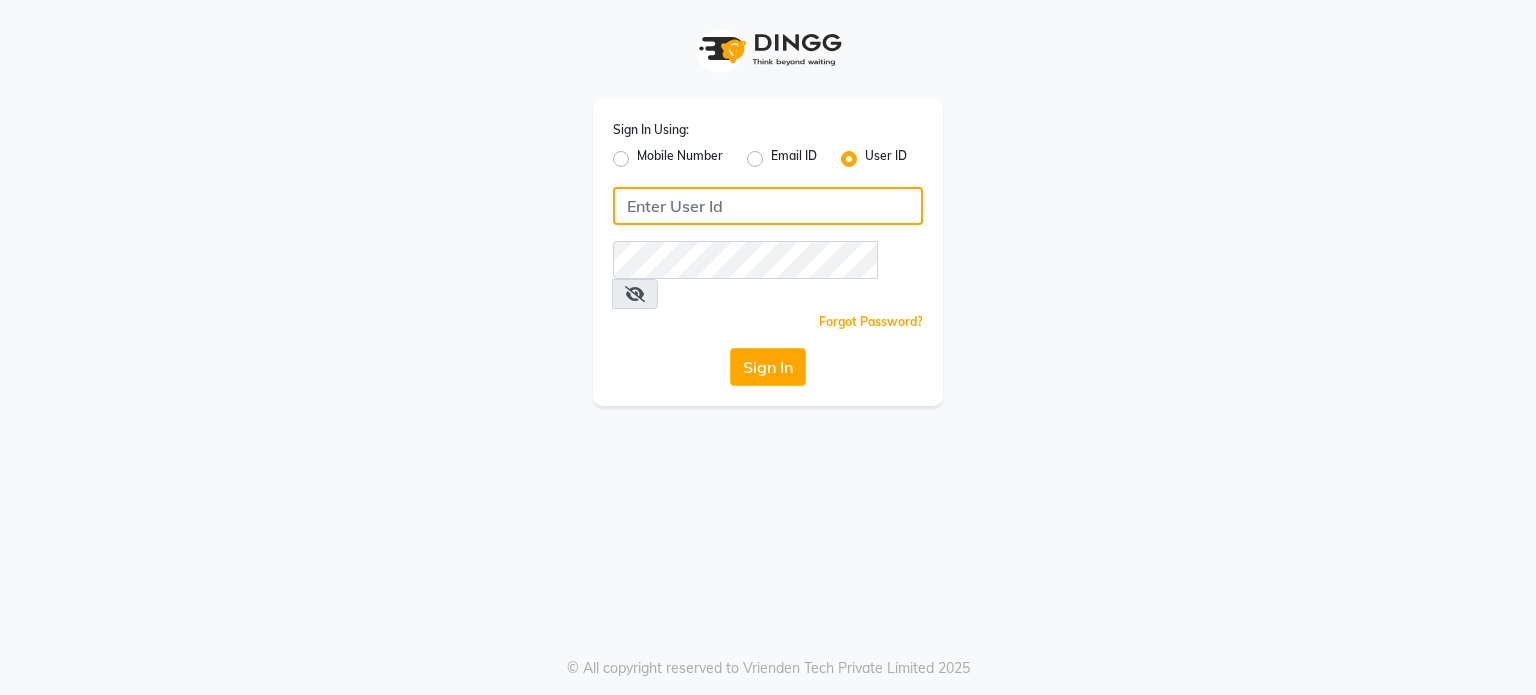 click 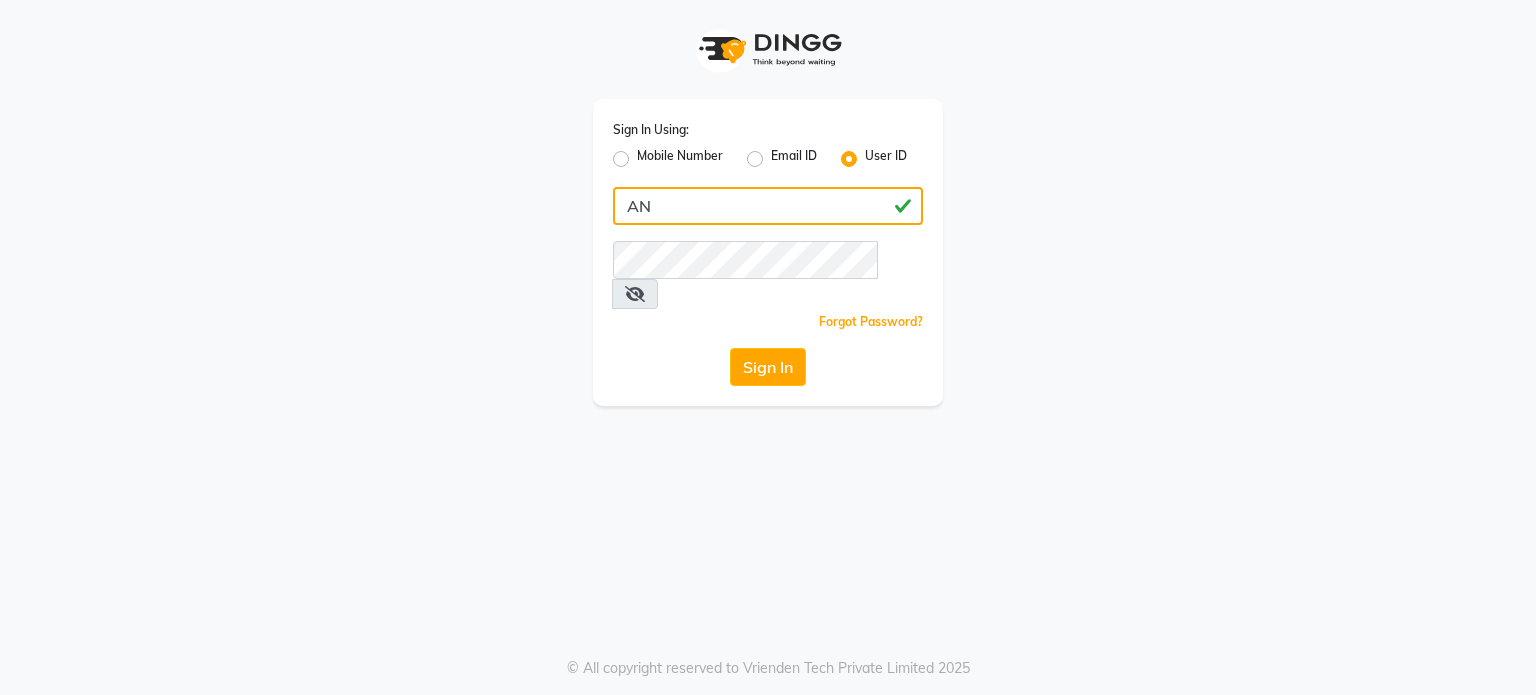type on "A" 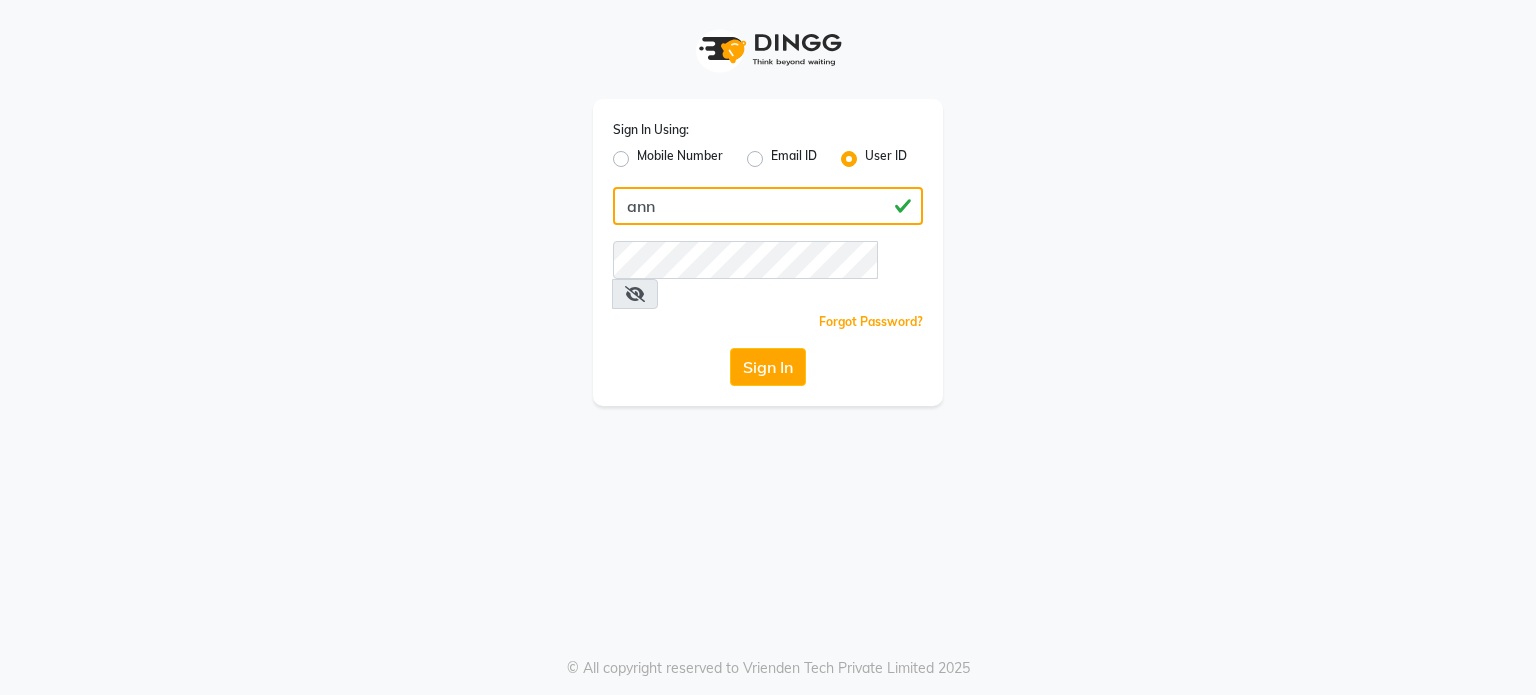 type on "ann" 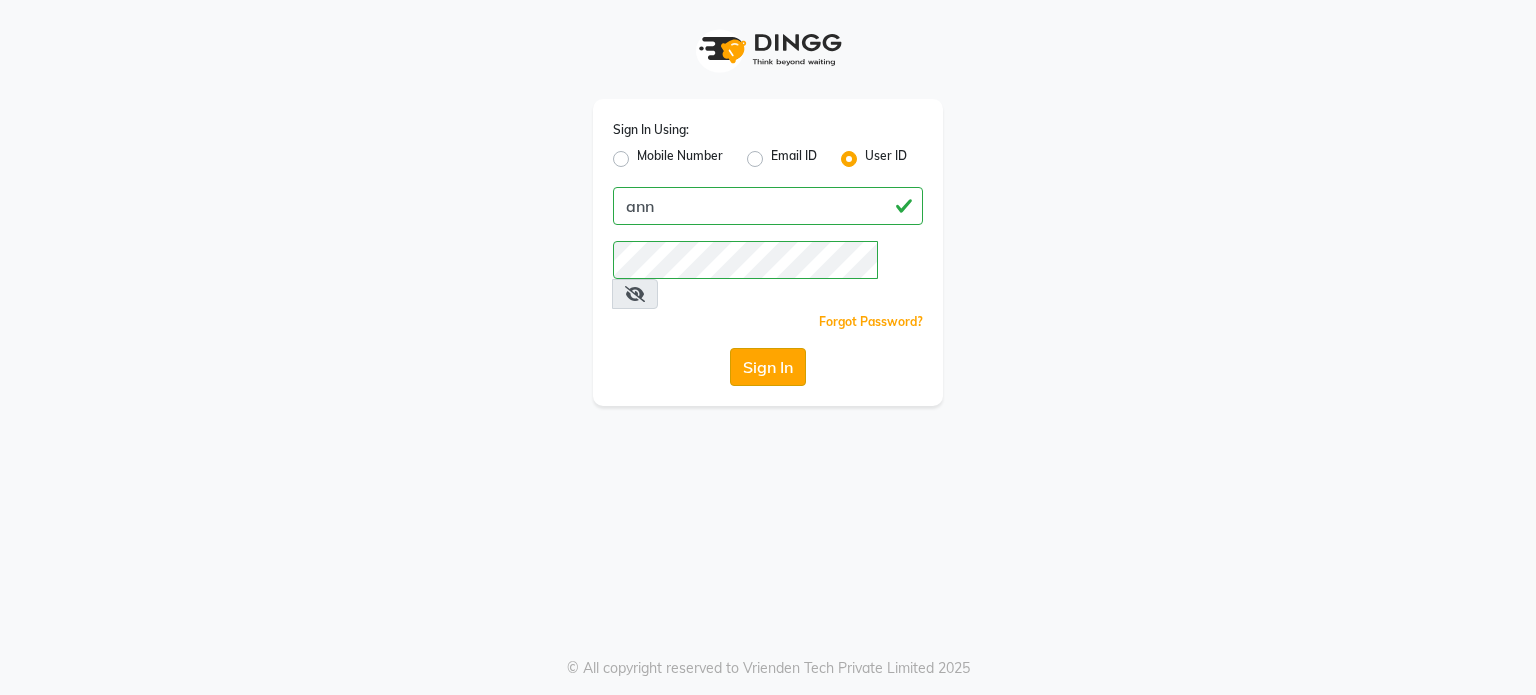 click on "Sign In" 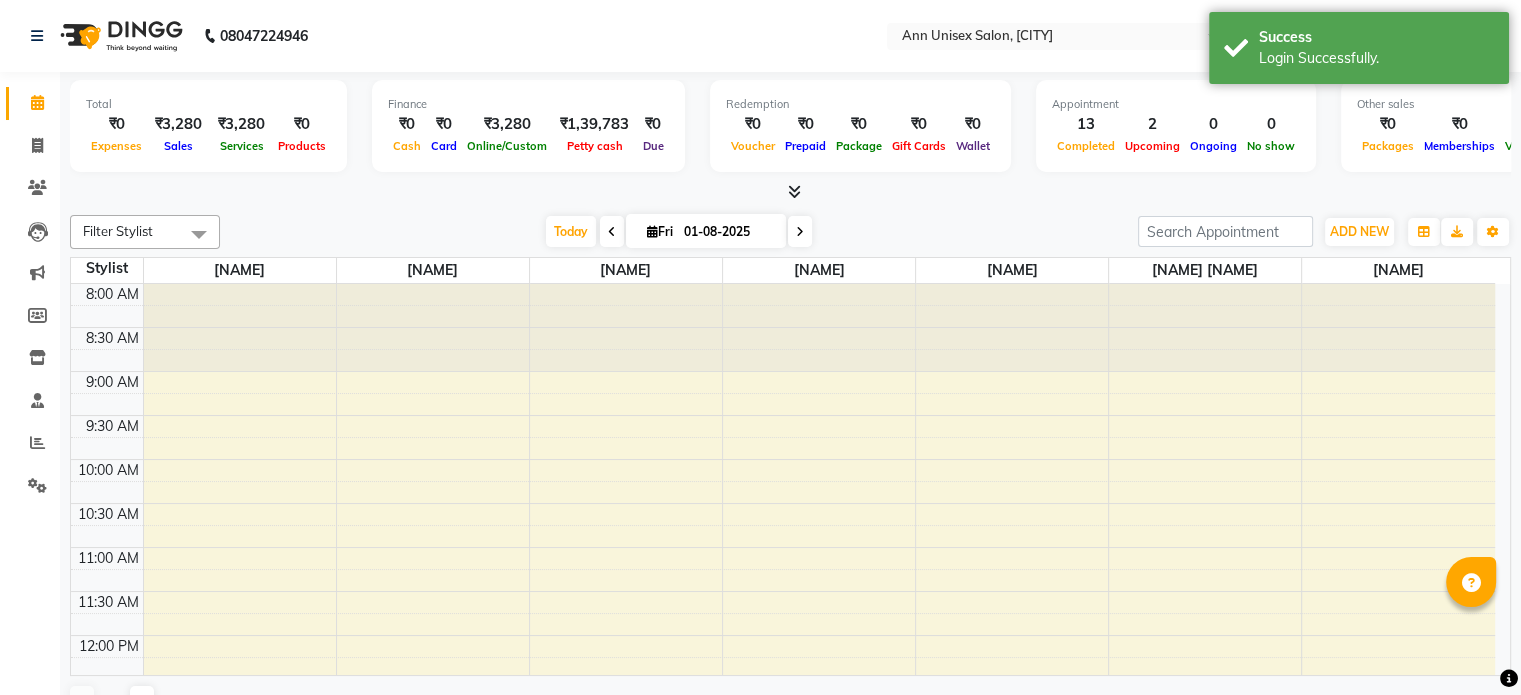 scroll, scrollTop: 552, scrollLeft: 0, axis: vertical 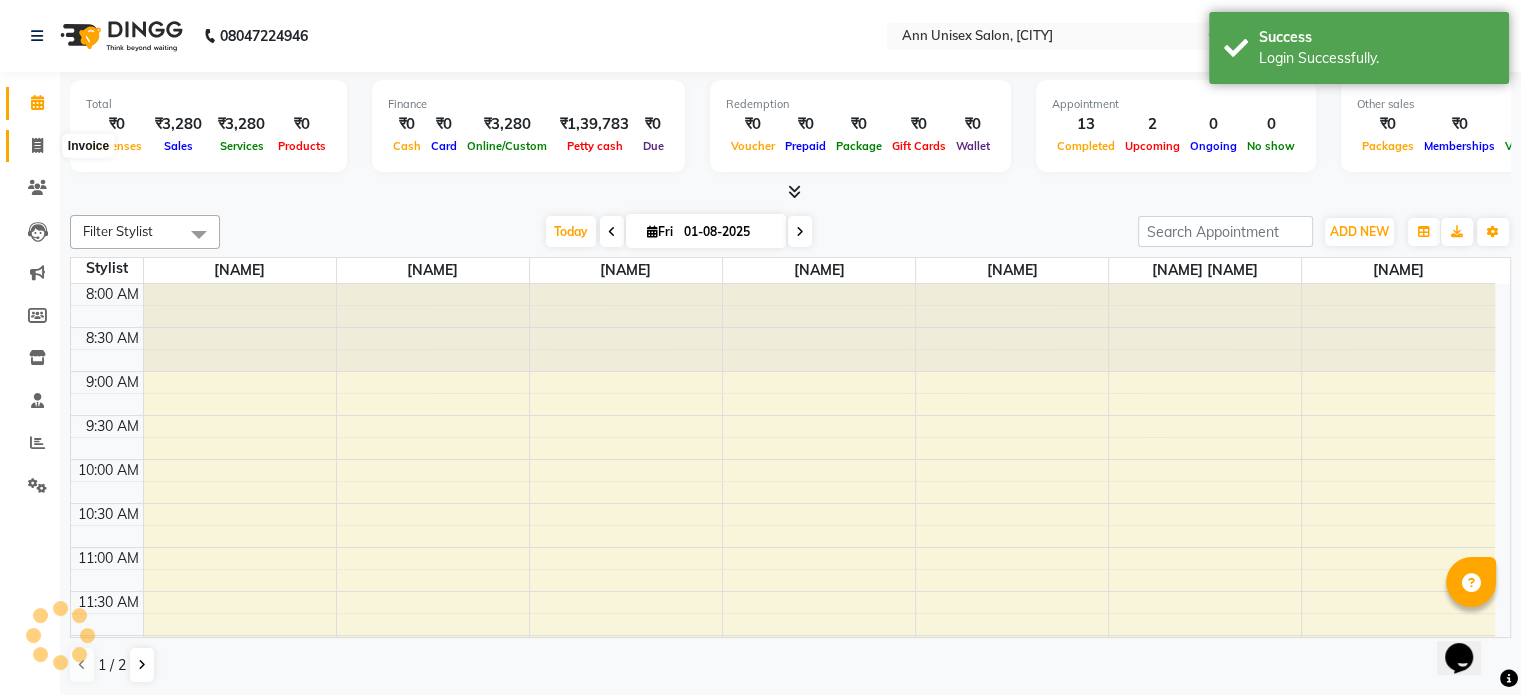 click 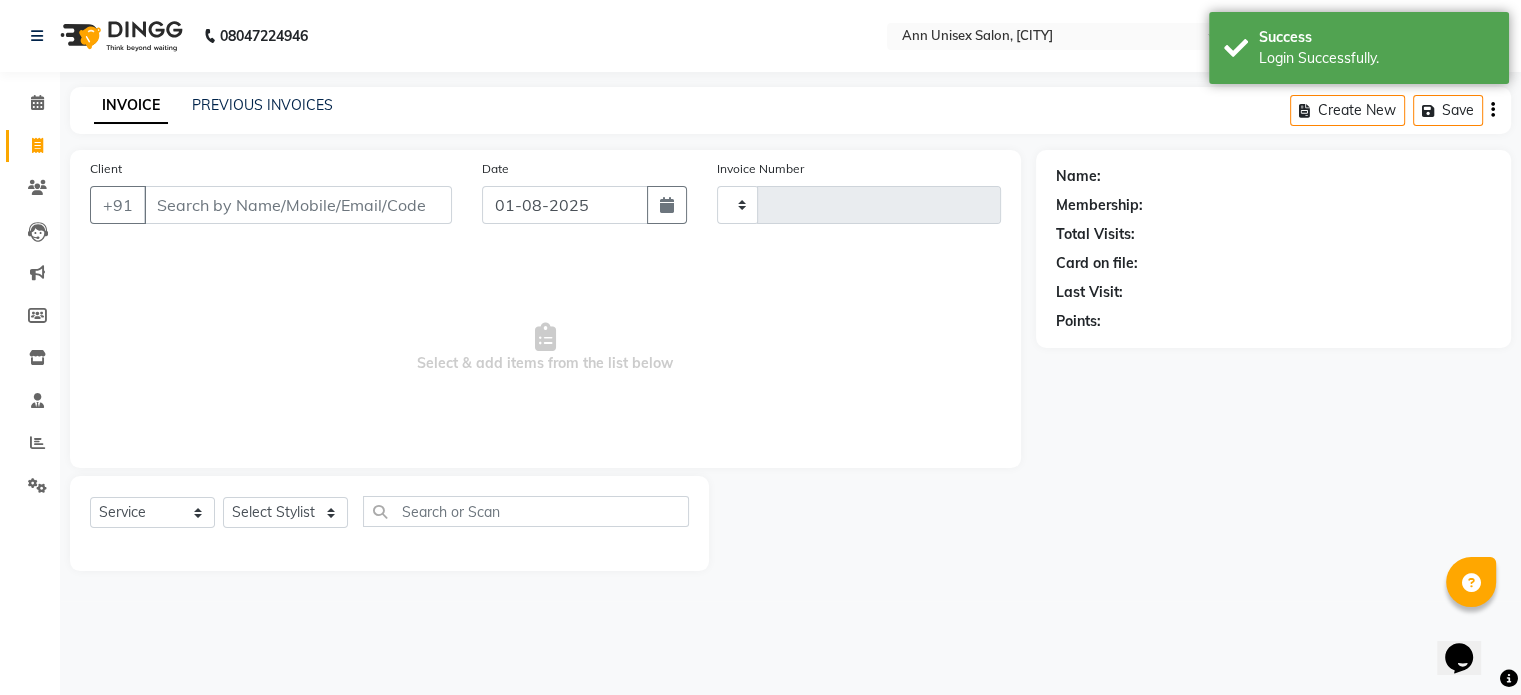 type on "1011" 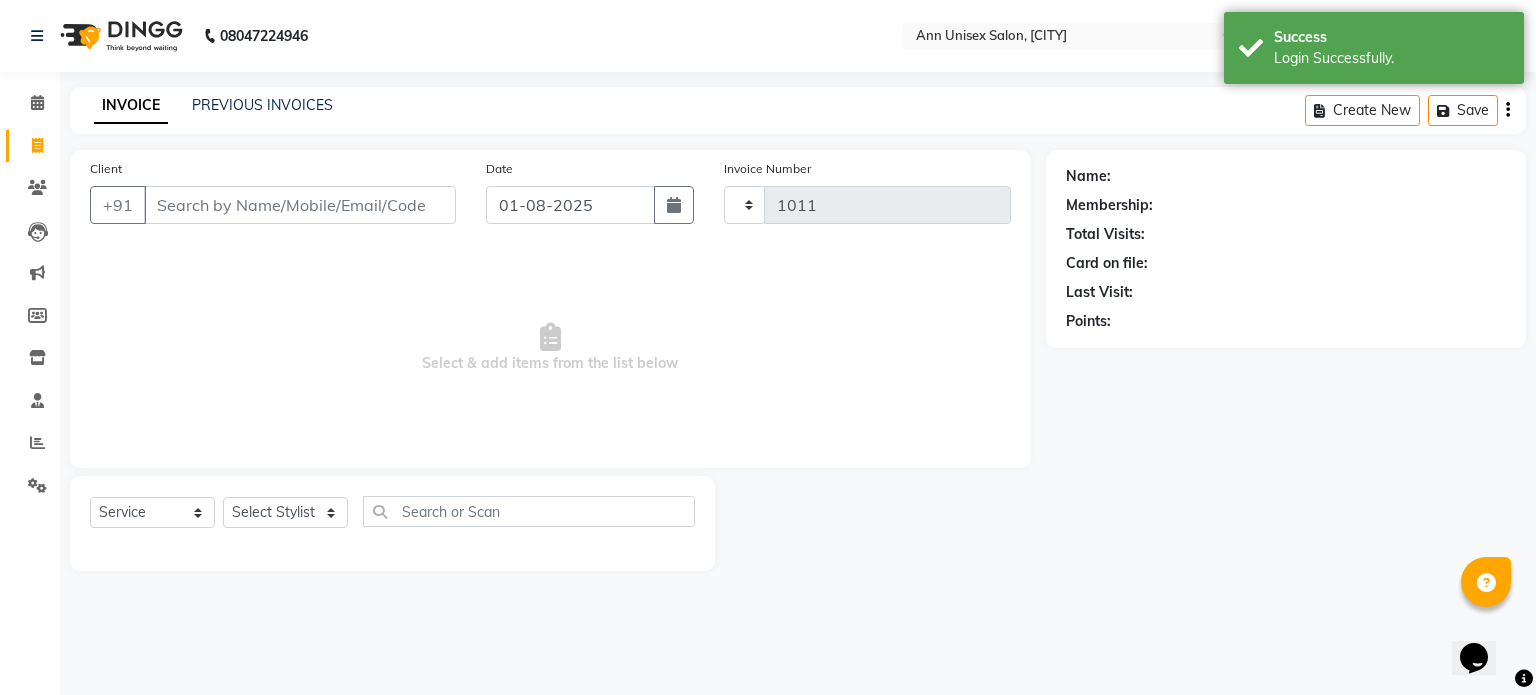 select on "7372" 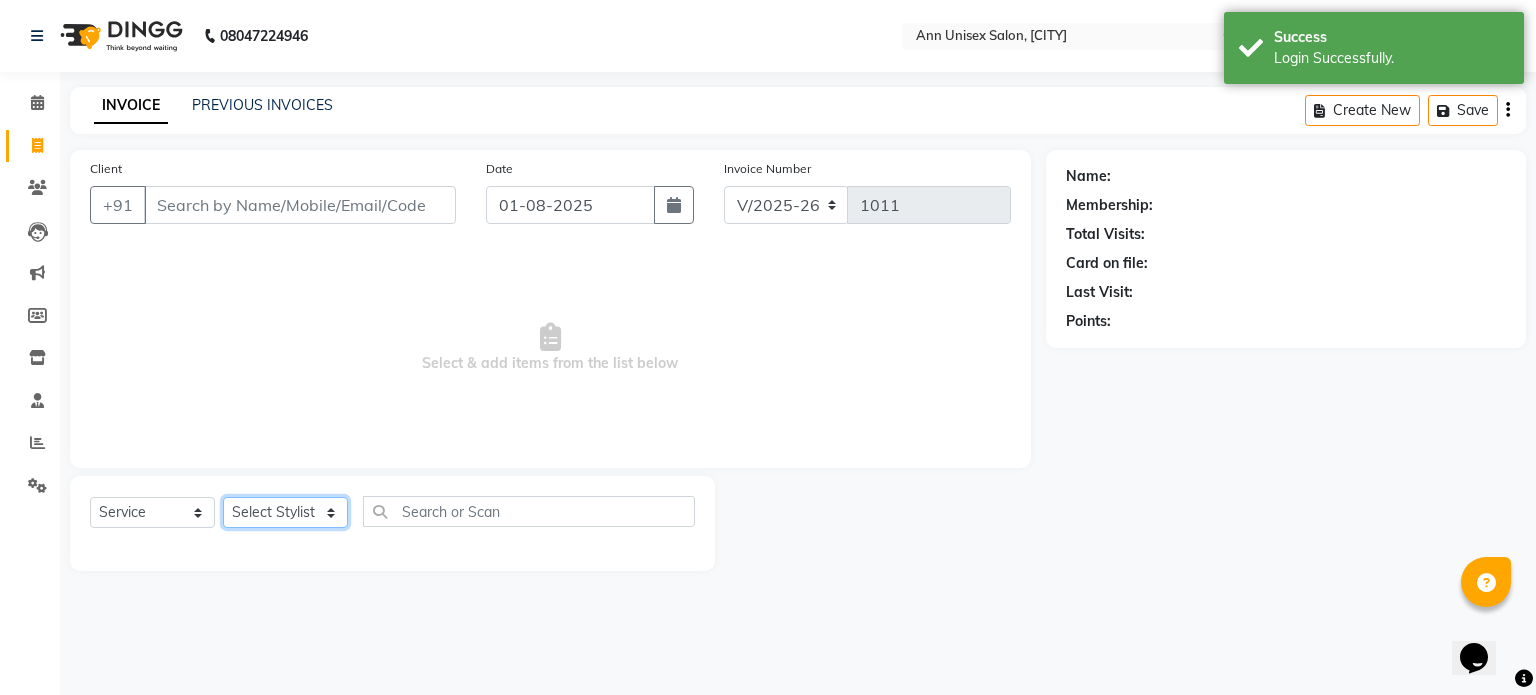 click on "Select Stylist" 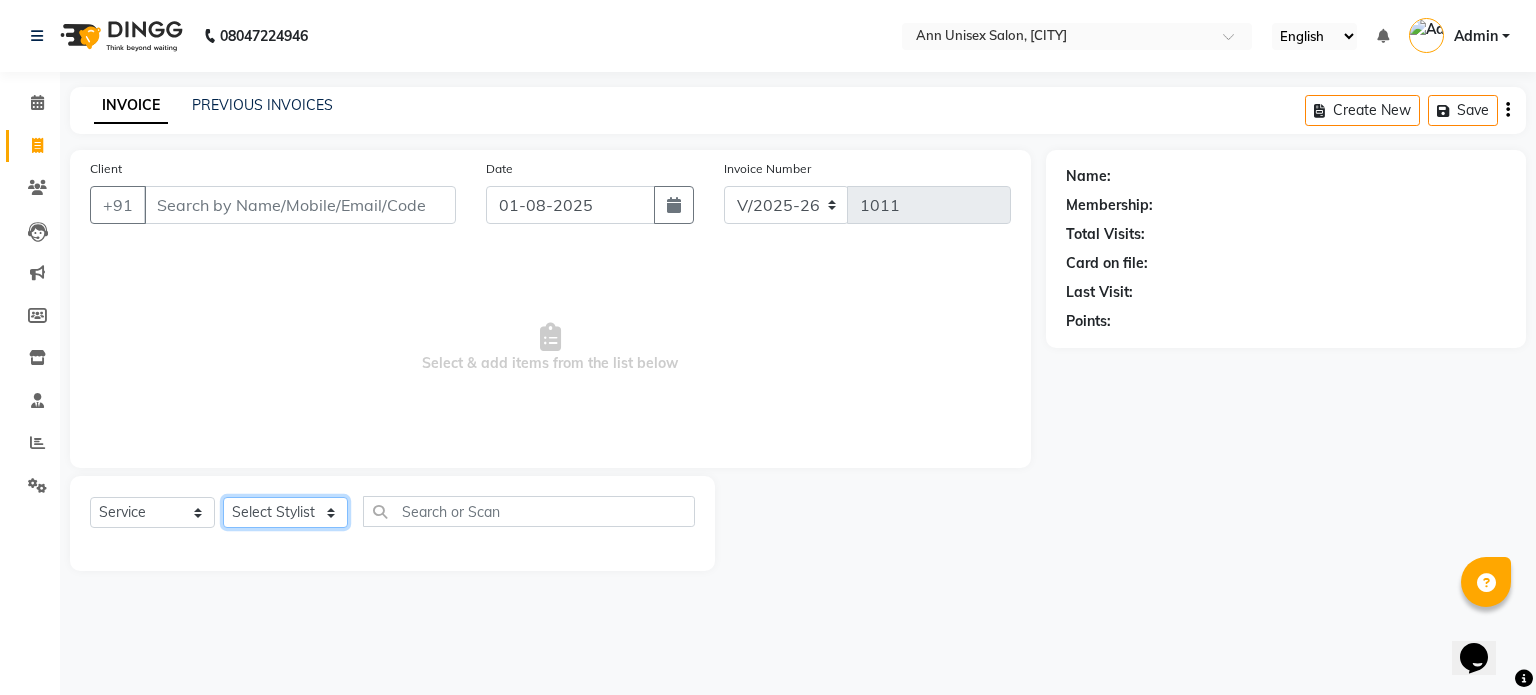select on "64436" 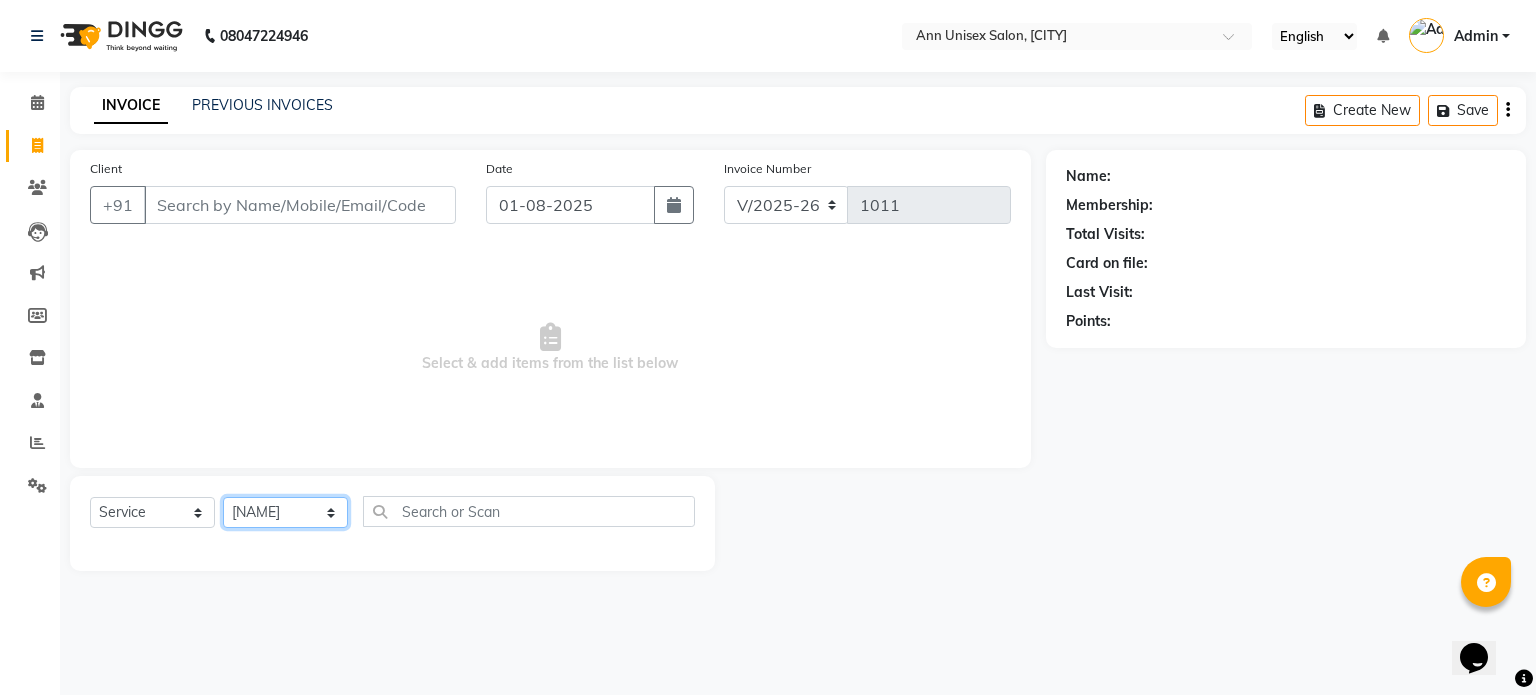 click on "Select Stylist [FIRST] [LAST] [FIRST] [LAST] [FIRST] [LAST] [FIRST] [LAST] [FIRST] [LAST] [FIRST] [LAST] [FIRST] [LAST] [FIRST]" 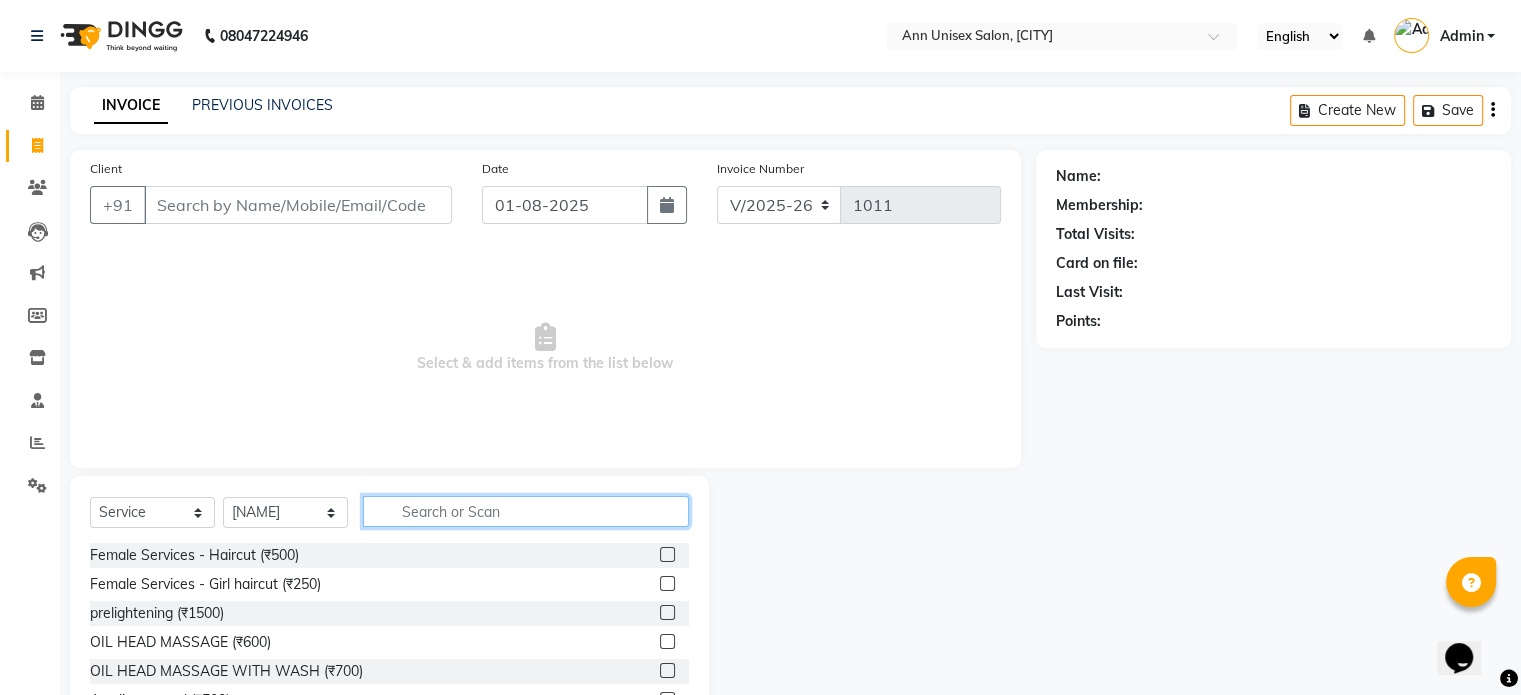 click 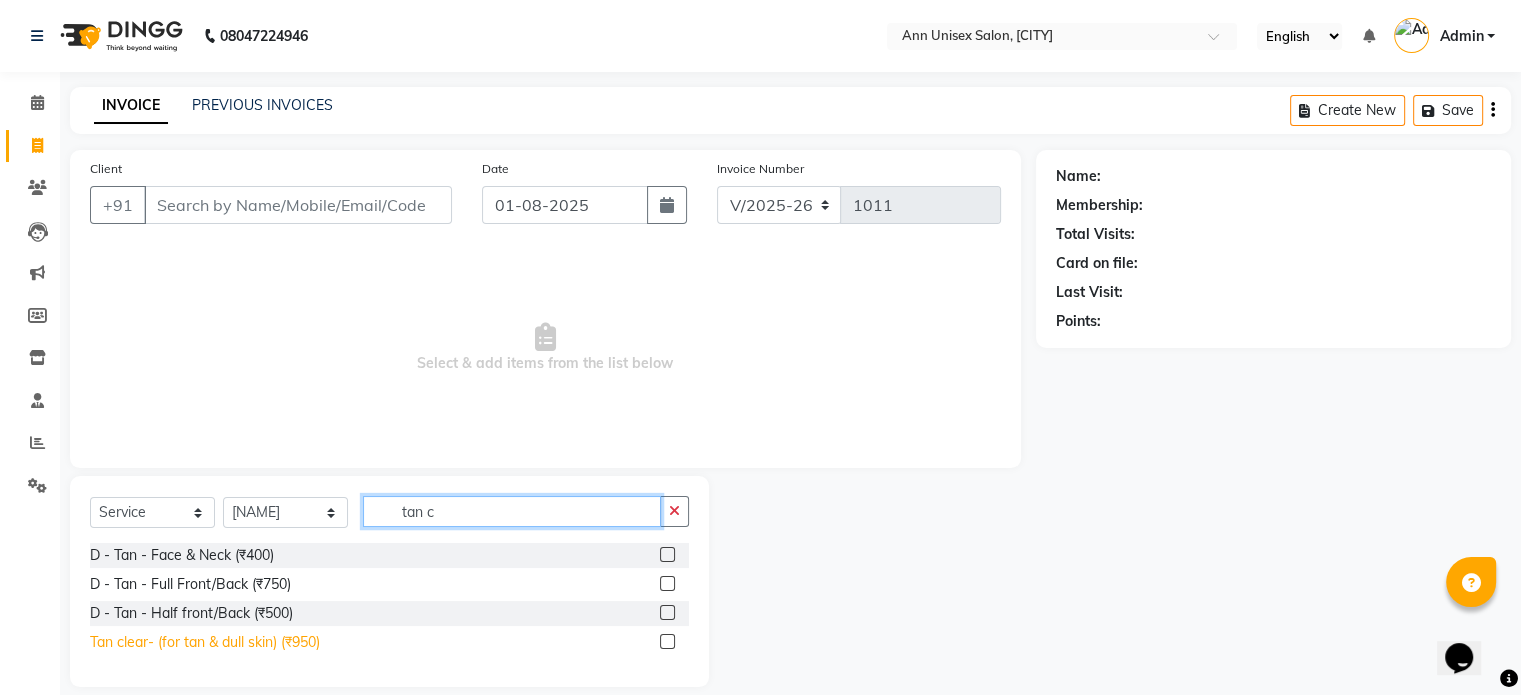 type on "tan c" 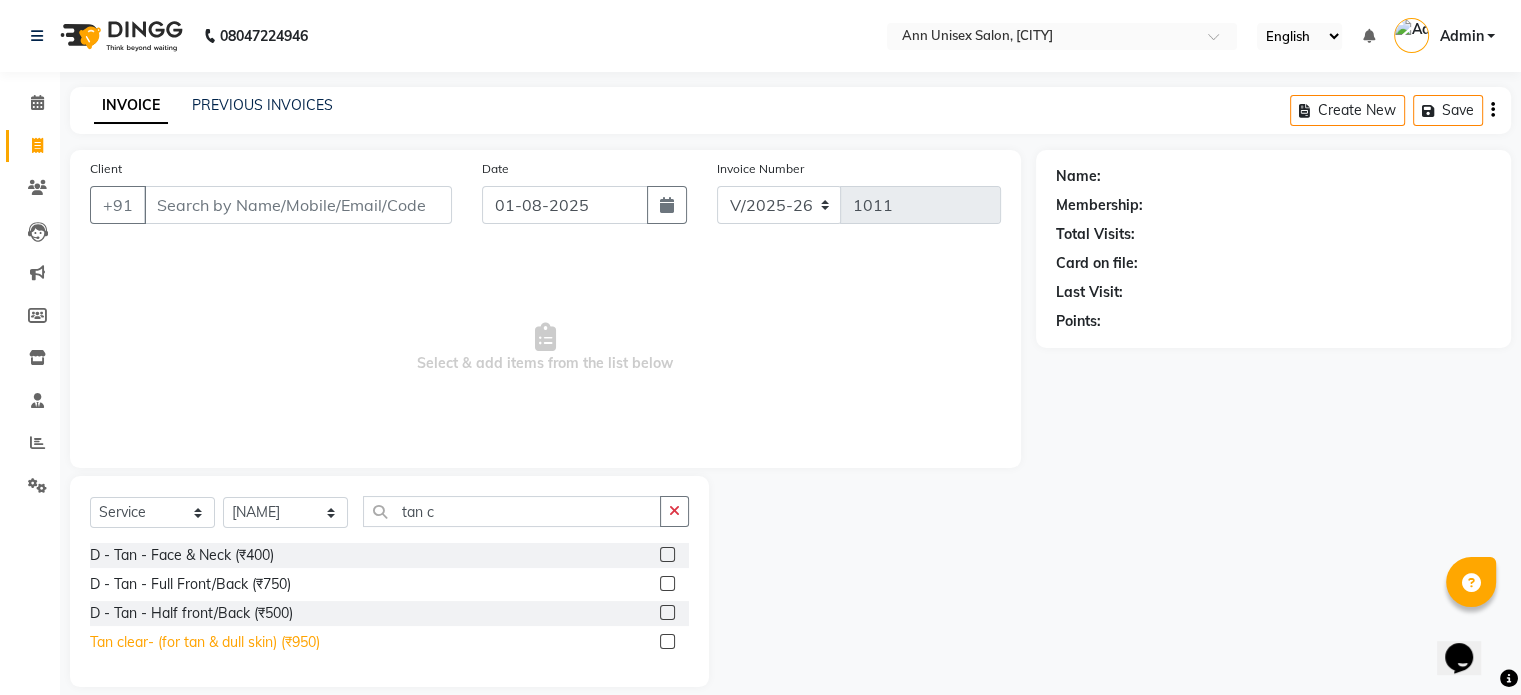 click on "Tan clear- (for tan & dull skin) (₹950)" 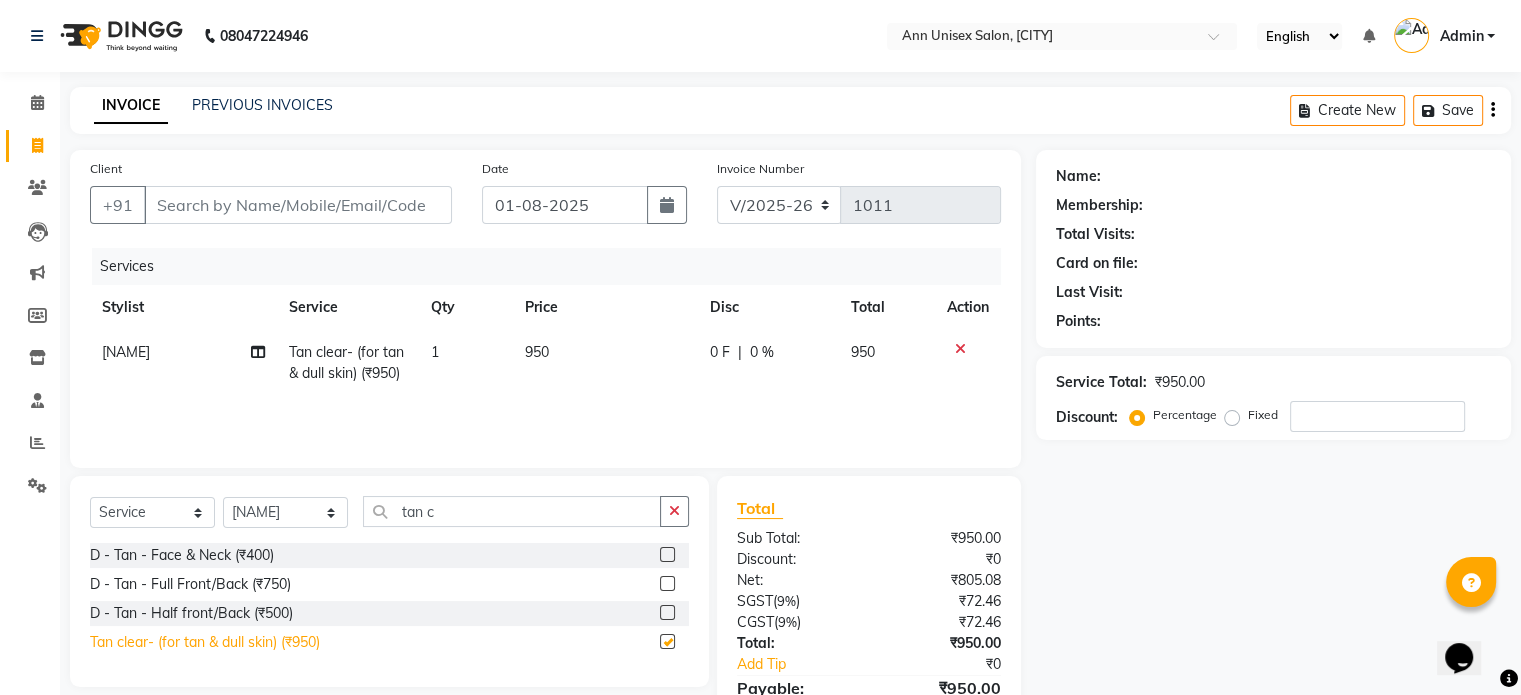 checkbox on "false" 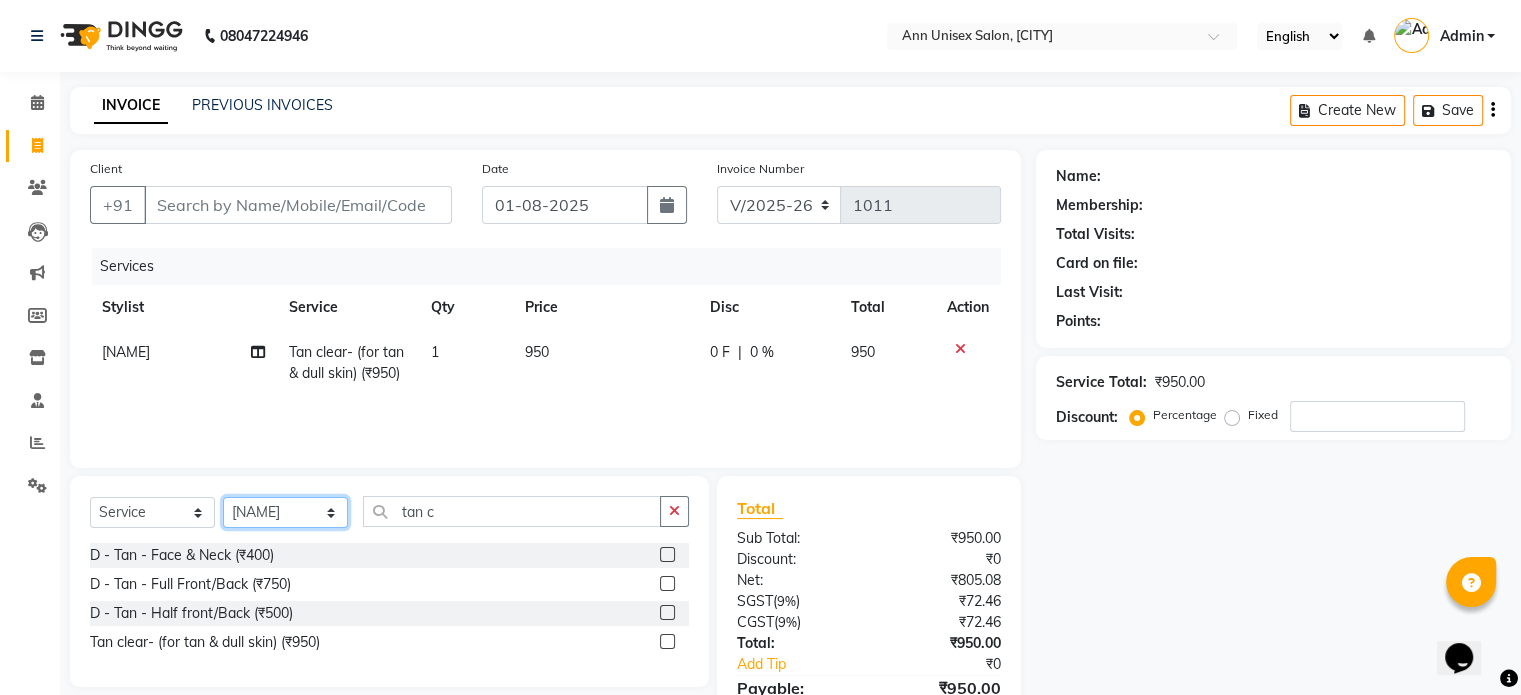 click on "Select Stylist [FIRST] [LAST] [FIRST] [LAST] [FIRST] [LAST] [FIRST] [LAST] [FIRST] [LAST] [FIRST] [LAST] [FIRST] [LAST] [FIRST]" 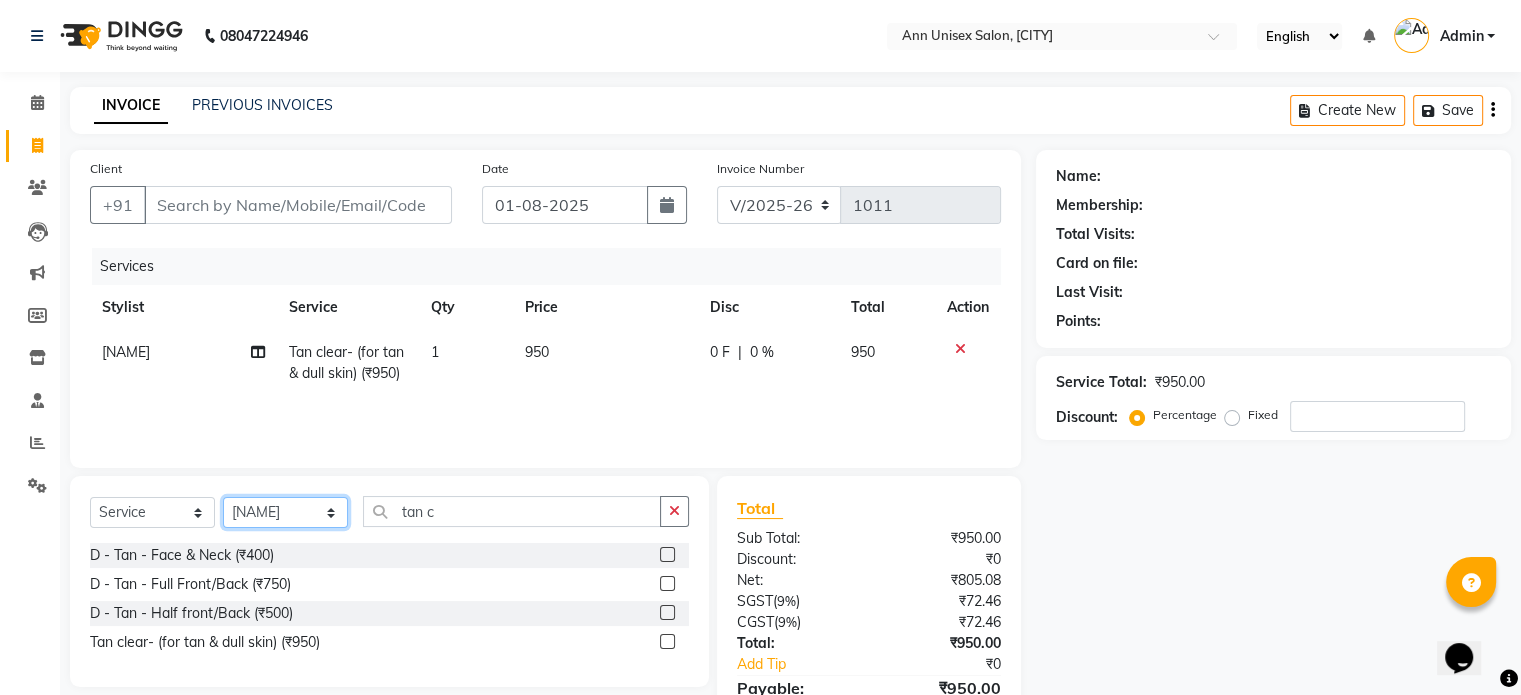 select on "64435" 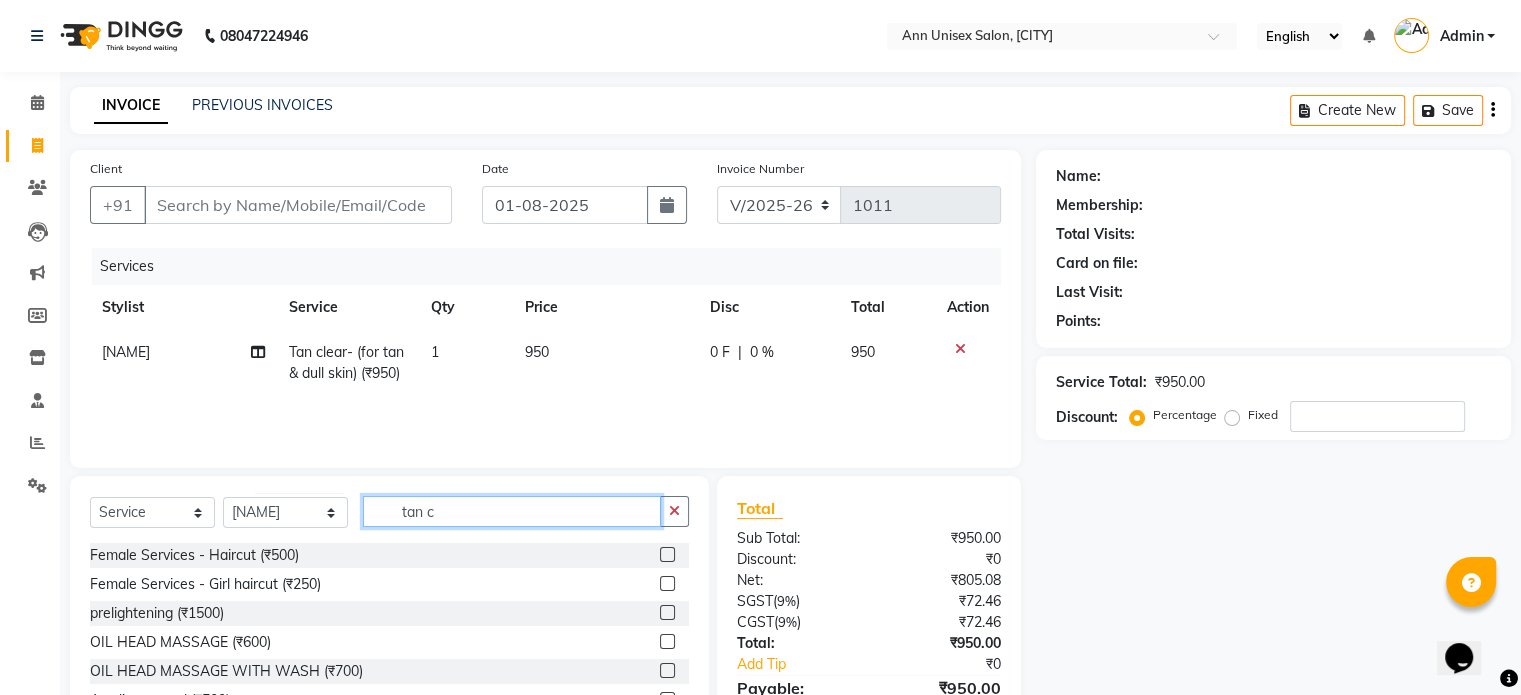 click on "tan c" 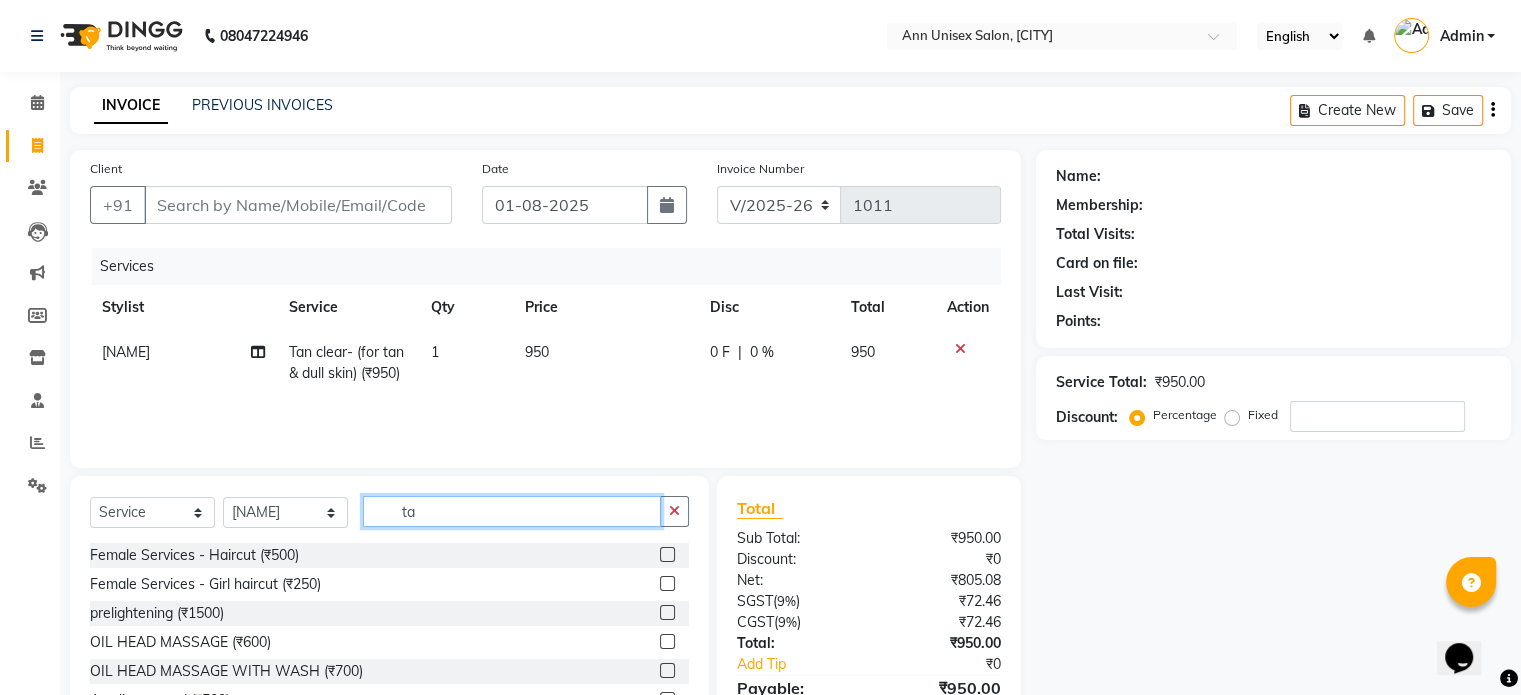 type on "t" 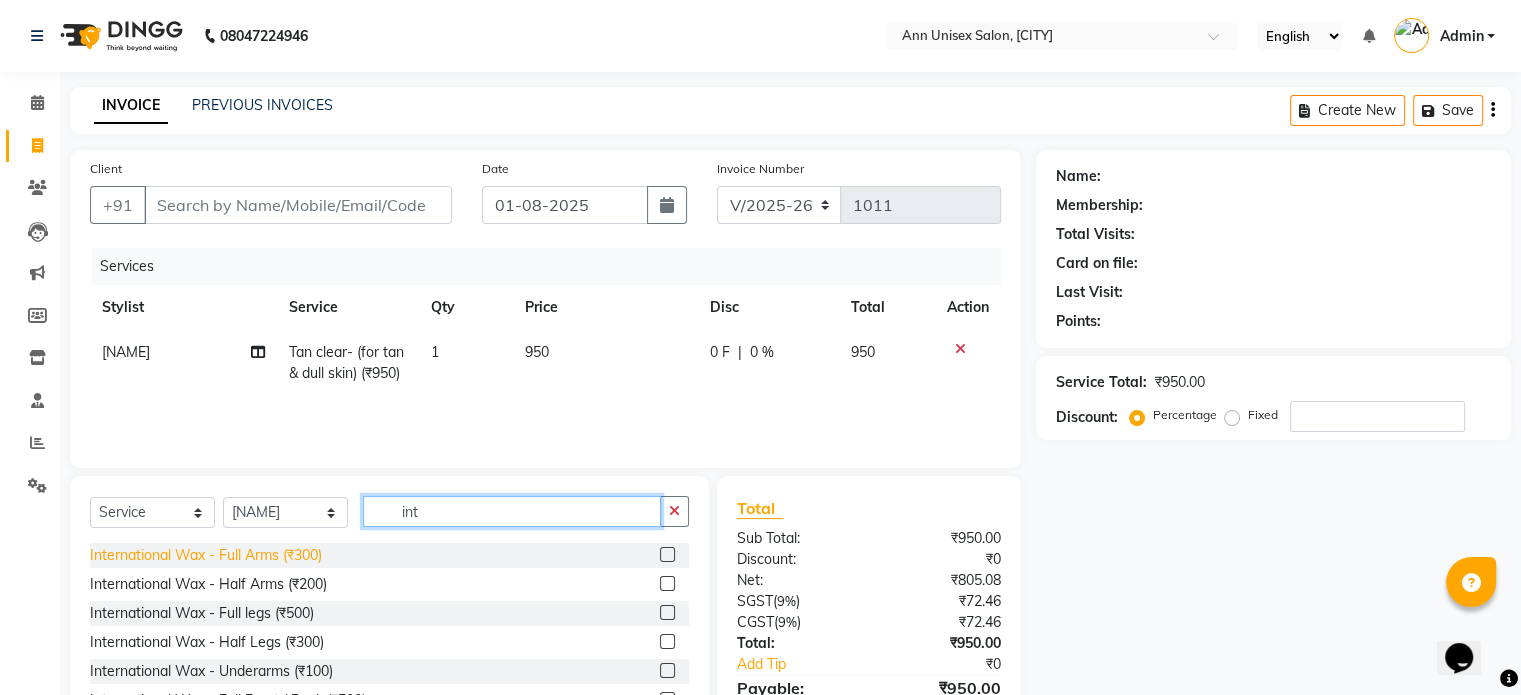type on "int" 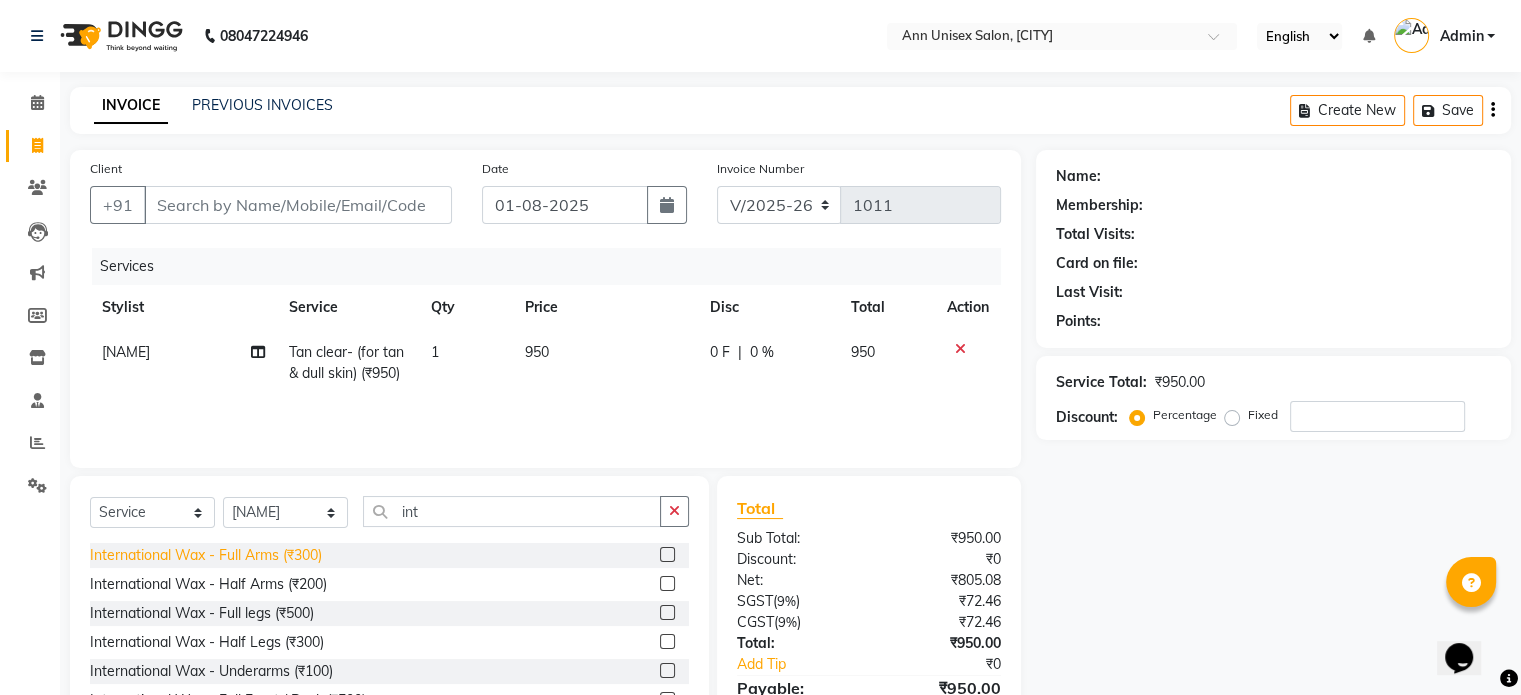 click on "International Wax - Full Arms (₹300)" 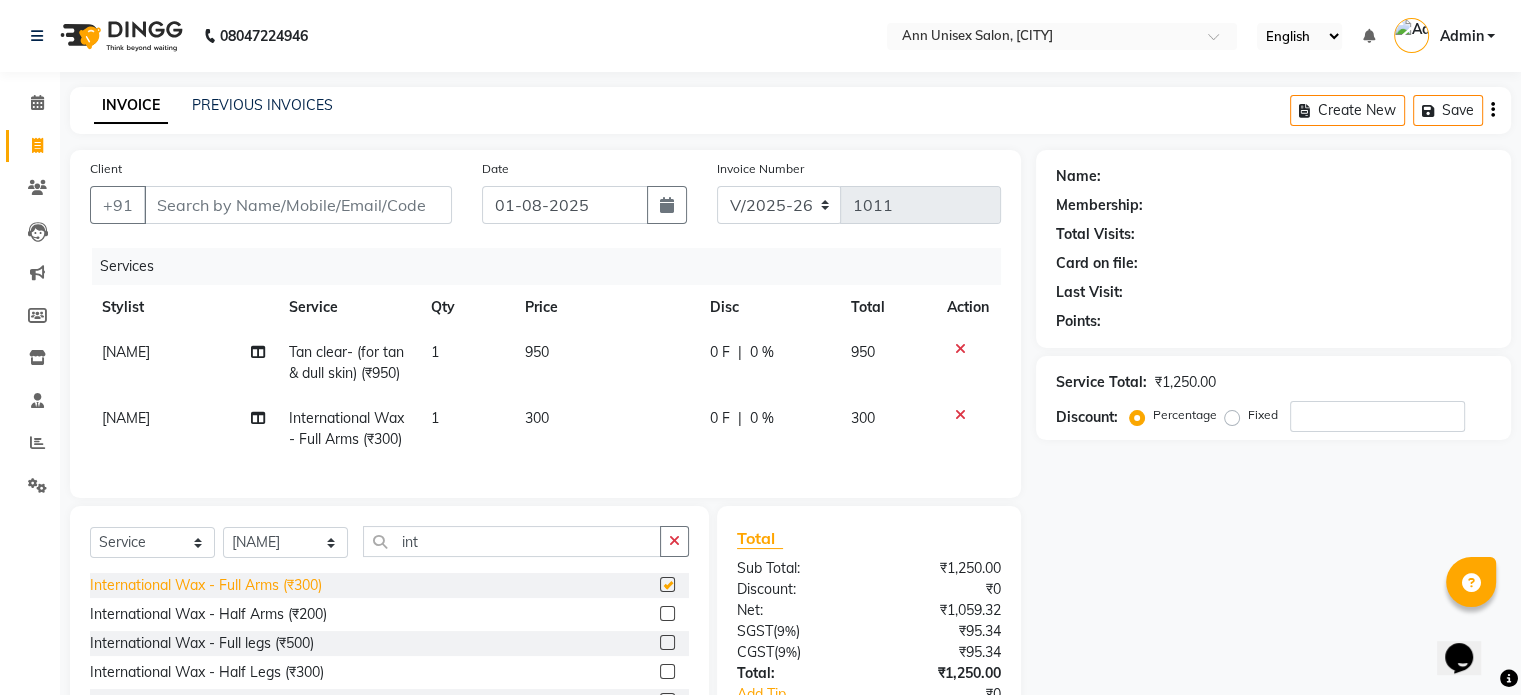 checkbox on "false" 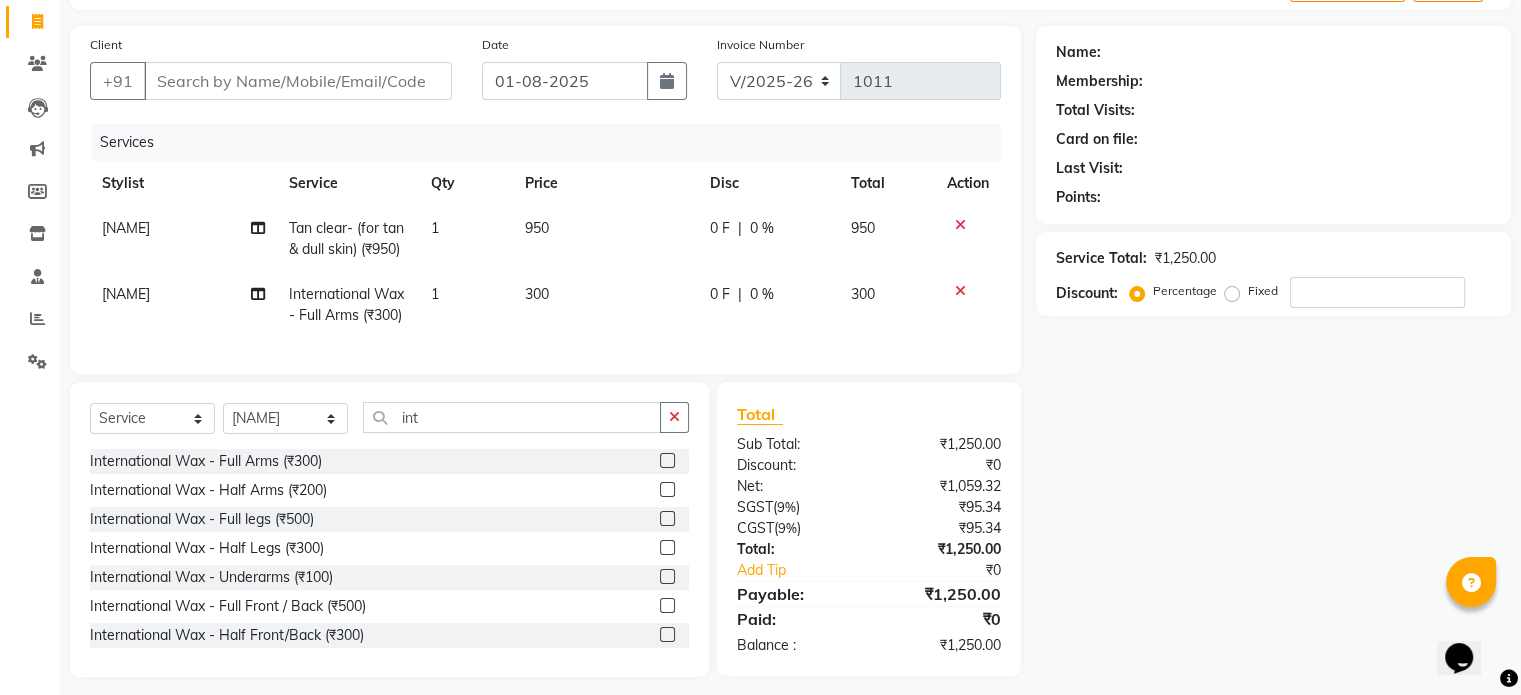 scroll, scrollTop: 136, scrollLeft: 0, axis: vertical 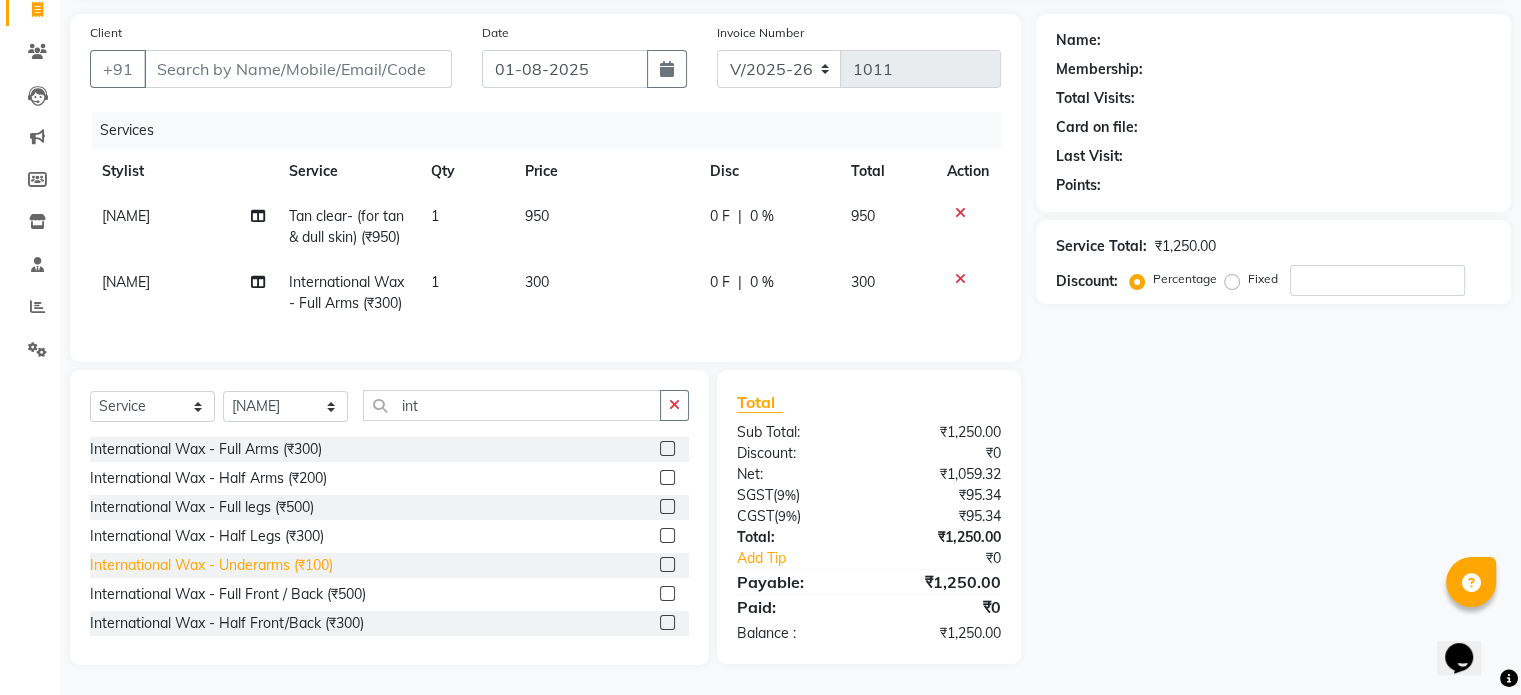 click on "International Wax - Underarms (₹100)" 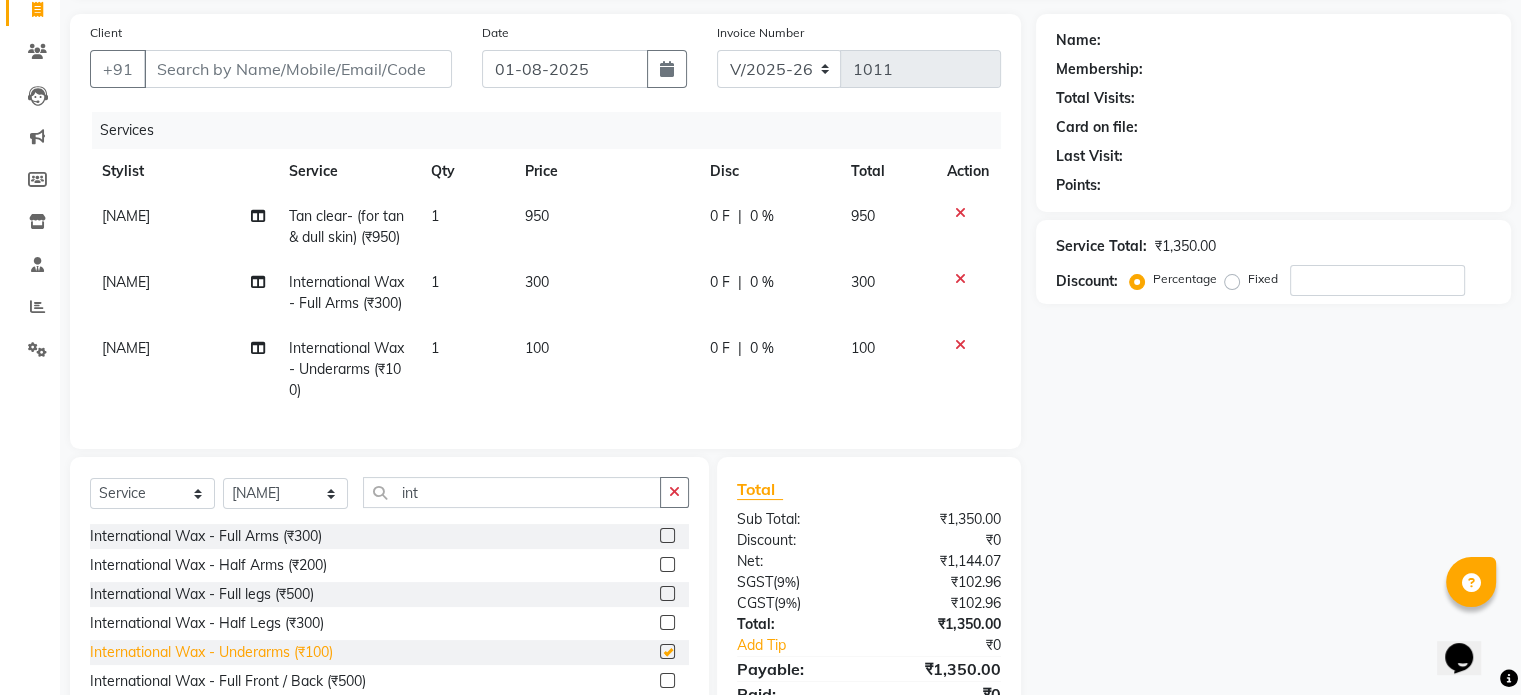checkbox on "false" 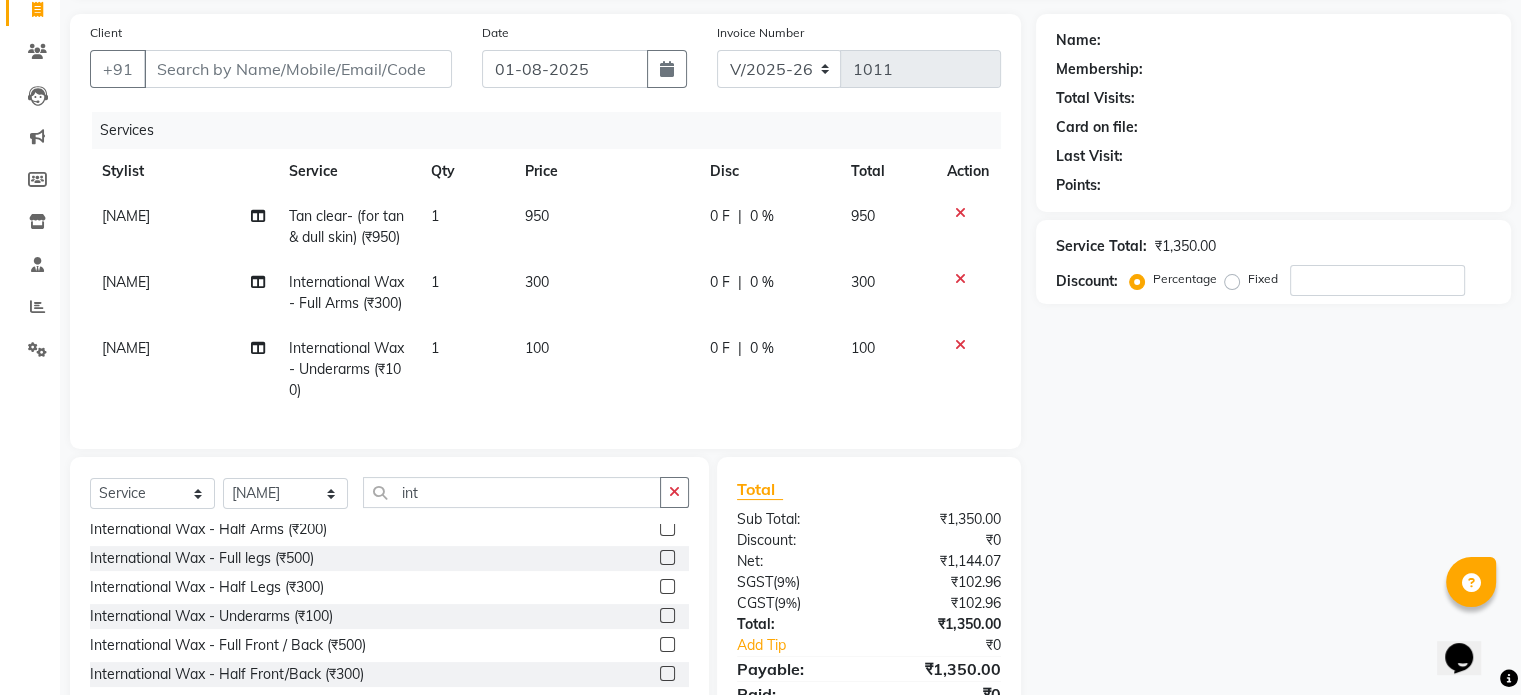scroll, scrollTop: 38, scrollLeft: 0, axis: vertical 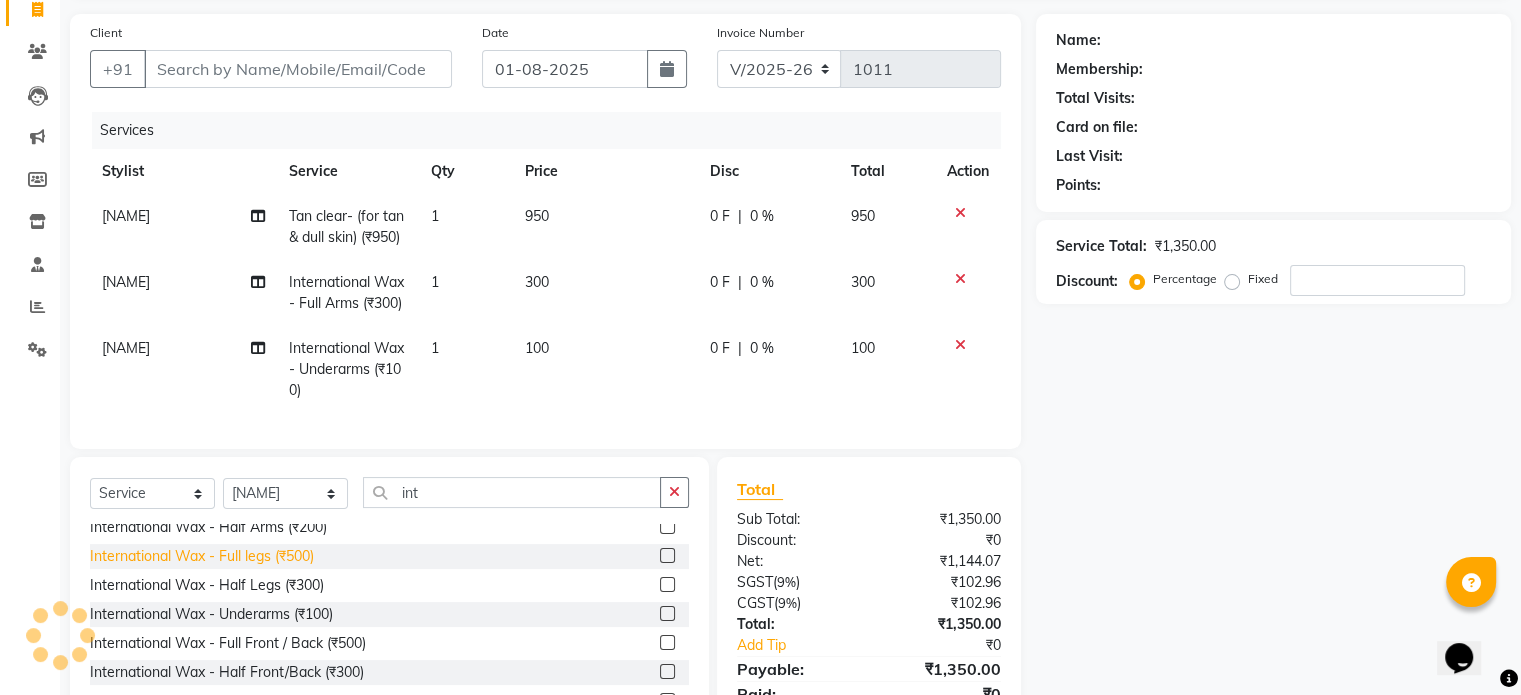 click on "International Wax - Full legs (₹500)" 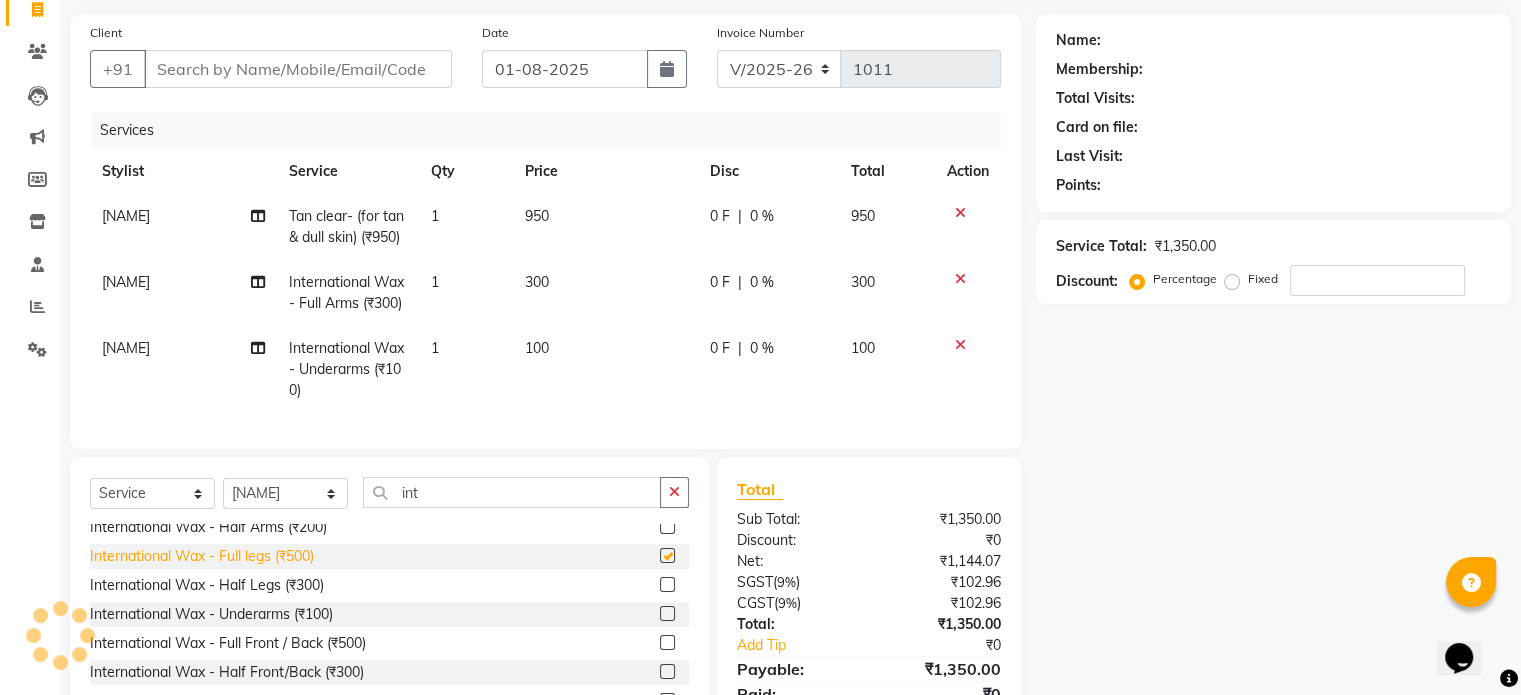 checkbox on "false" 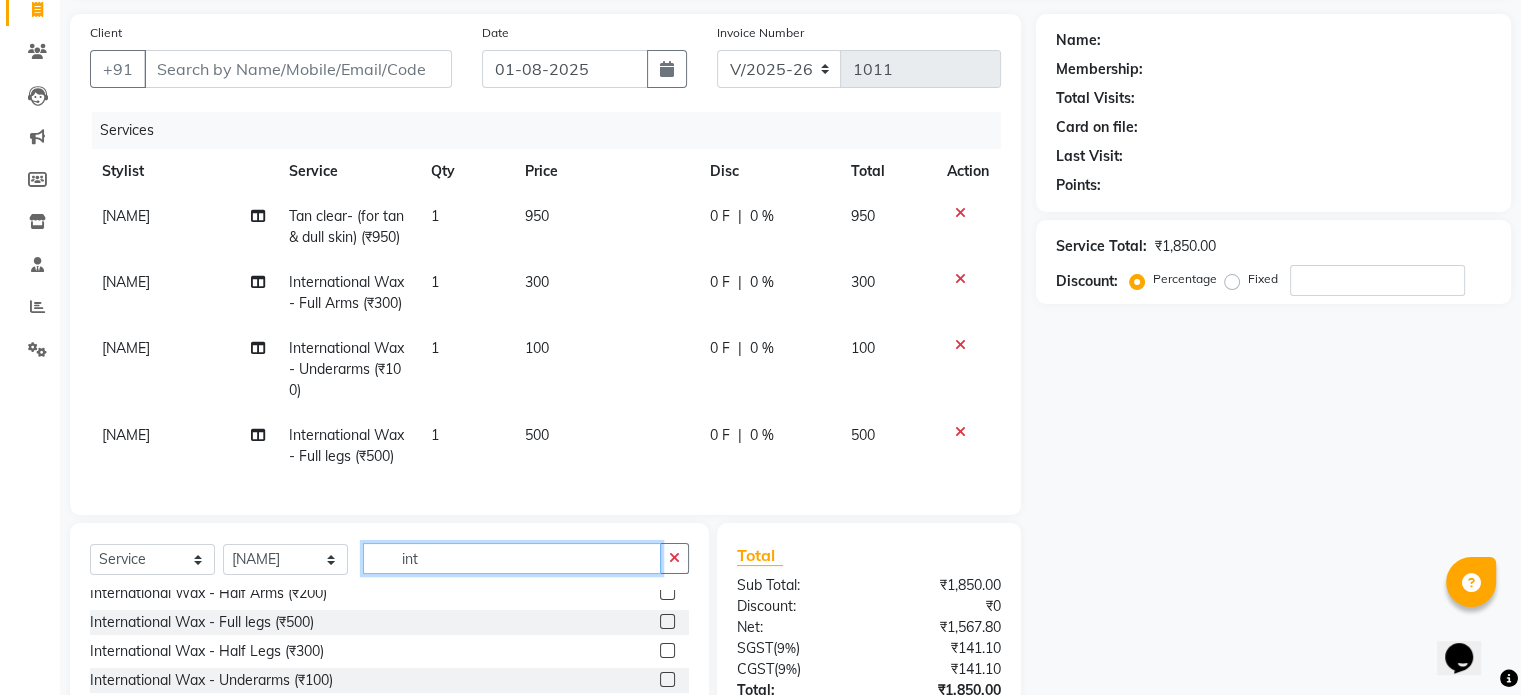click on "int" 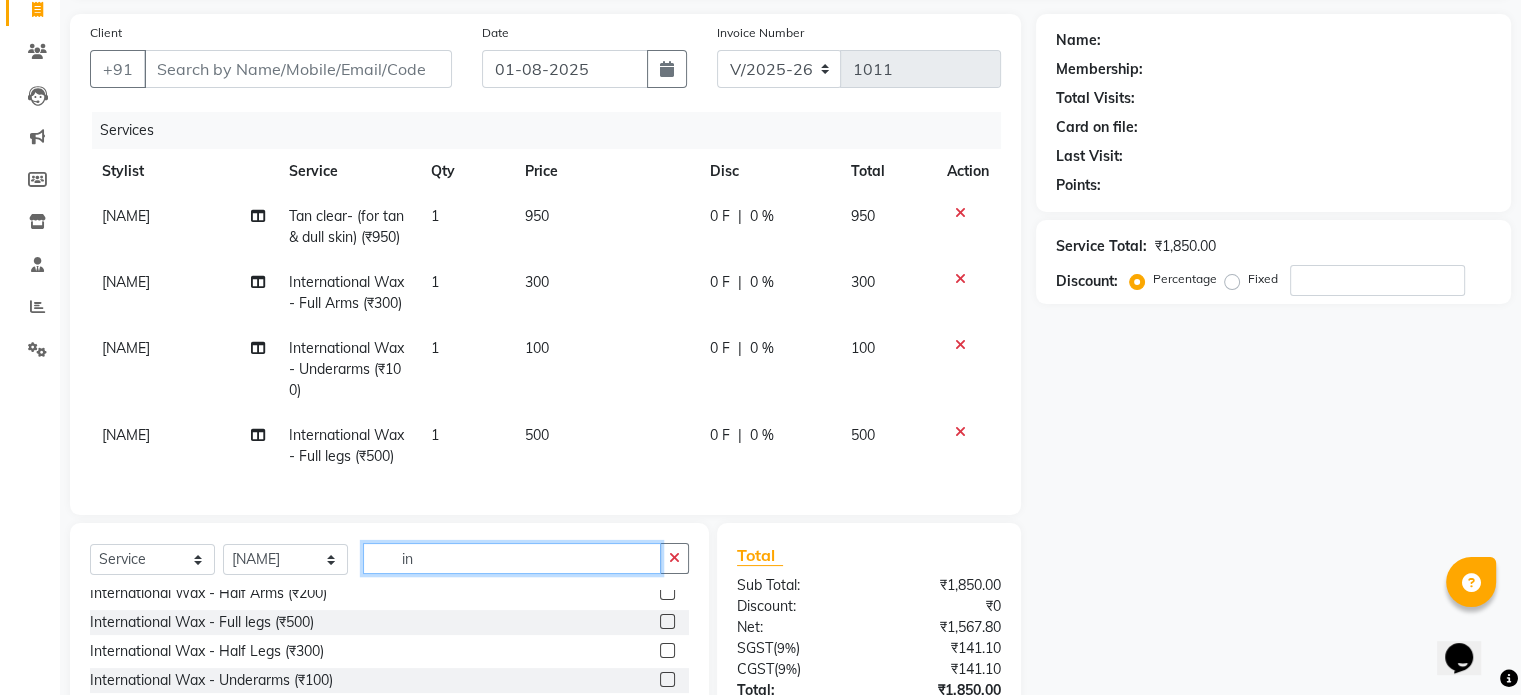 type on "i" 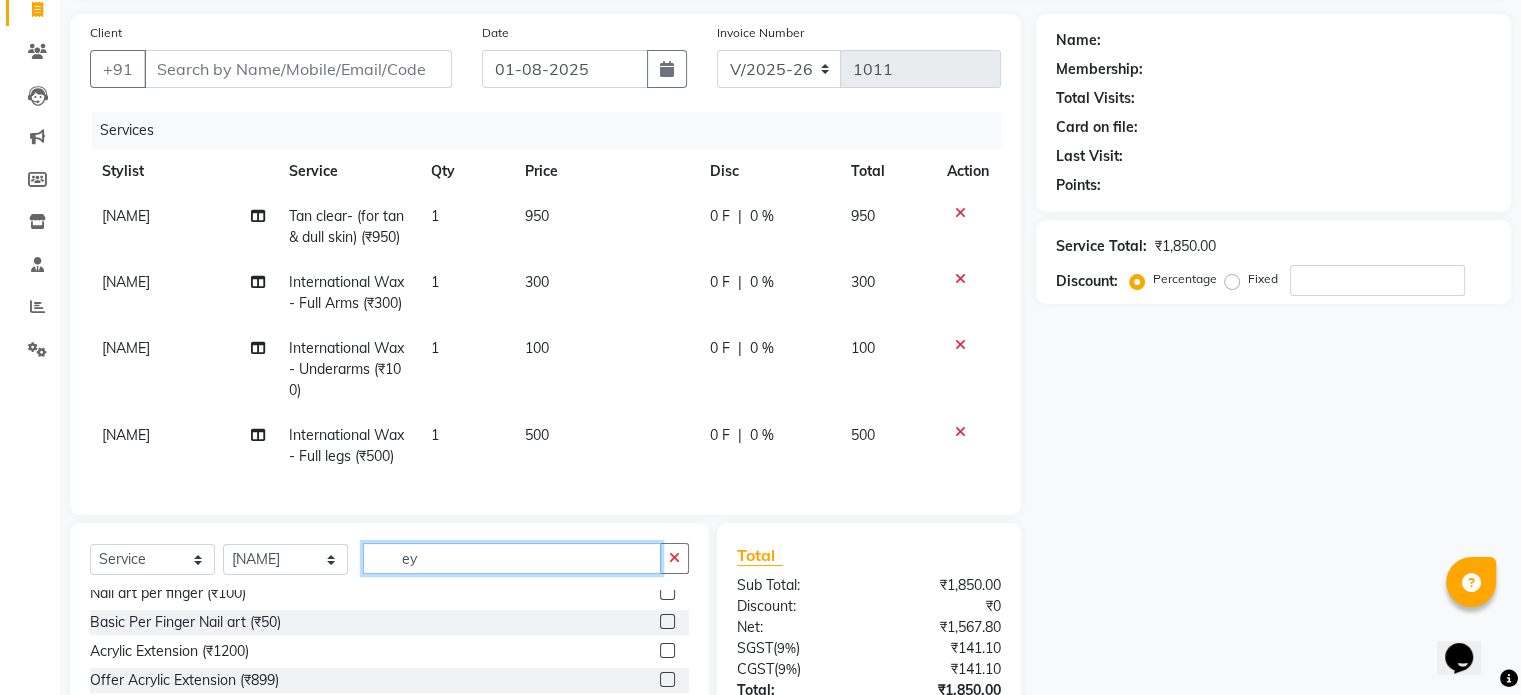 scroll, scrollTop: 0, scrollLeft: 0, axis: both 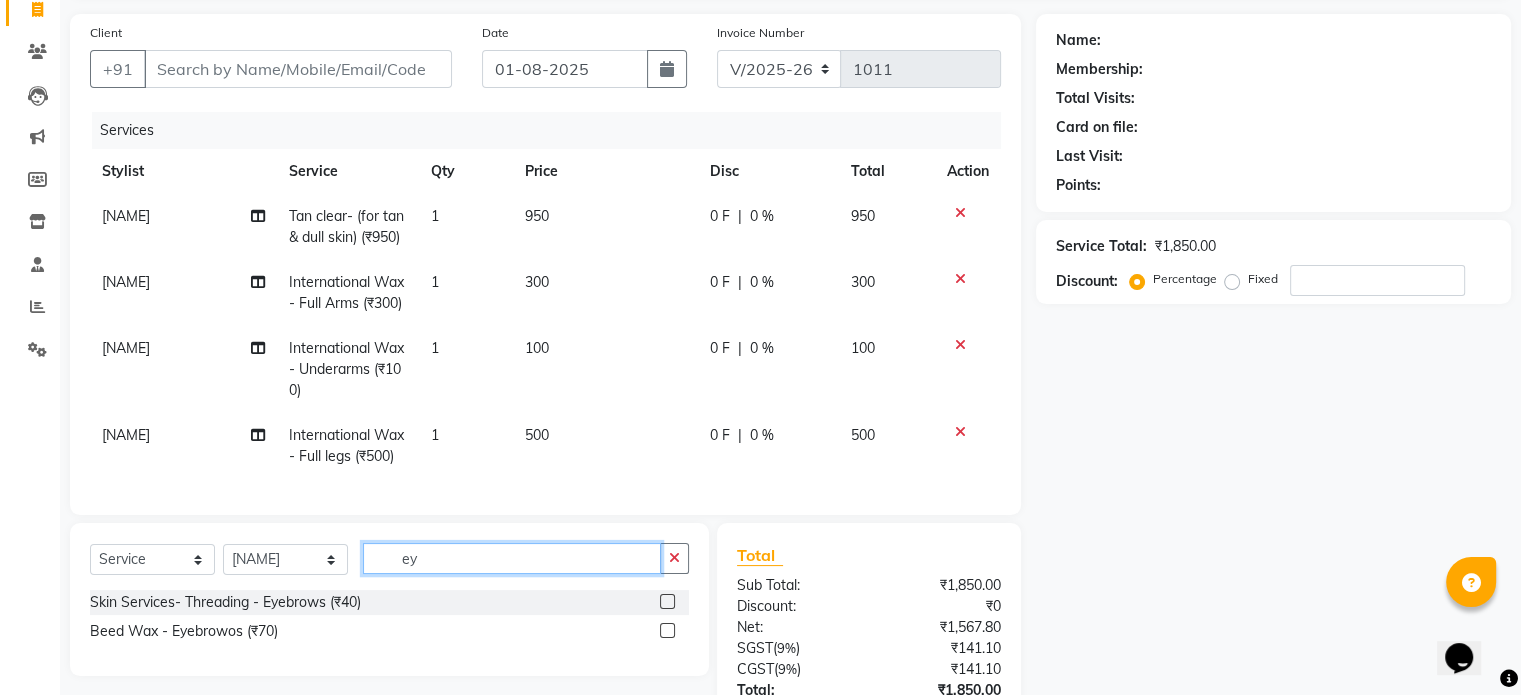 type on "ey" 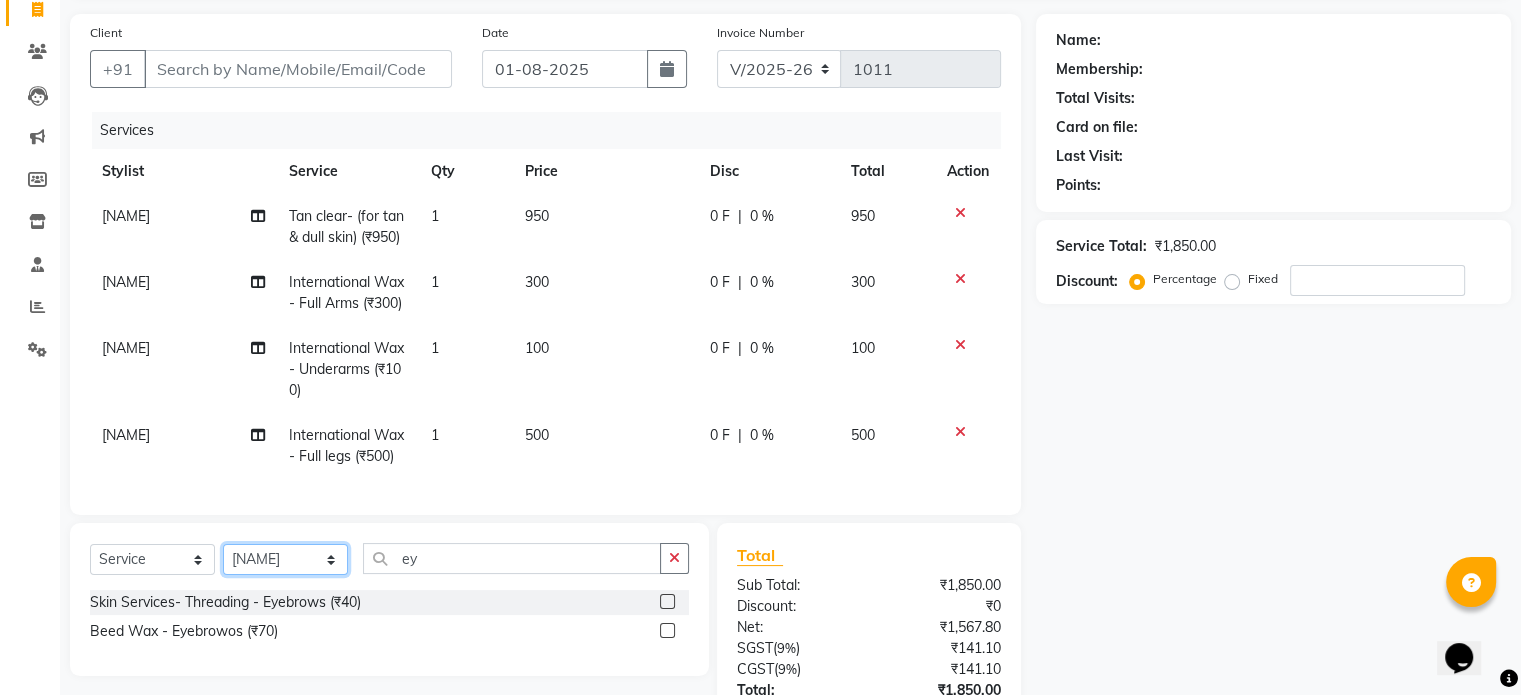click on "Select Stylist [FIRST] [LAST] [FIRST] [LAST] [FIRST] [LAST] [FIRST] [LAST] [FIRST] [LAST] [FIRST] [LAST] [FIRST] [LAST] [FIRST]" 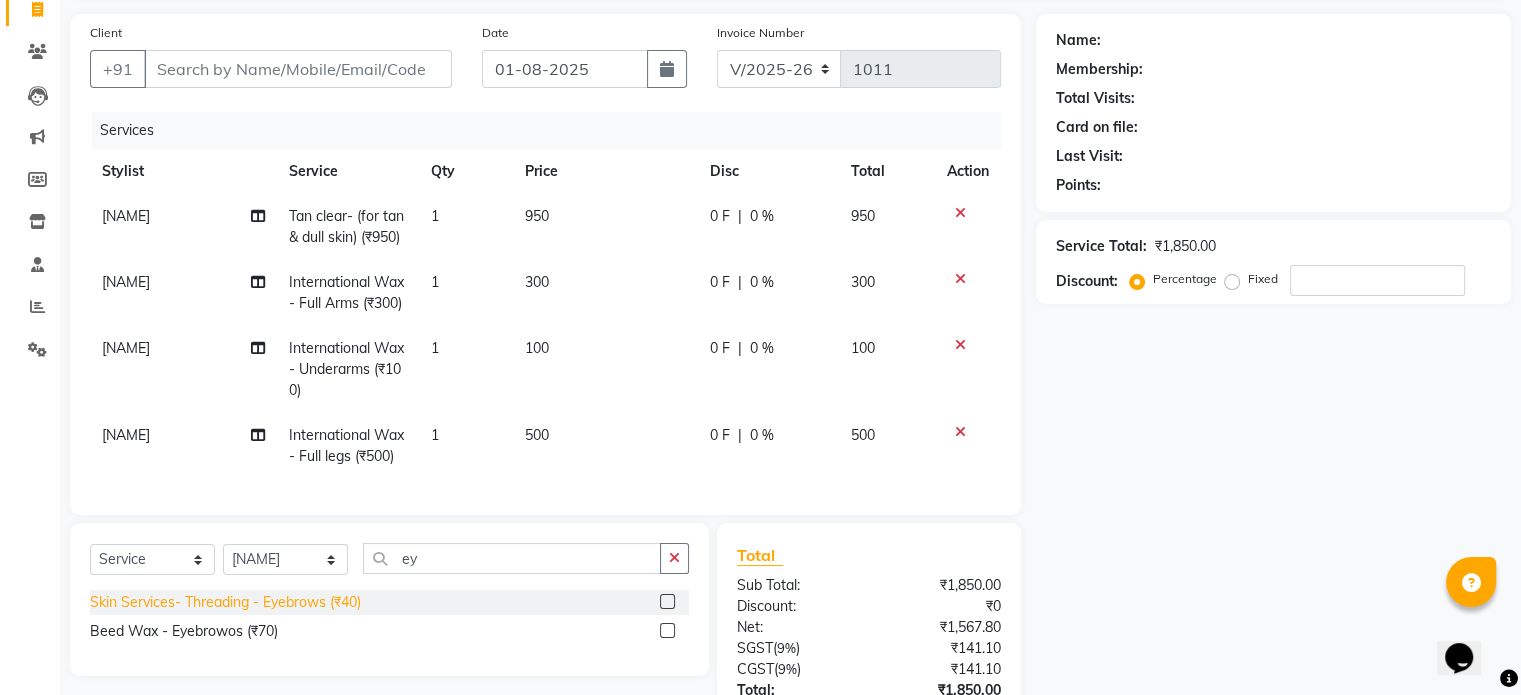 click on "Skin Services- Threading - Eyebrows" 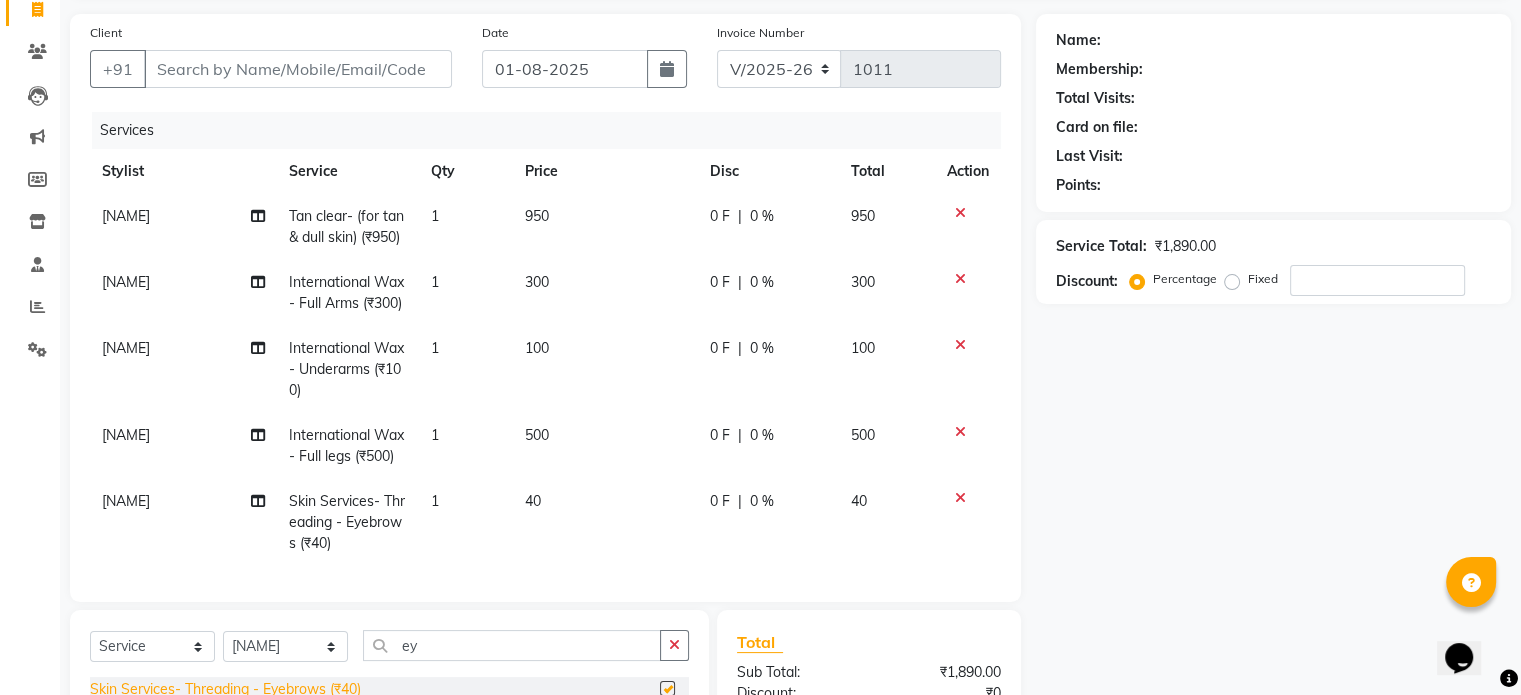 checkbox on "false" 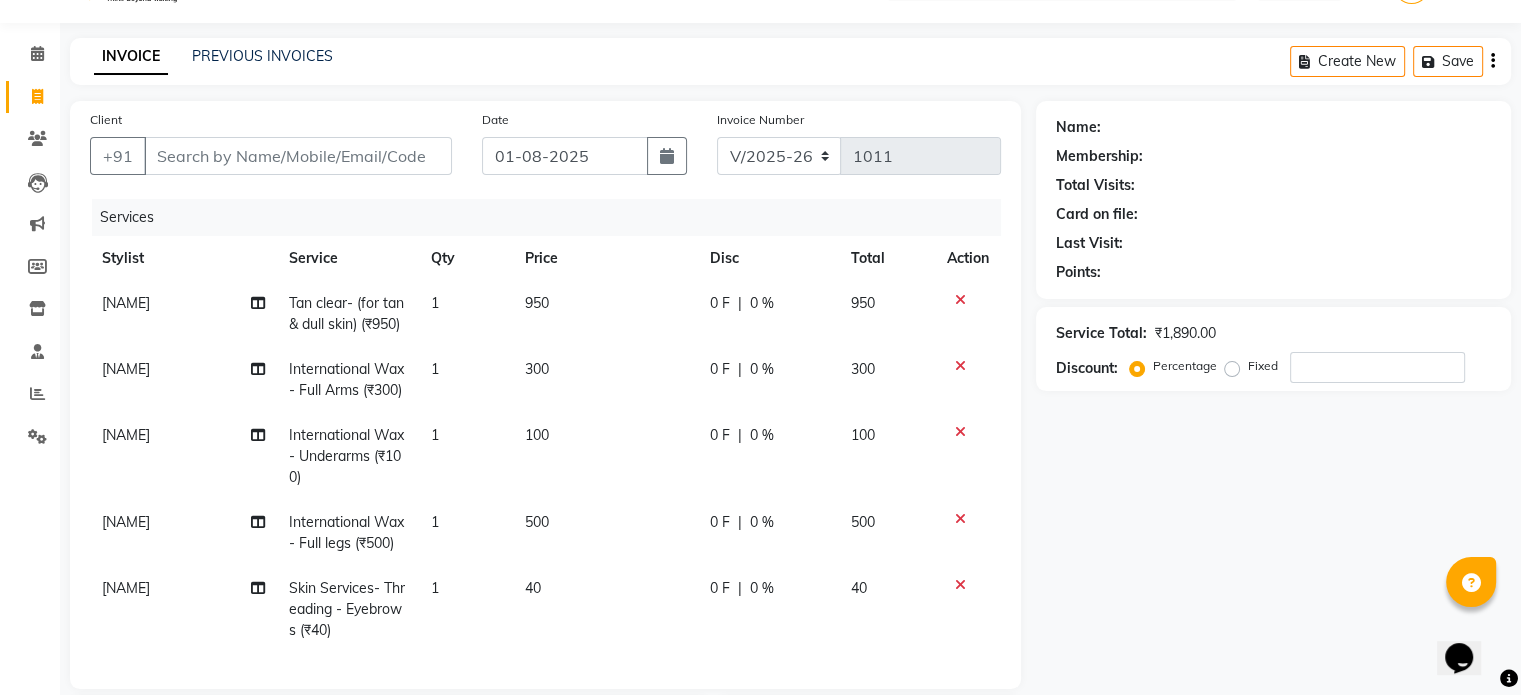 scroll, scrollTop: 0, scrollLeft: 0, axis: both 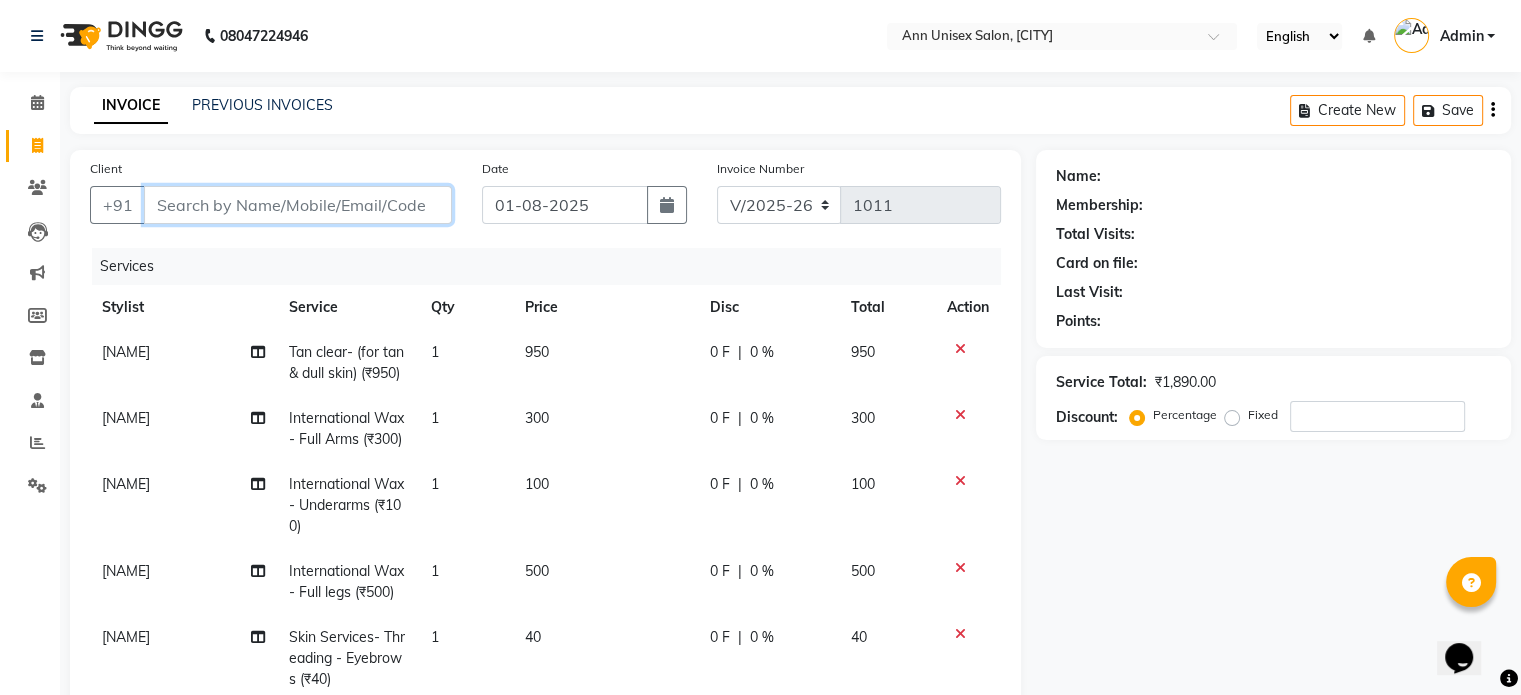 click on "Client" at bounding box center (298, 205) 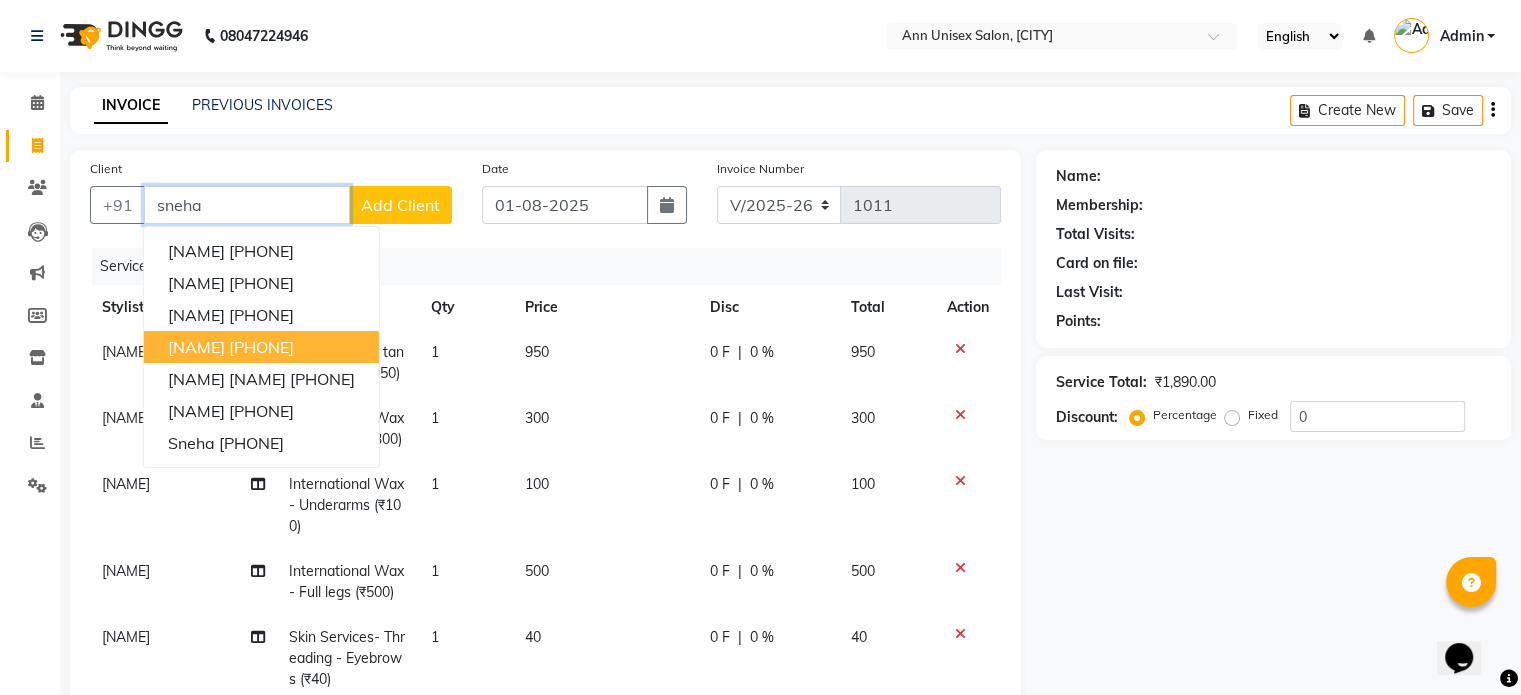 click on "Sneha Pandit" at bounding box center (196, 347) 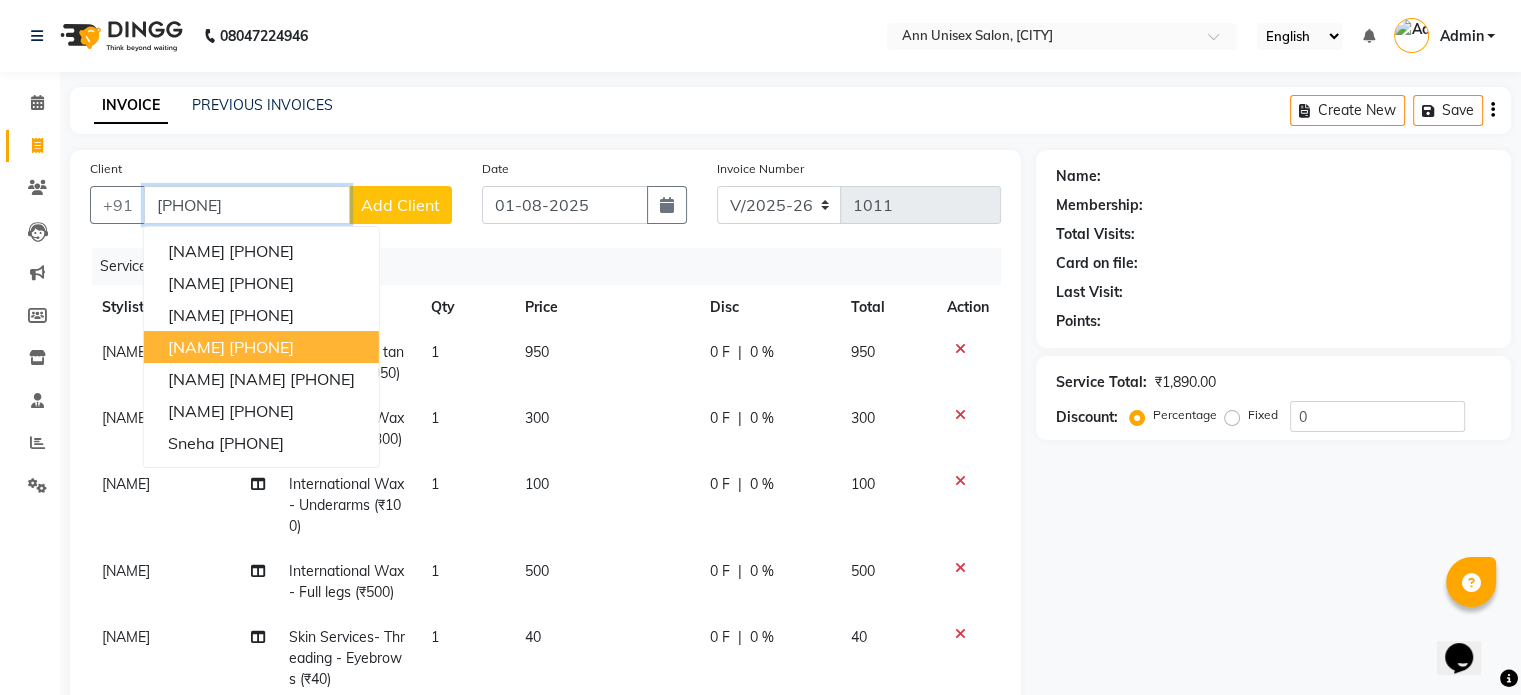 type on "9820712543" 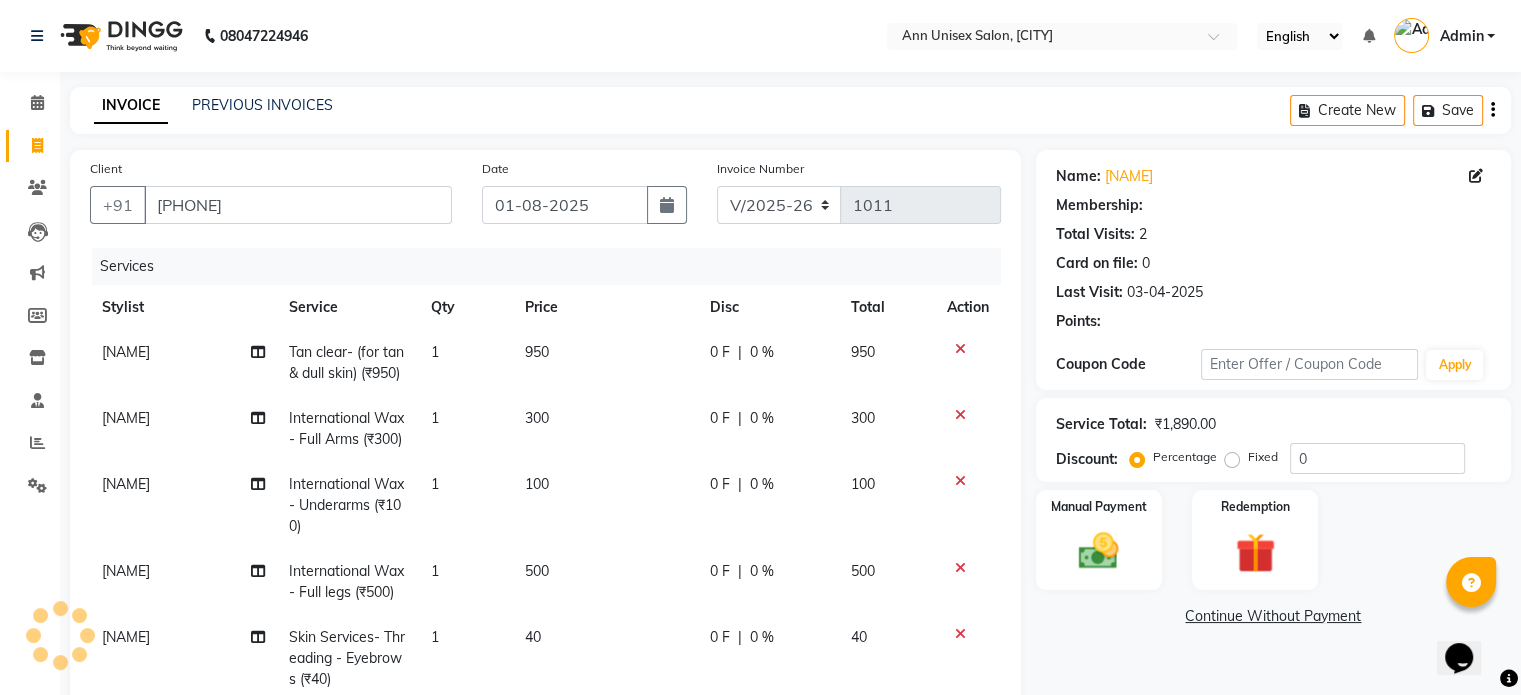 select on "1: Object" 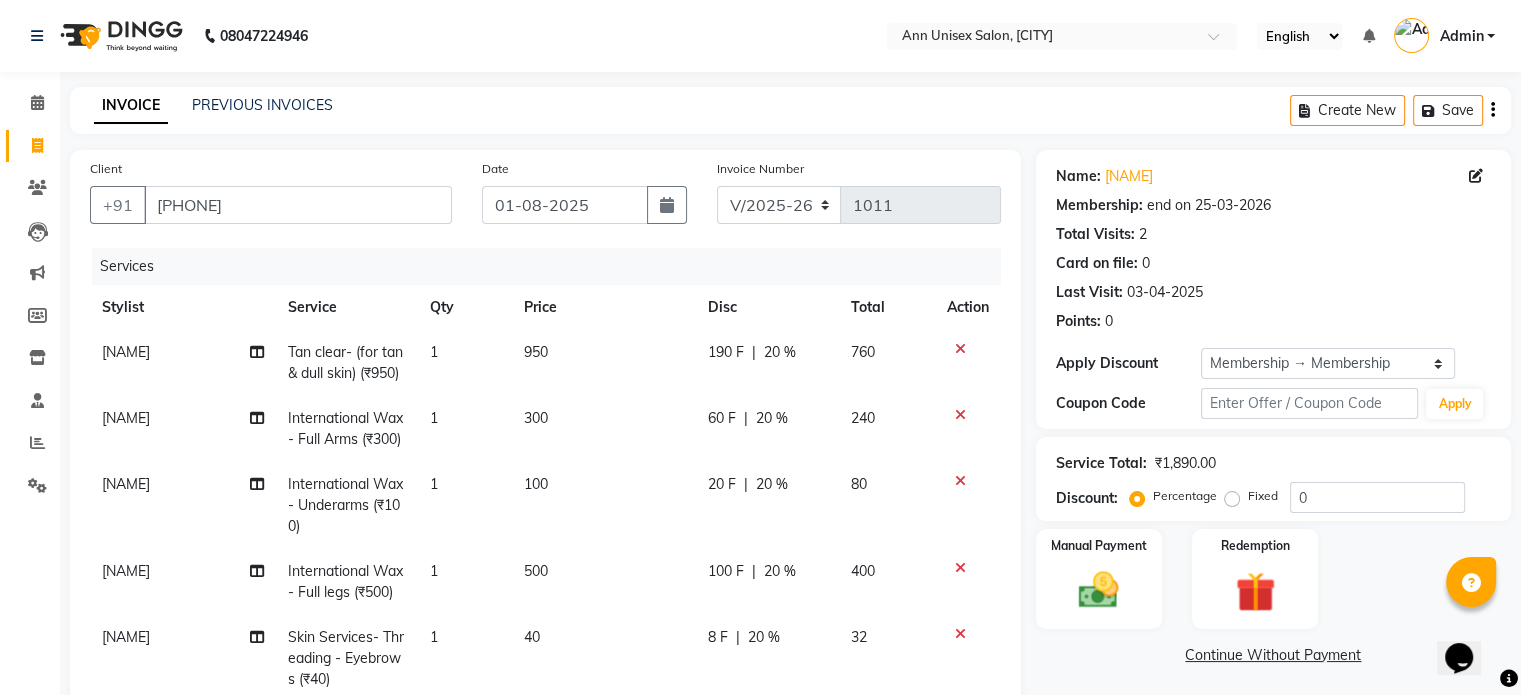 type on "20" 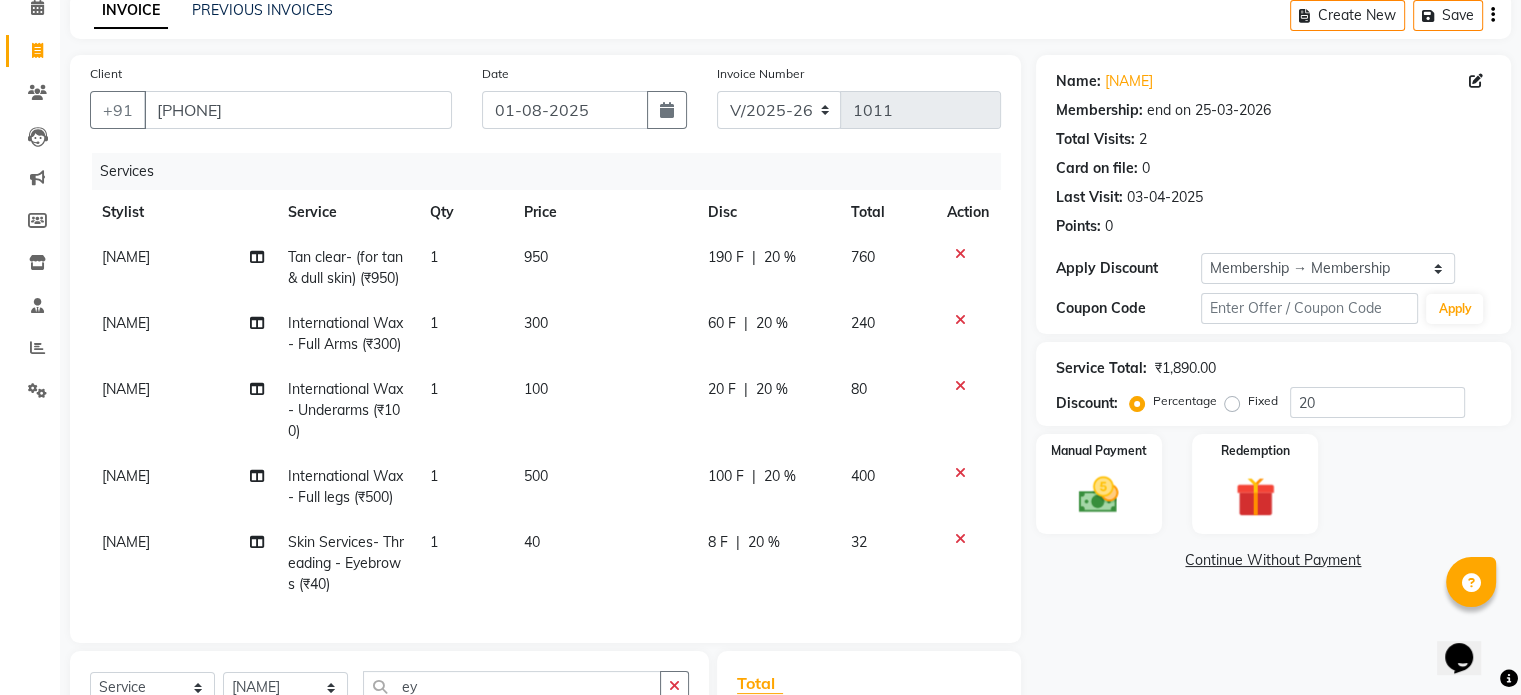 scroll, scrollTop: 96, scrollLeft: 0, axis: vertical 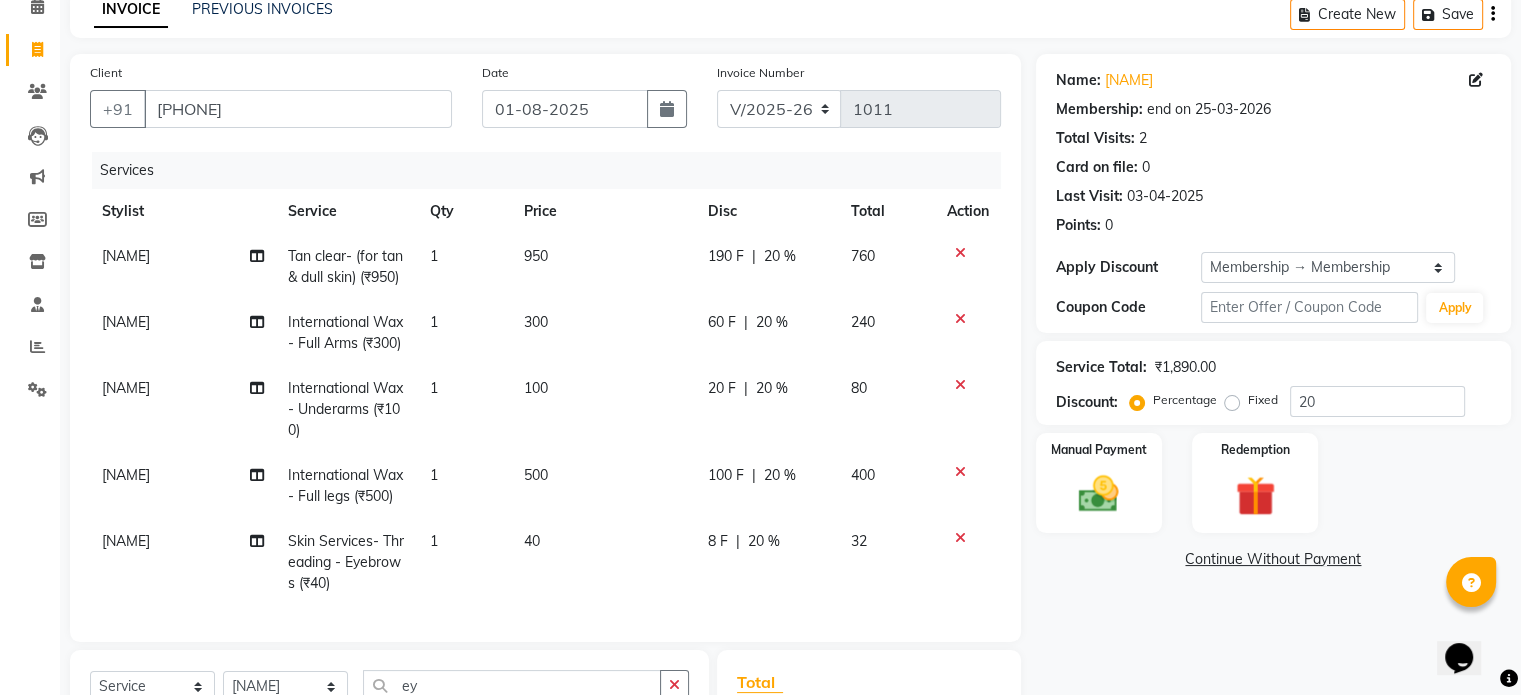 click on "20 %" 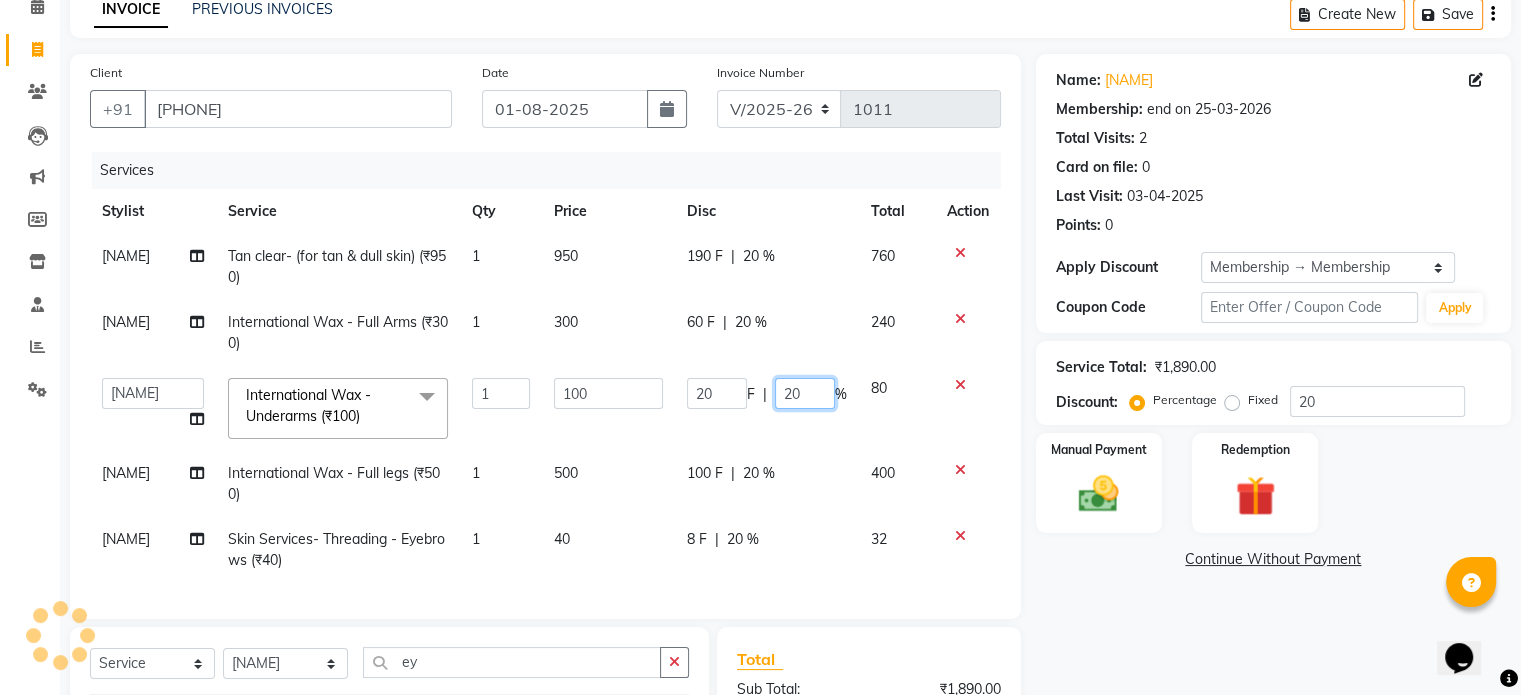 click on "20" 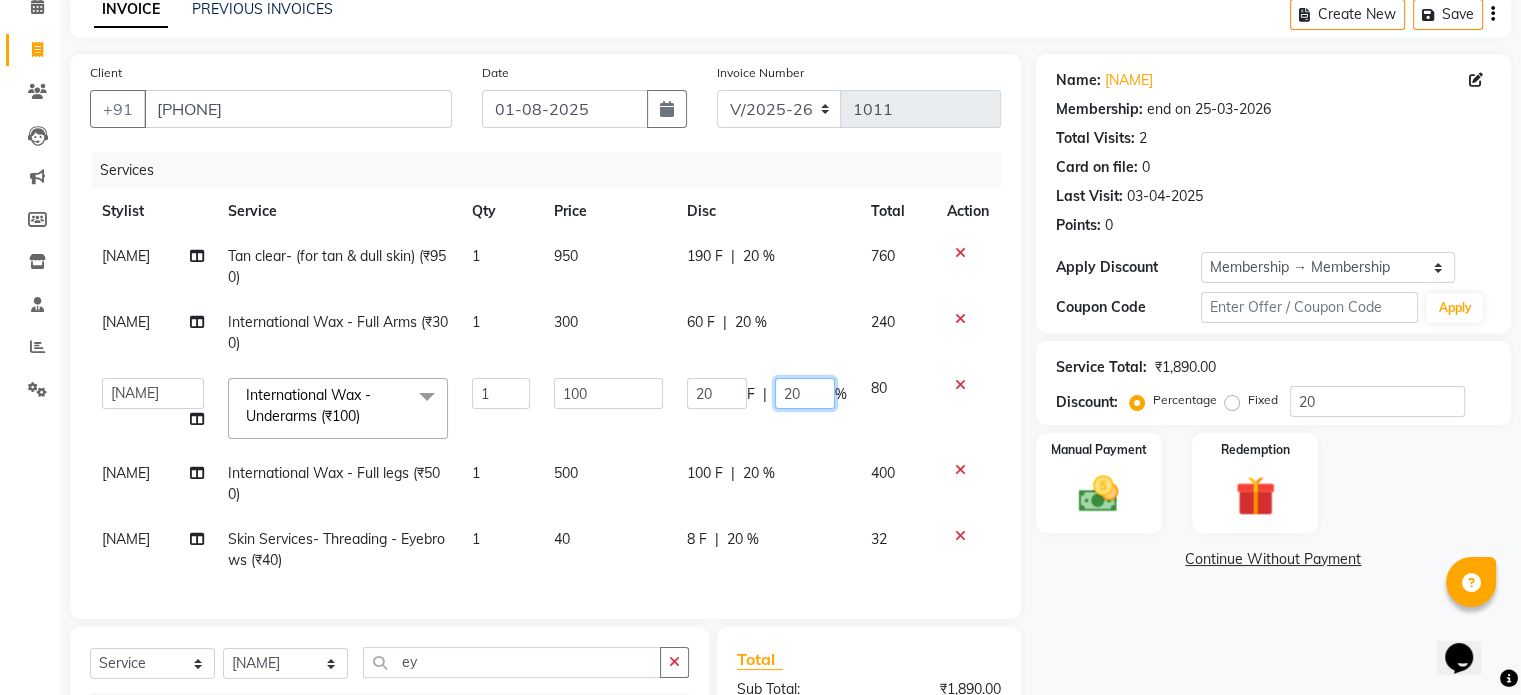 type on "2" 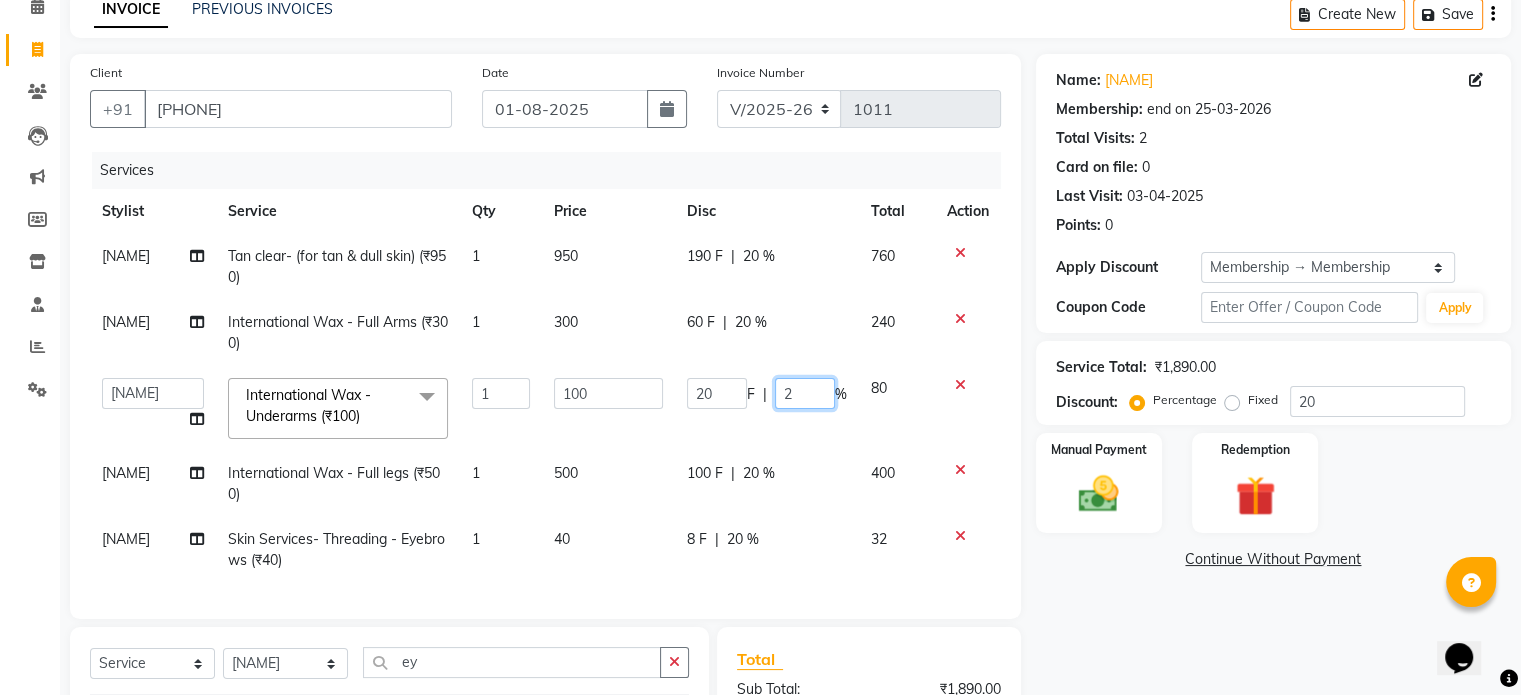 type 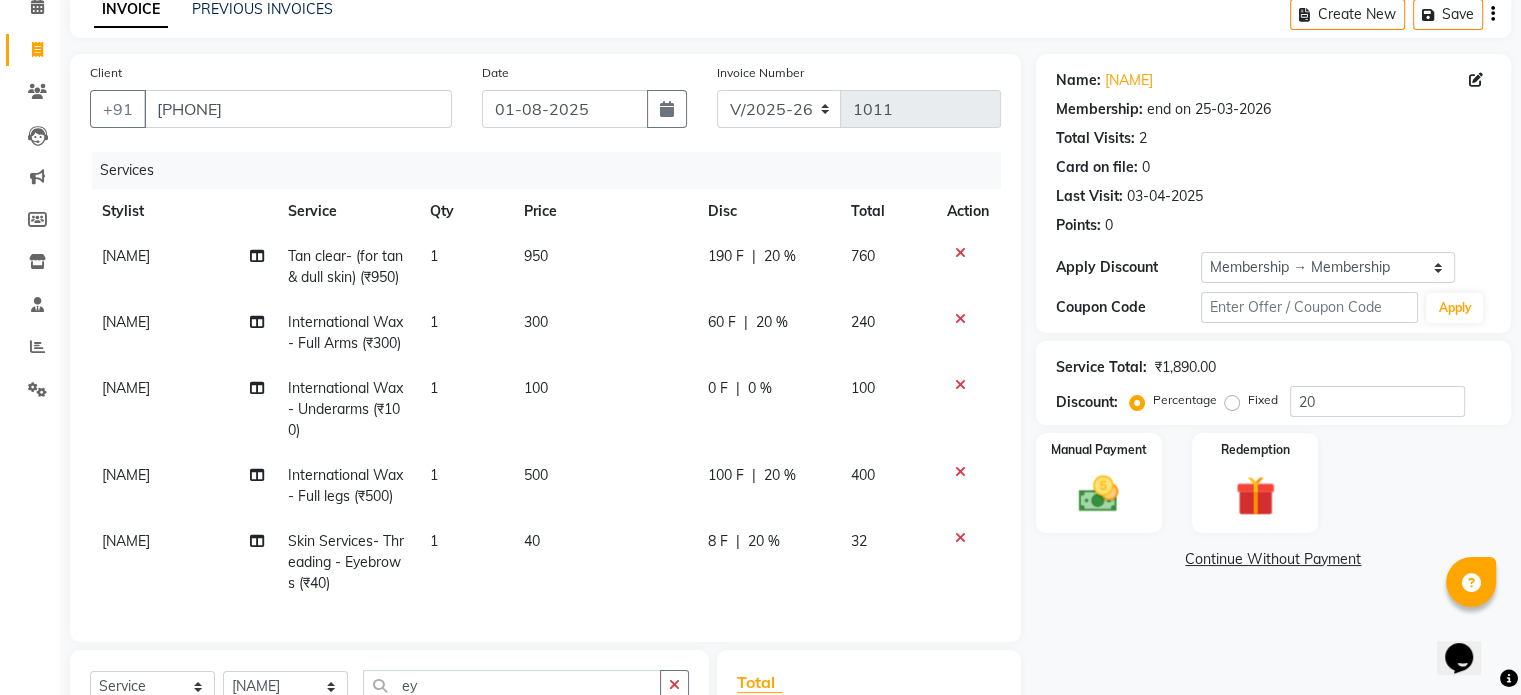 click on "8 F | 20 %" 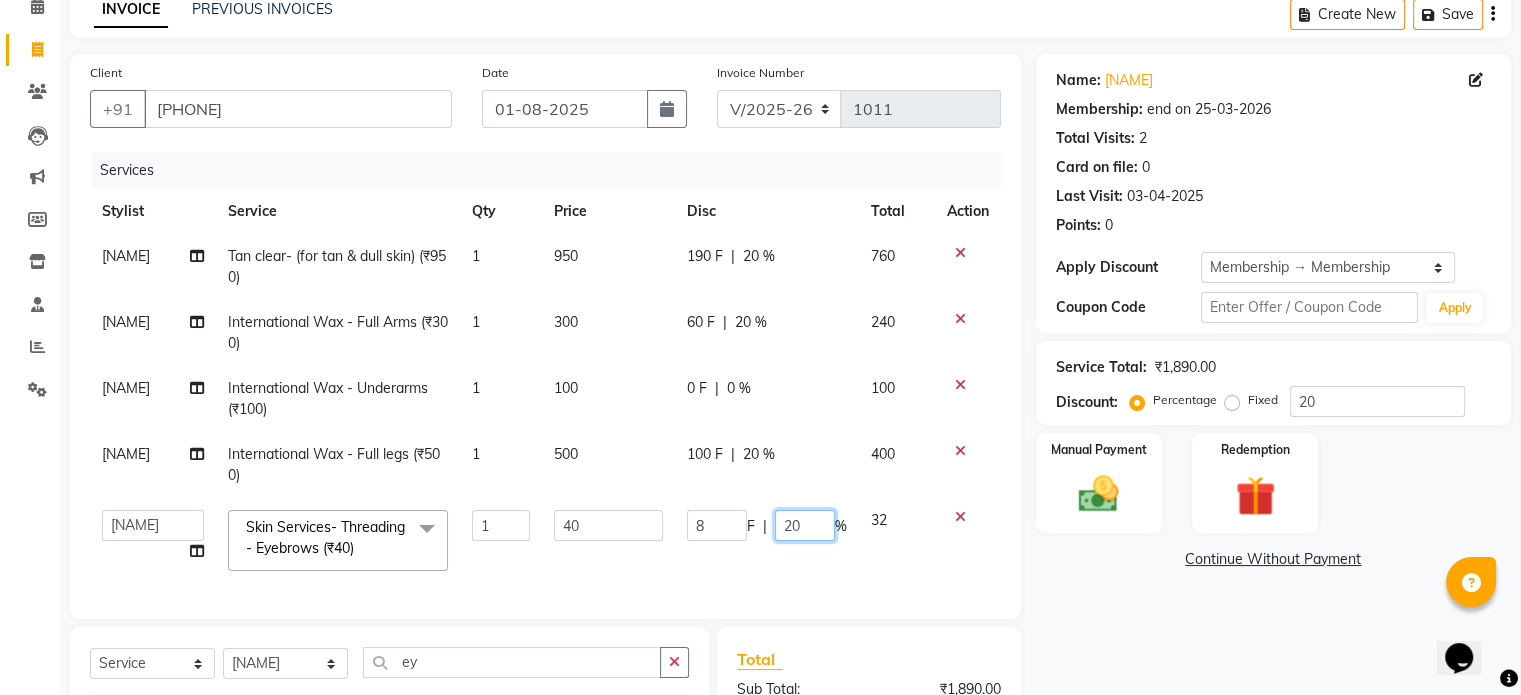 click on "20" 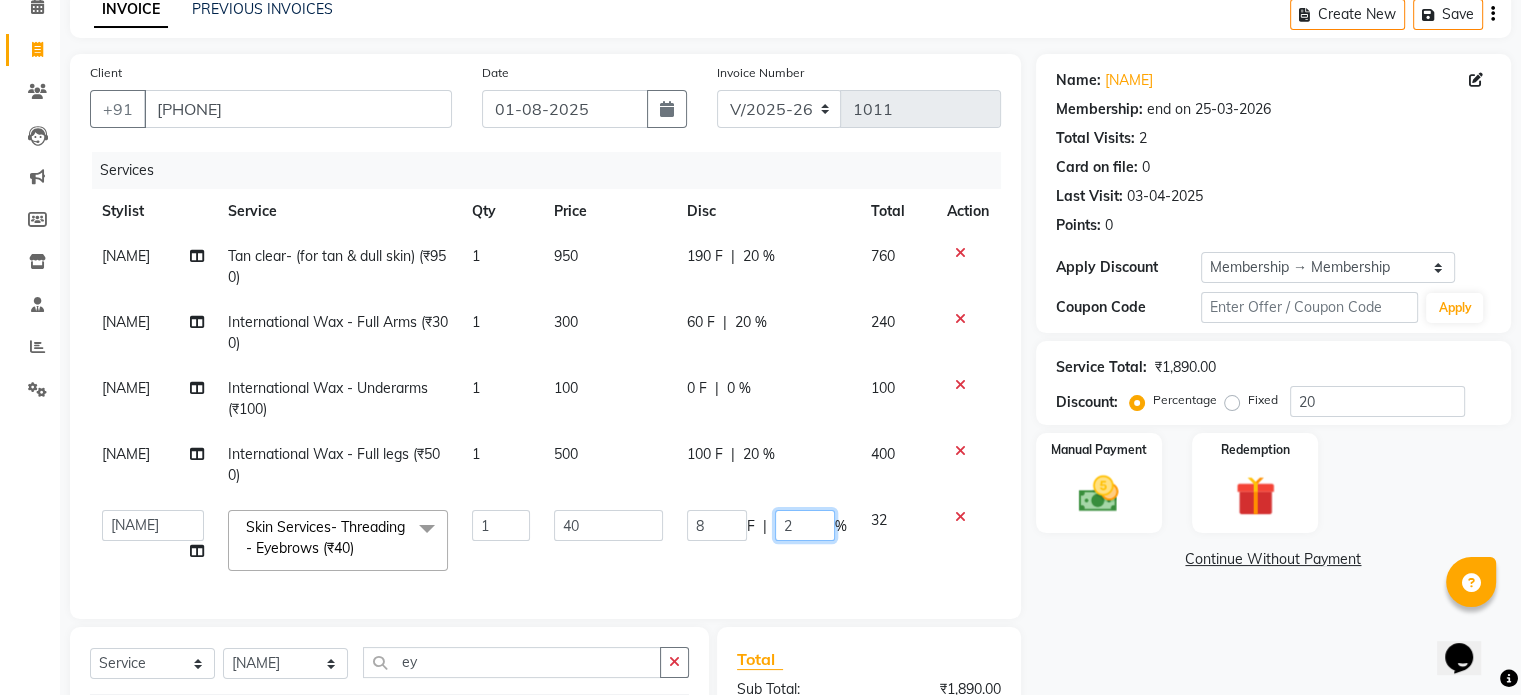 type 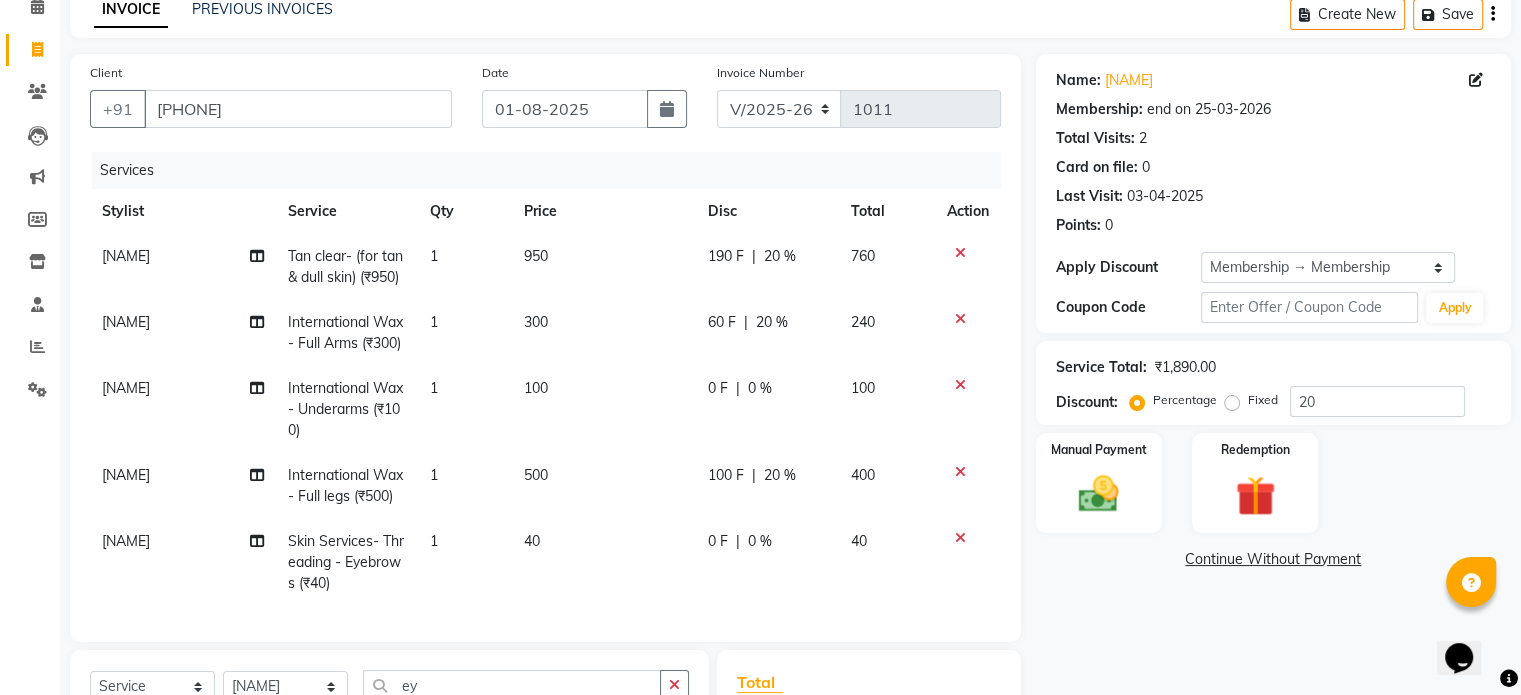 click on "Name: Sneha Pandit Membership: end on 25-03-2026 Total Visits:  2 Card on file:  0 Last Visit:   03-04-2025 Points:   0  Apply Discount Select Membership → Membership Coupon Code Apply Service Total:  ₹1,890.00  Discount:  Percentage   Fixed  20 Manual Payment Redemption  Continue Without Payment" 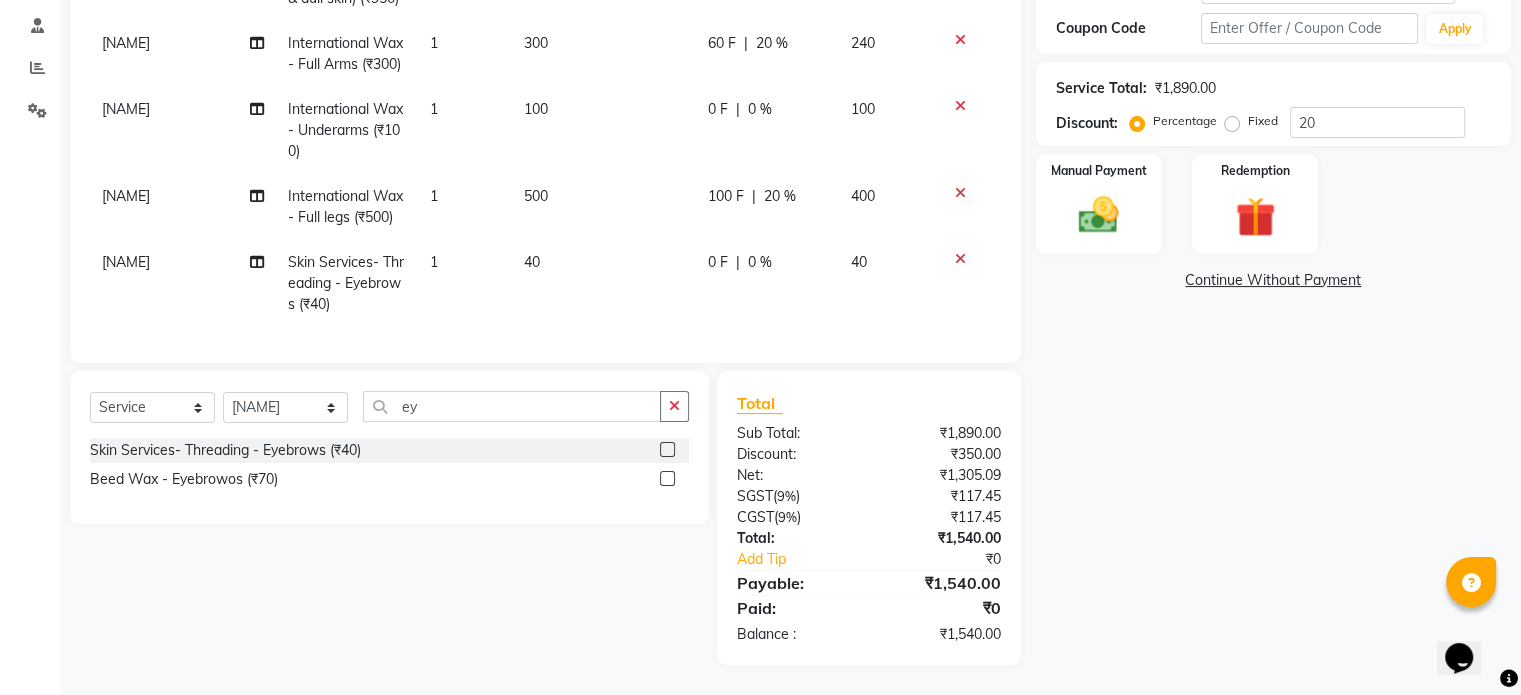 scroll, scrollTop: 389, scrollLeft: 0, axis: vertical 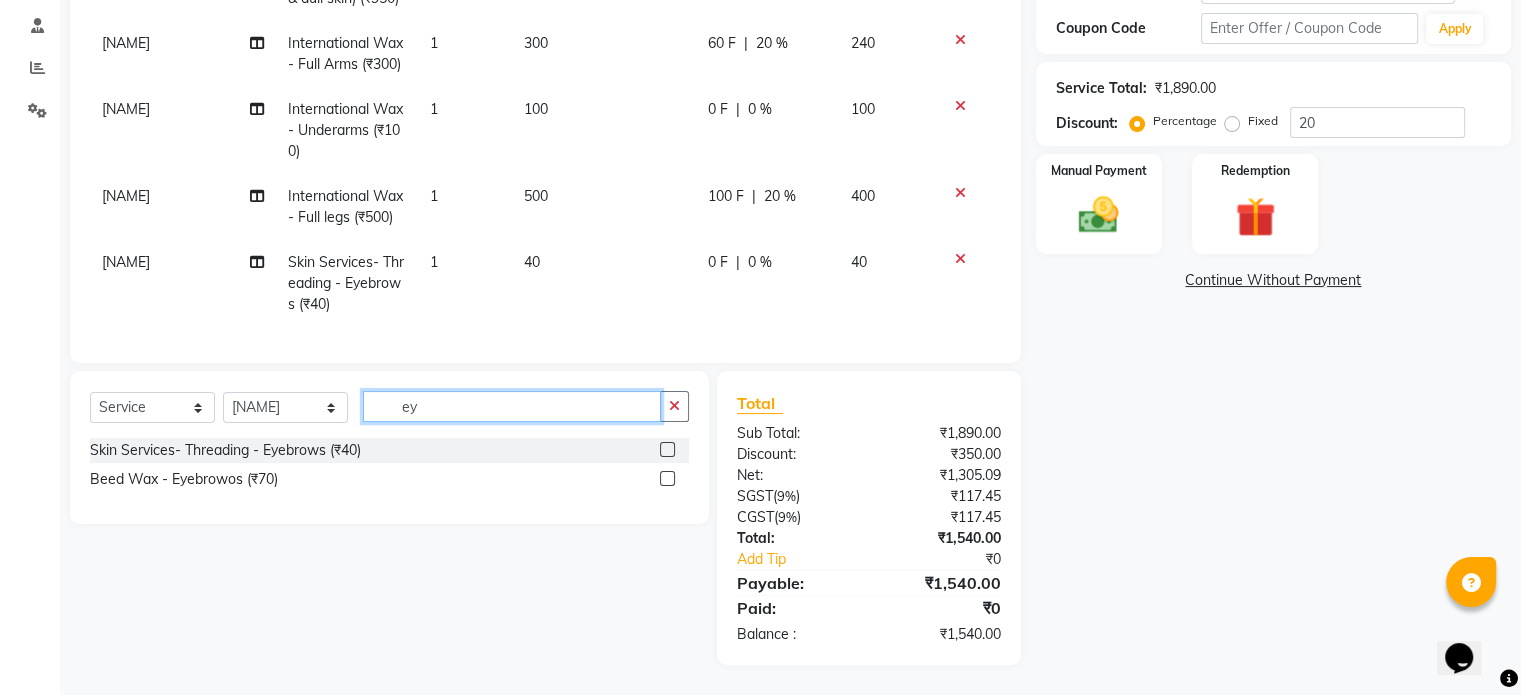 click on "ey" 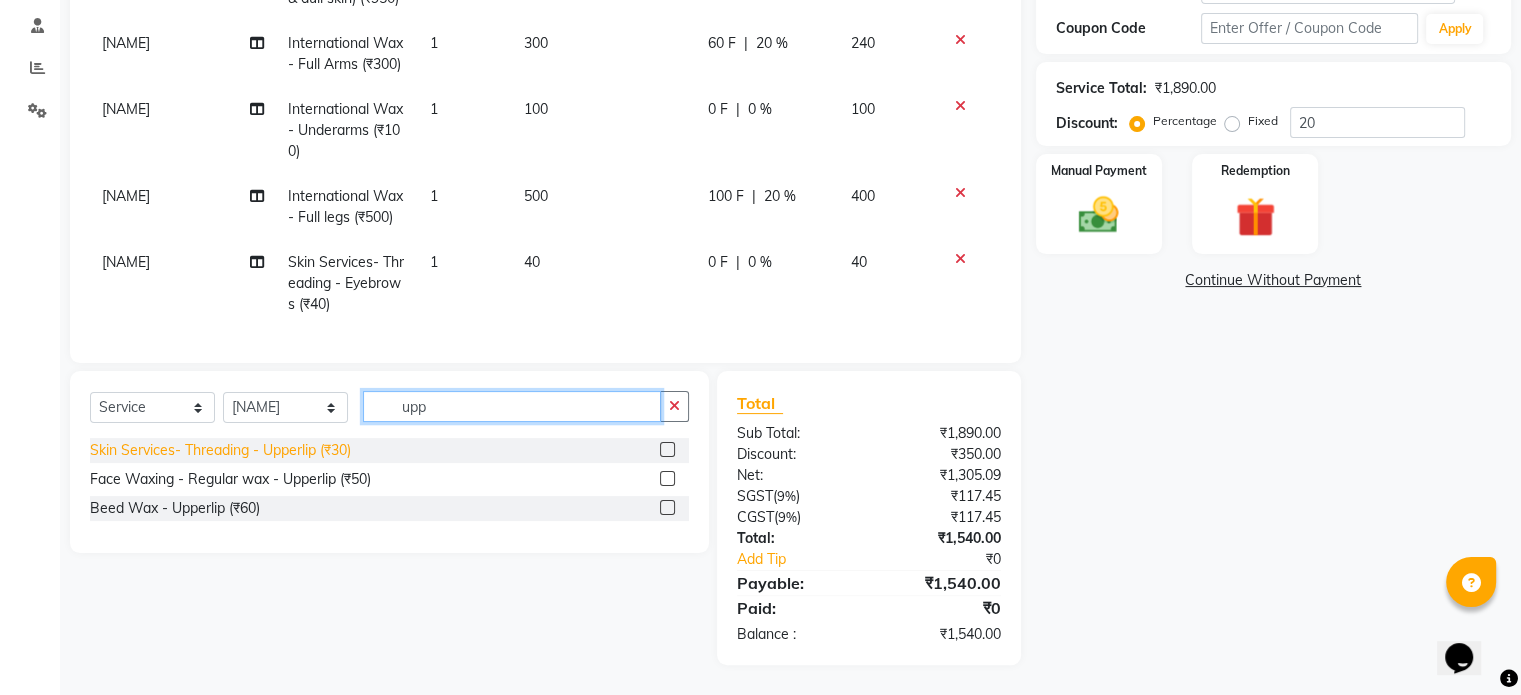 type on "upp" 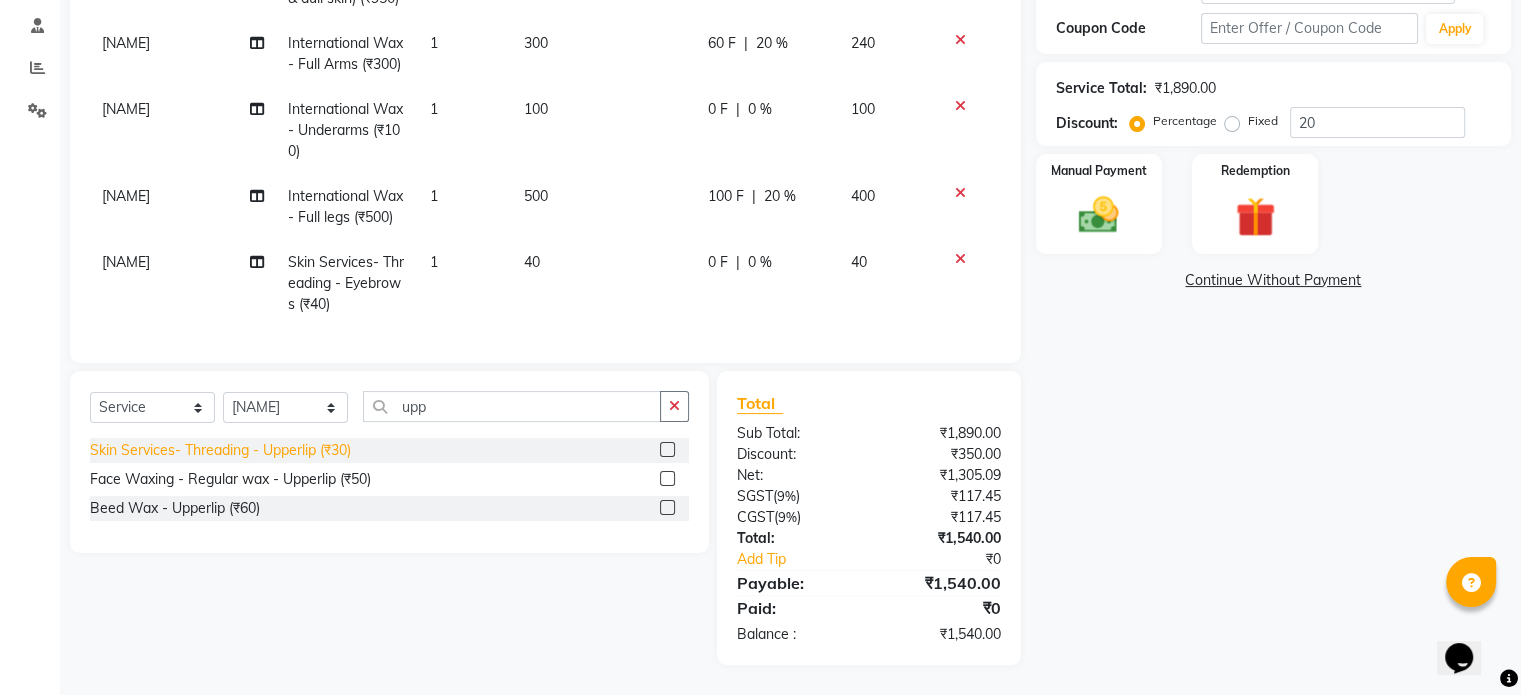 click on "Skin Services- Threading - Upperlip (₹30)" 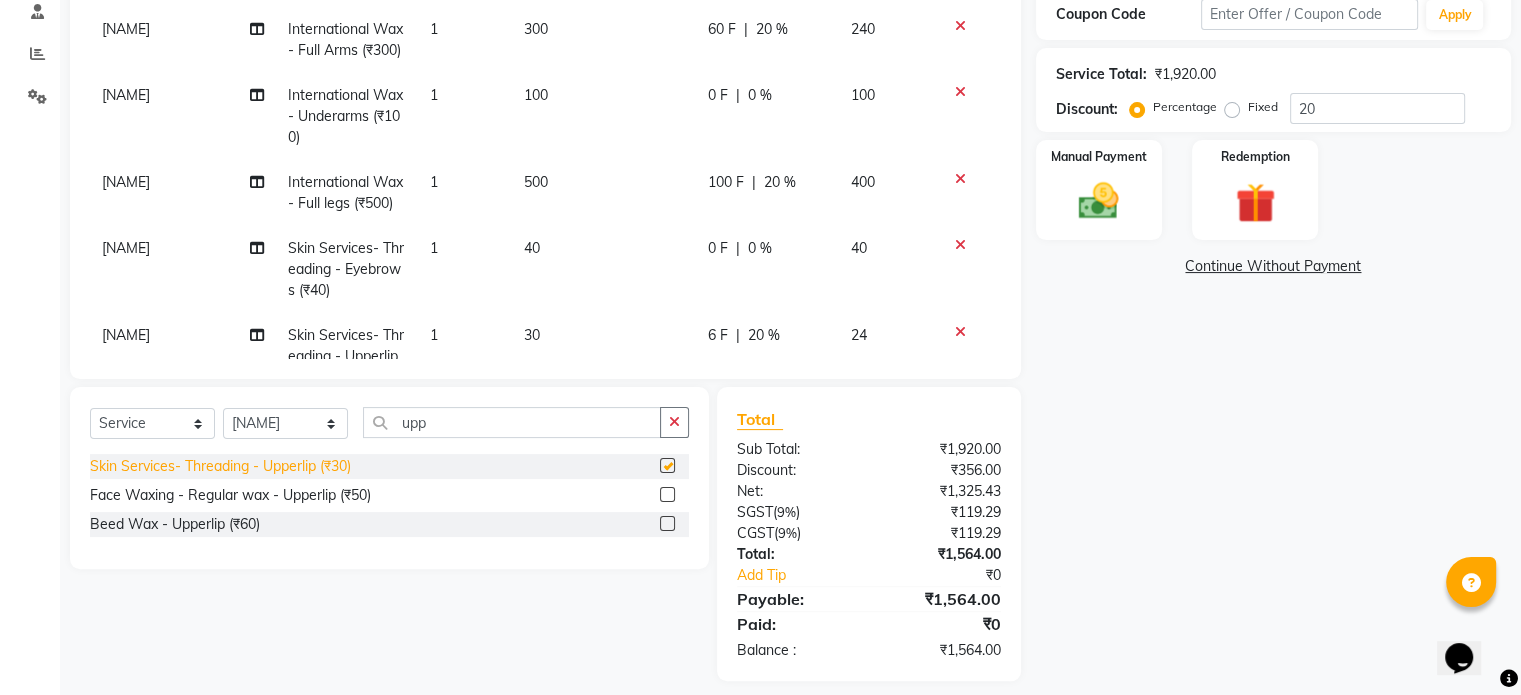 checkbox on "false" 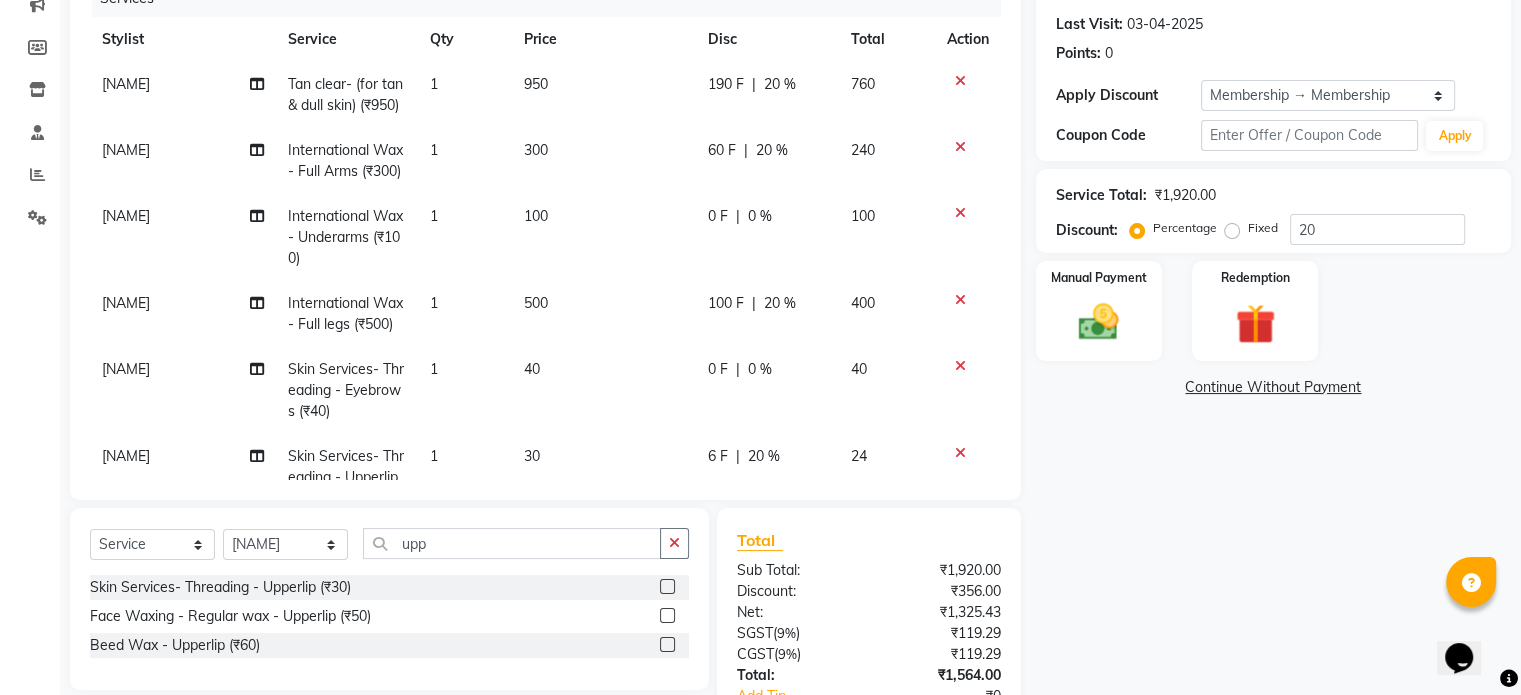 scroll, scrollTop: 224, scrollLeft: 0, axis: vertical 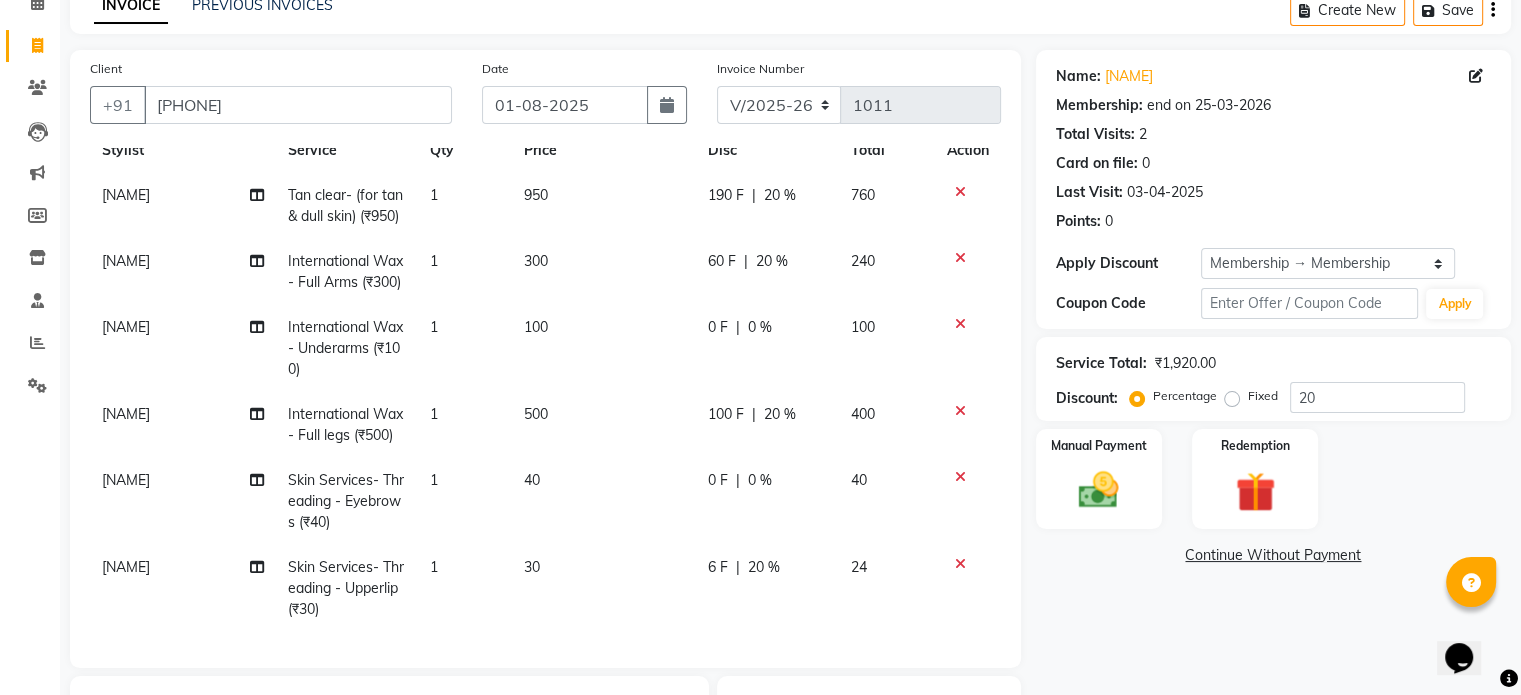 click on "6 F | 20 %" 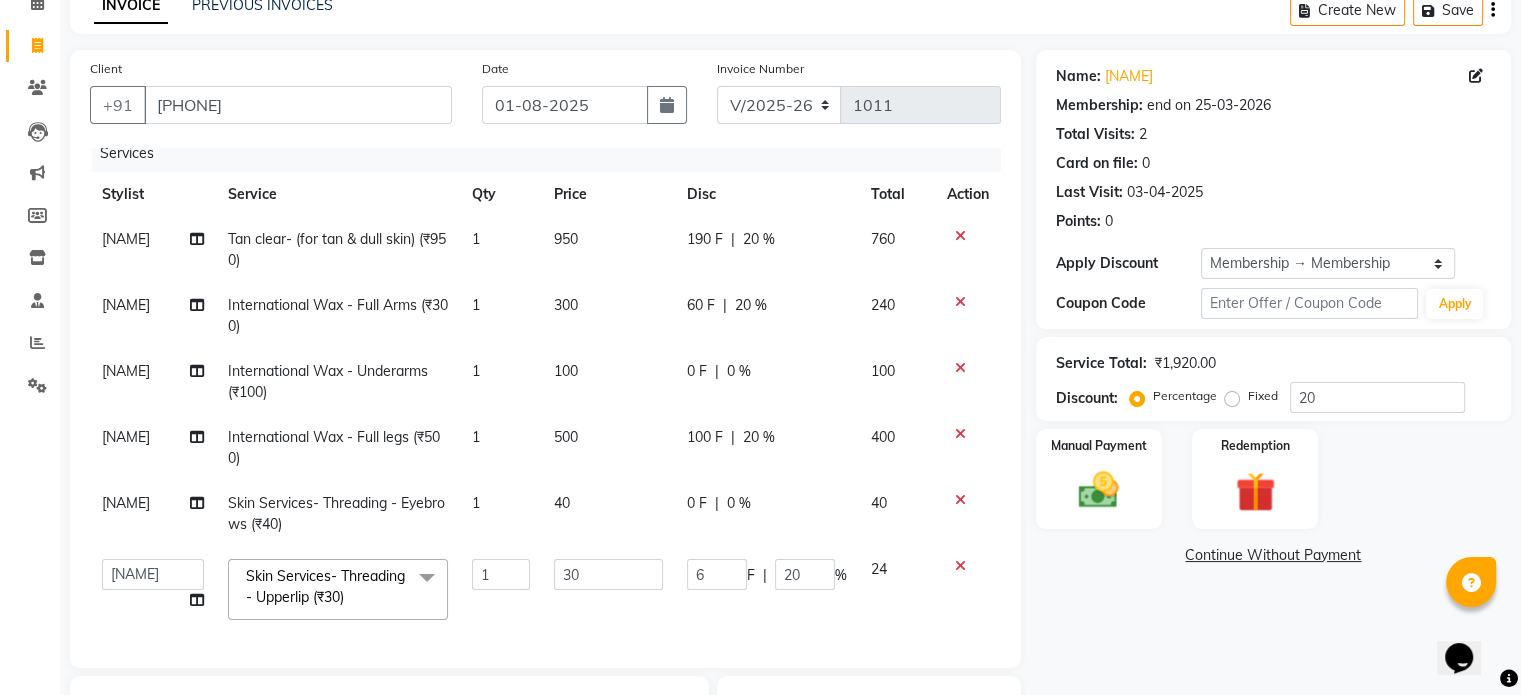 scroll, scrollTop: 28, scrollLeft: 0, axis: vertical 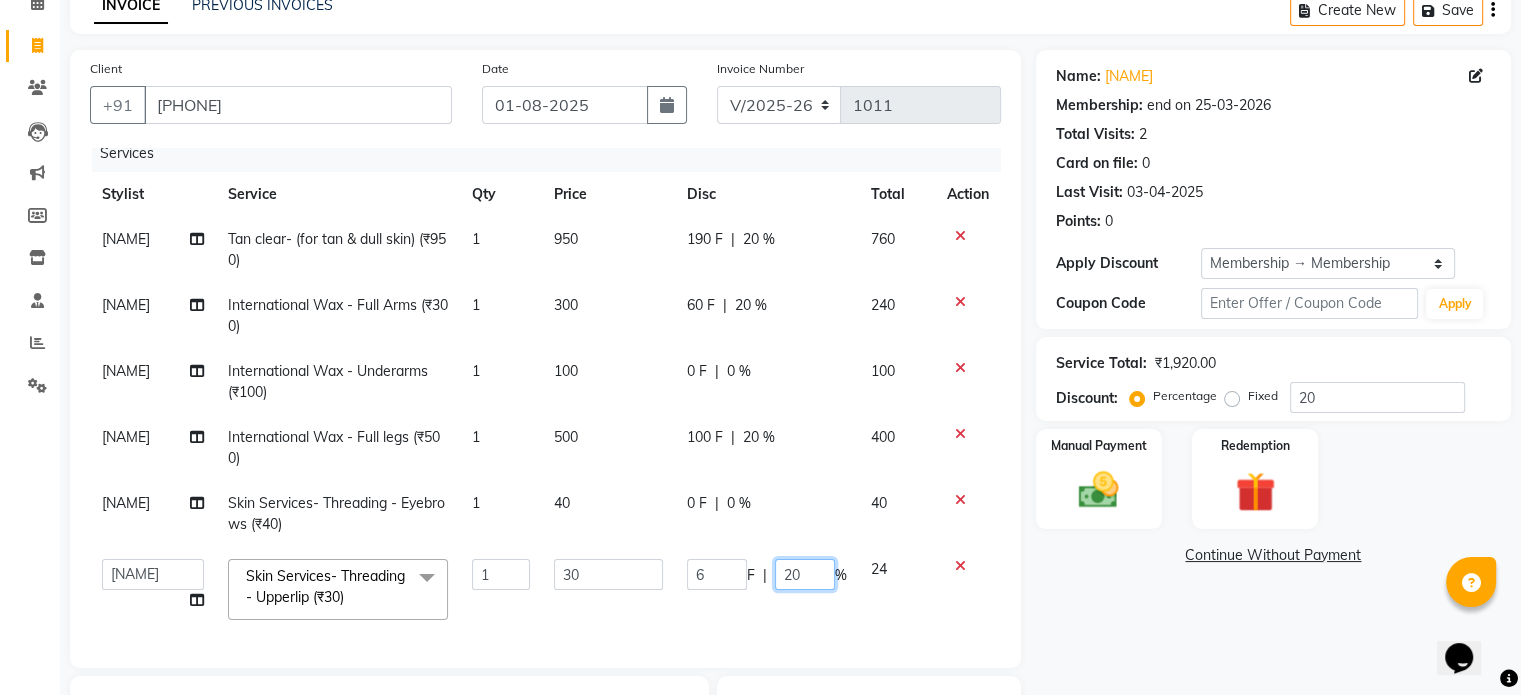click on "20" 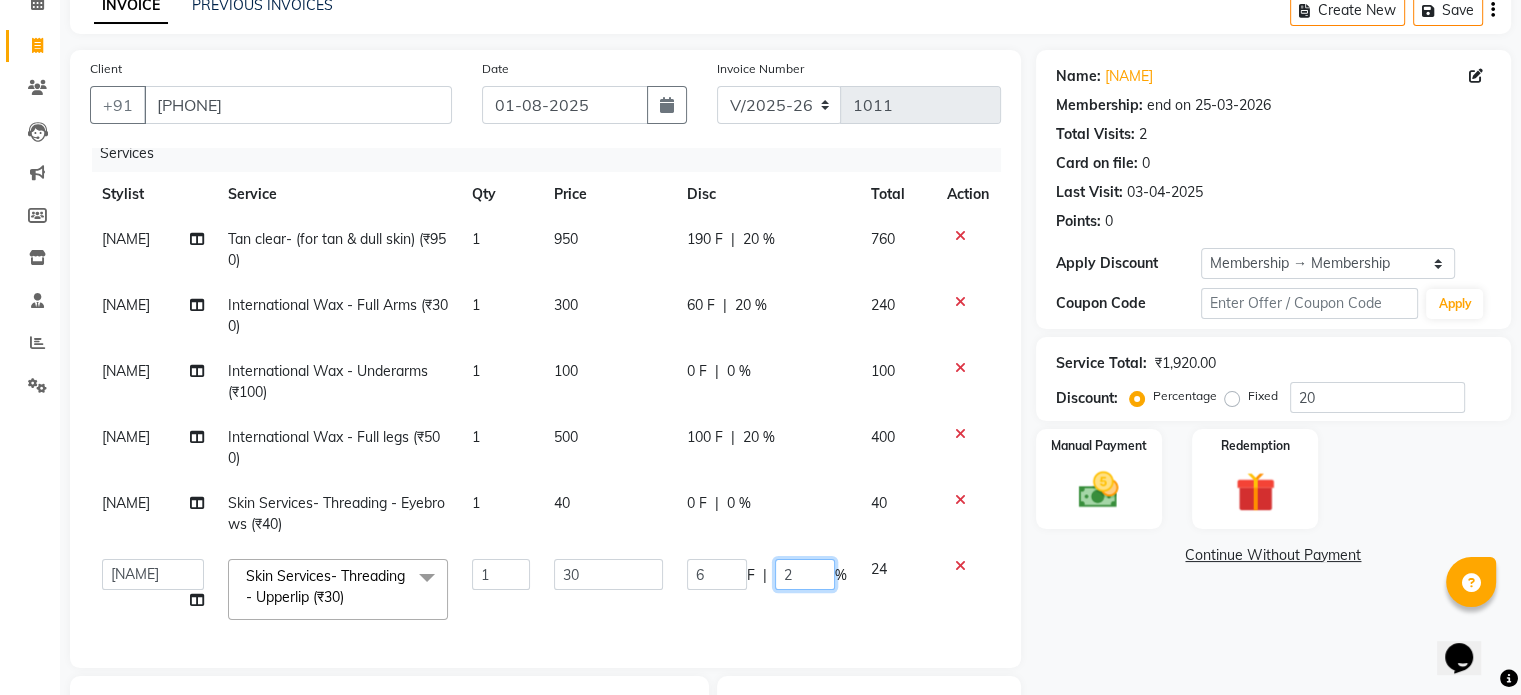 type 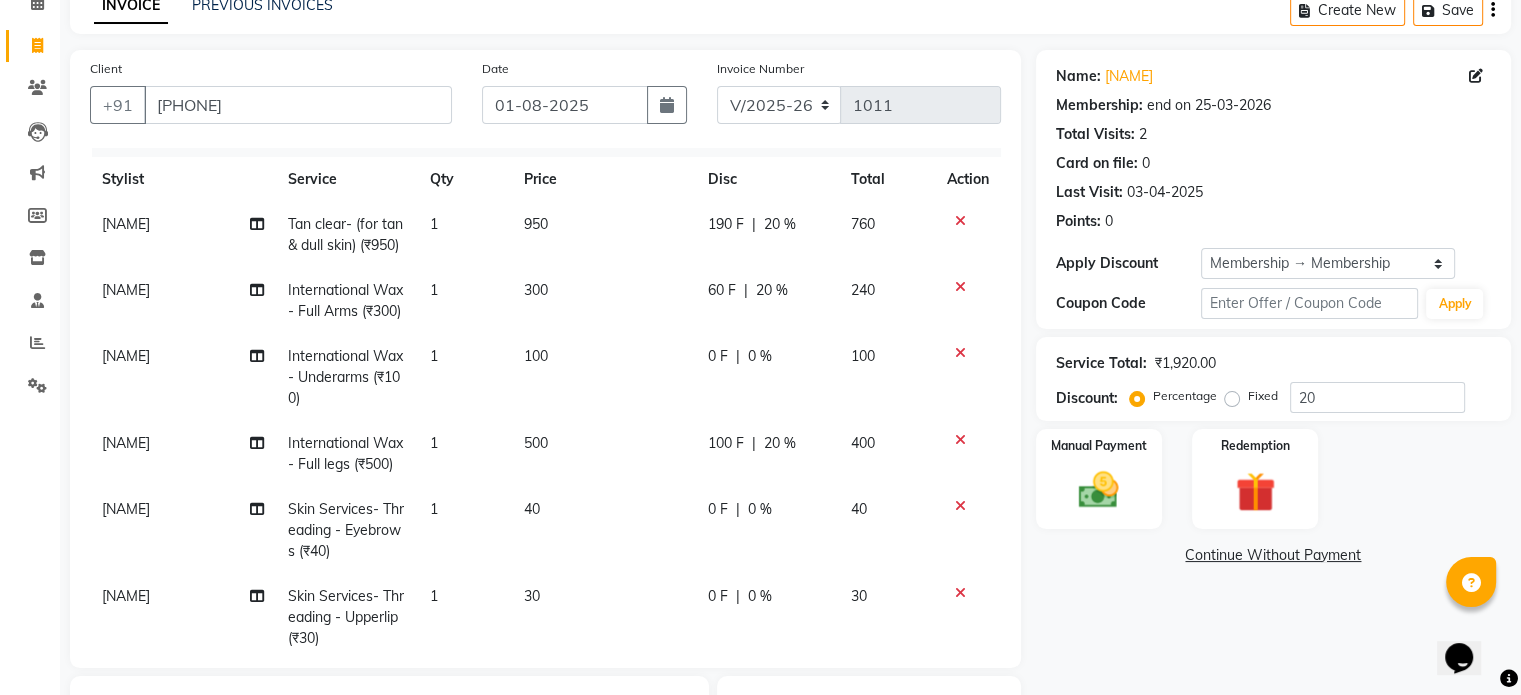 click on "Pooja Jha Tan clear- (for tan & dull skin) (₹950) 1 950 190 F | 20 % 760 Ankita Bagave International Wax - Full Arms (₹300) 1 300 60 F | 20 % 240 Ankita Bagave International Wax - Underarms (₹100) 1 100 0 F | 0 % 100 Ankita Bagave International Wax - Full legs (₹500) 1 500 100 F | 20 % 400 Ankita Bagave Skin Services- Threading - Eyebrows (₹40) 1 40 0 F | 0 % 40 Ankita Bagave Skin Services- Threading - Upperlip (₹30) 1 30 0 F | 0 % 30" 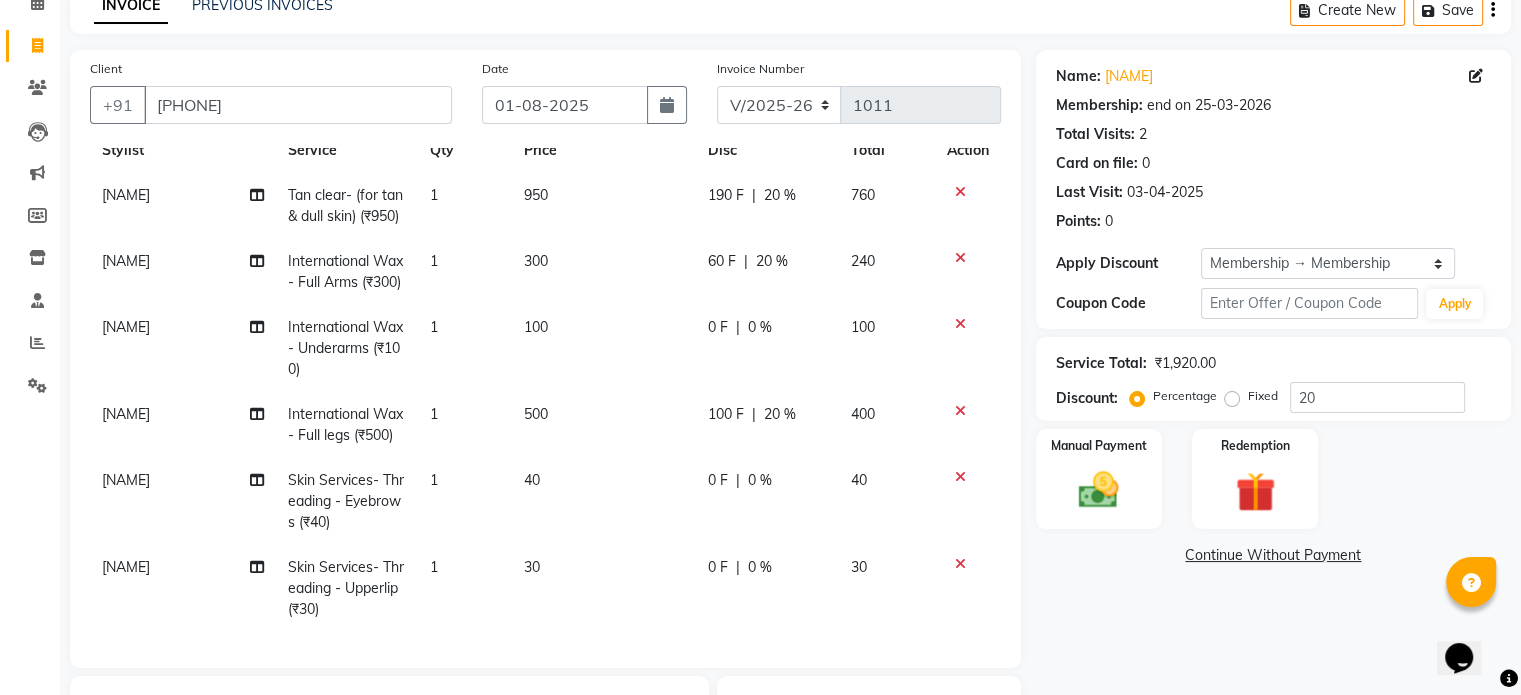 scroll, scrollTop: 135, scrollLeft: 0, axis: vertical 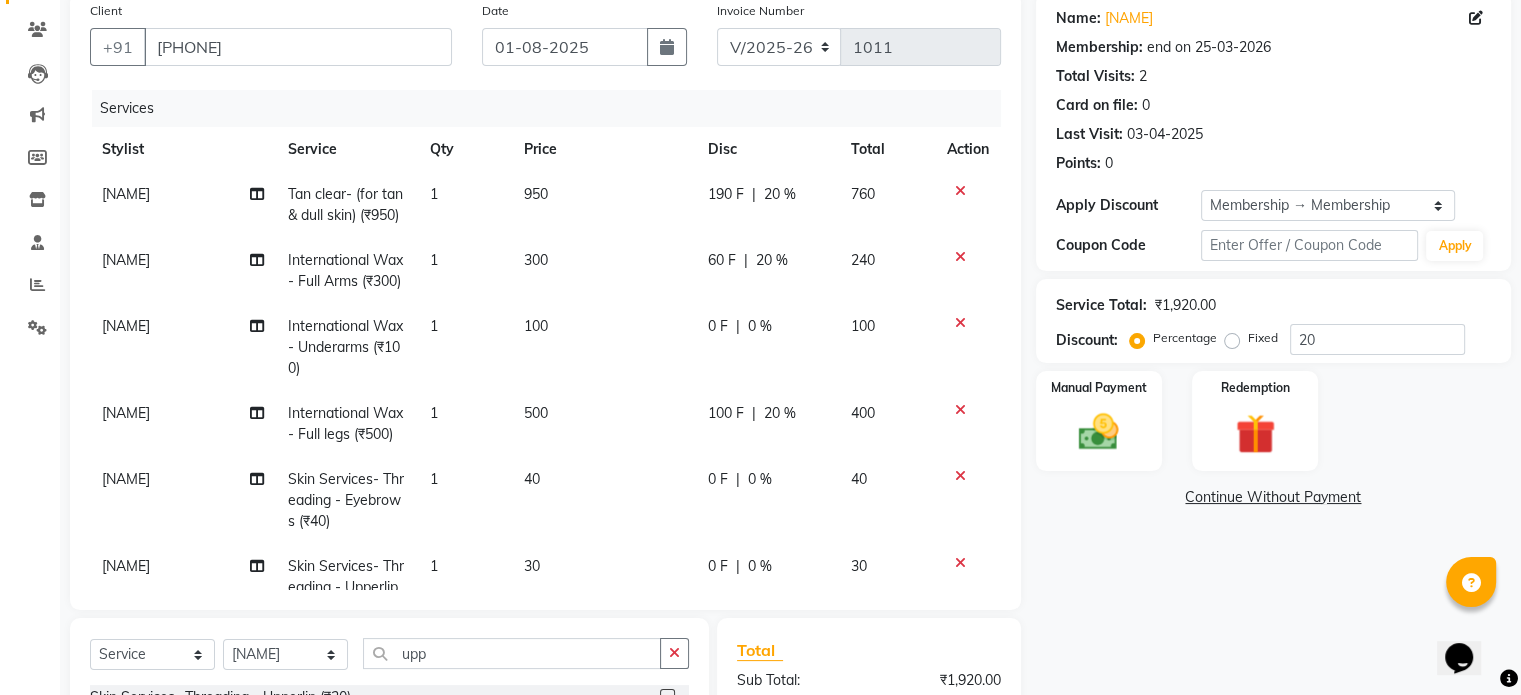 click on "20 %" 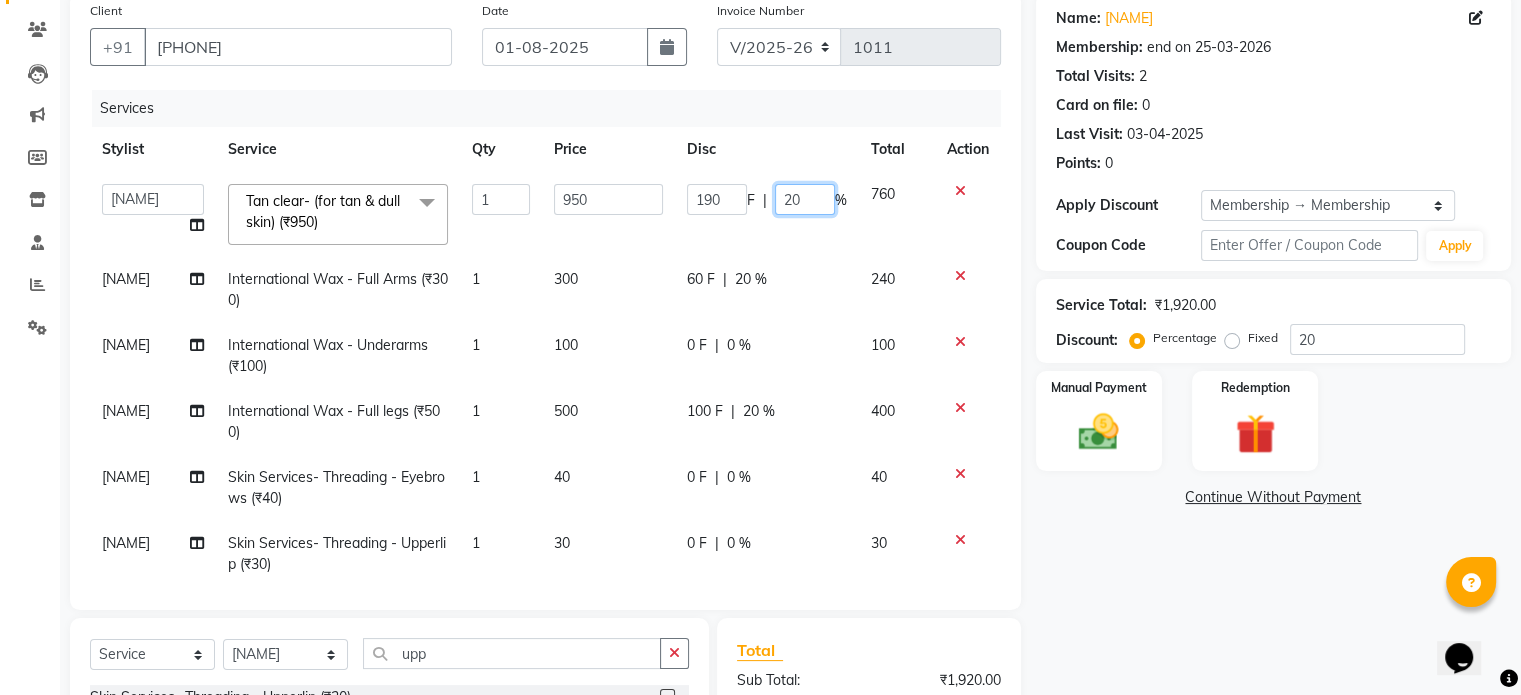click on "20" 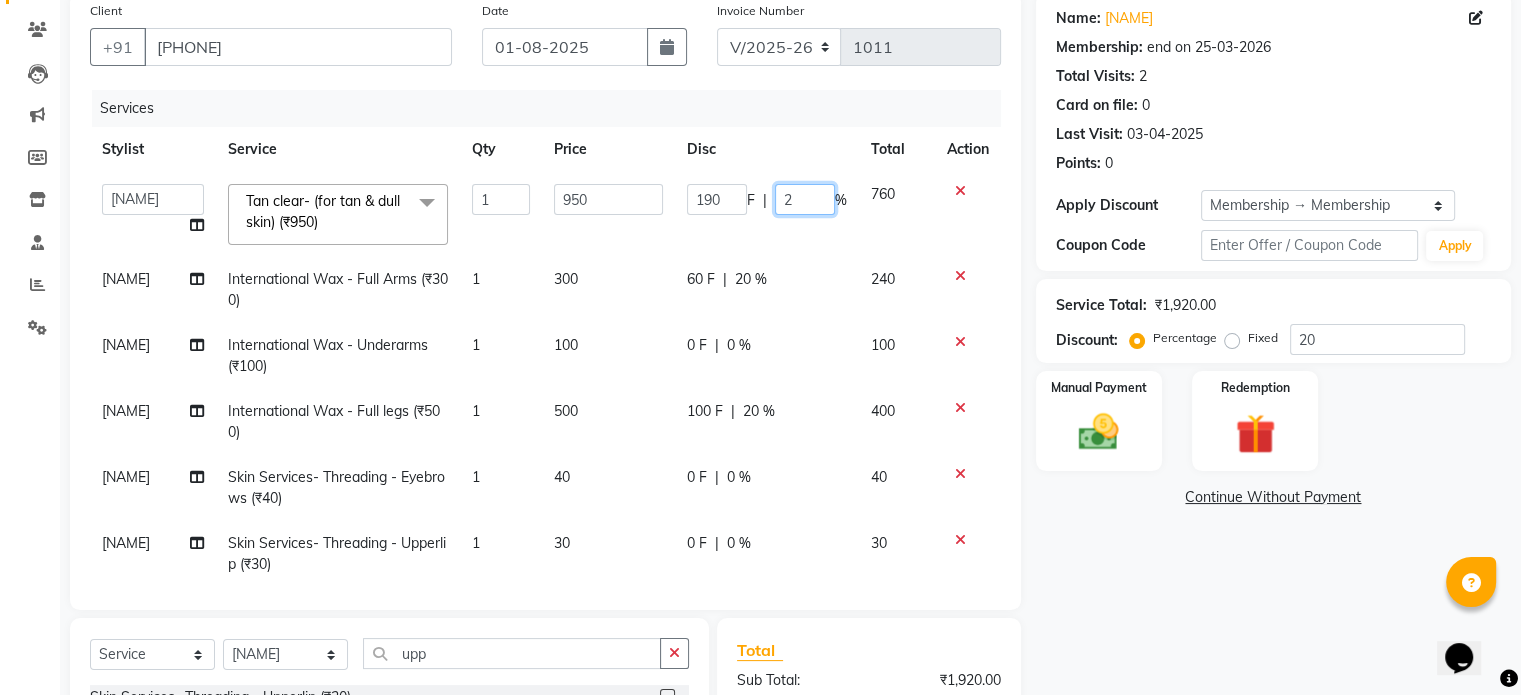 type 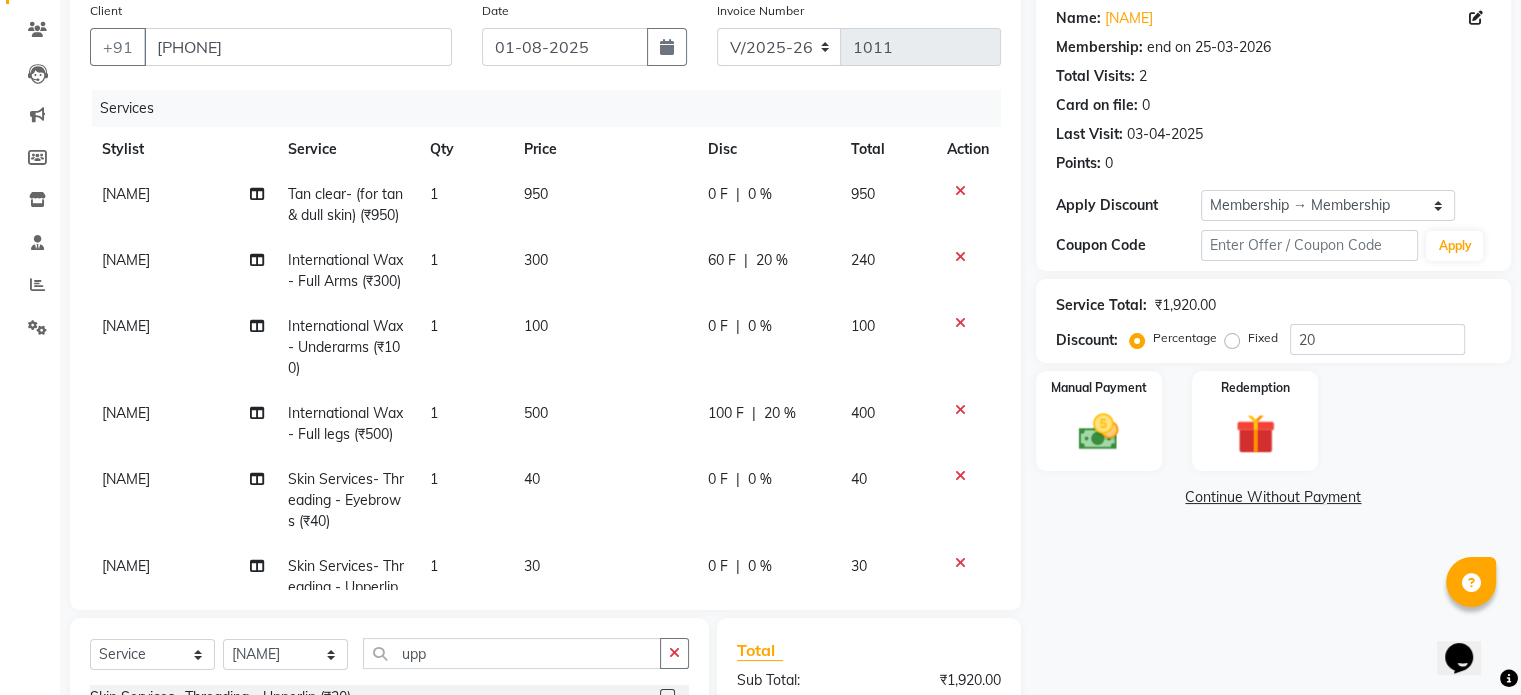 click 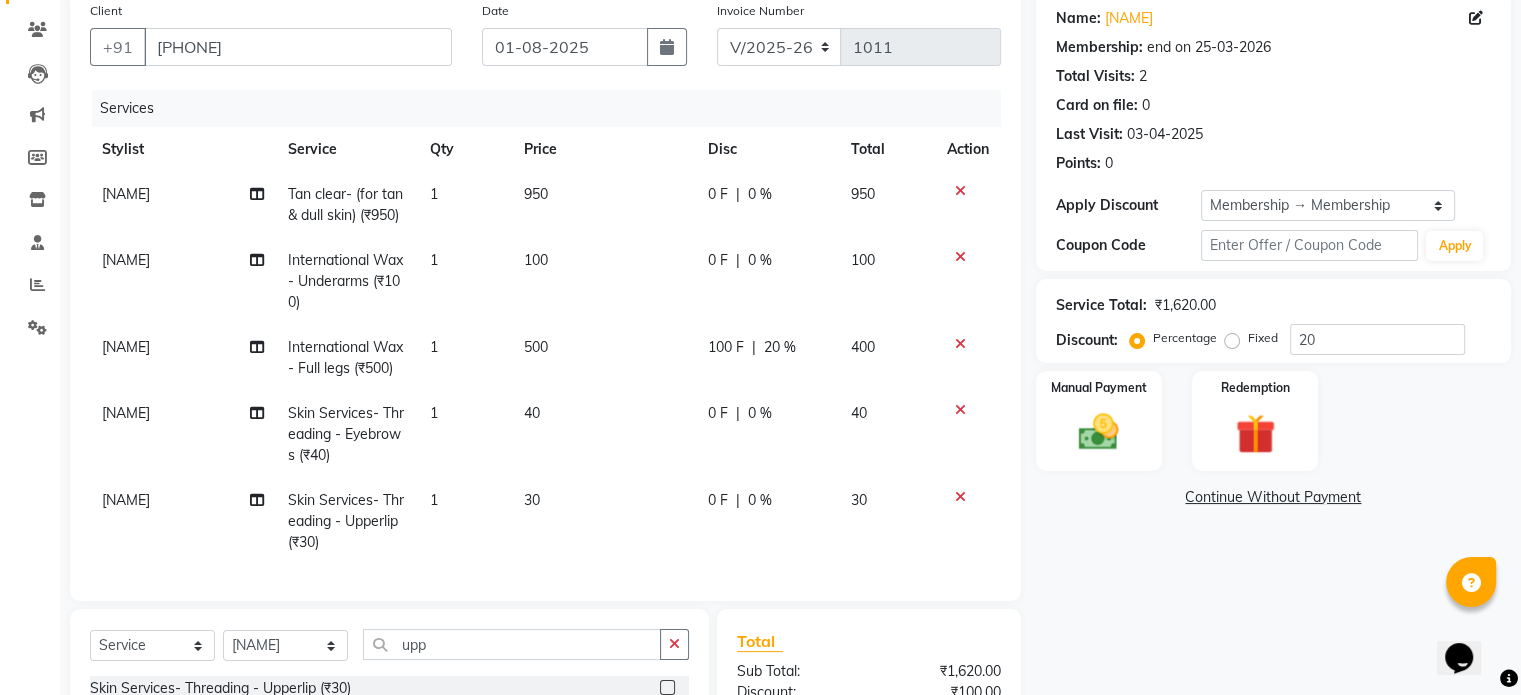 scroll, scrollTop: 48, scrollLeft: 0, axis: vertical 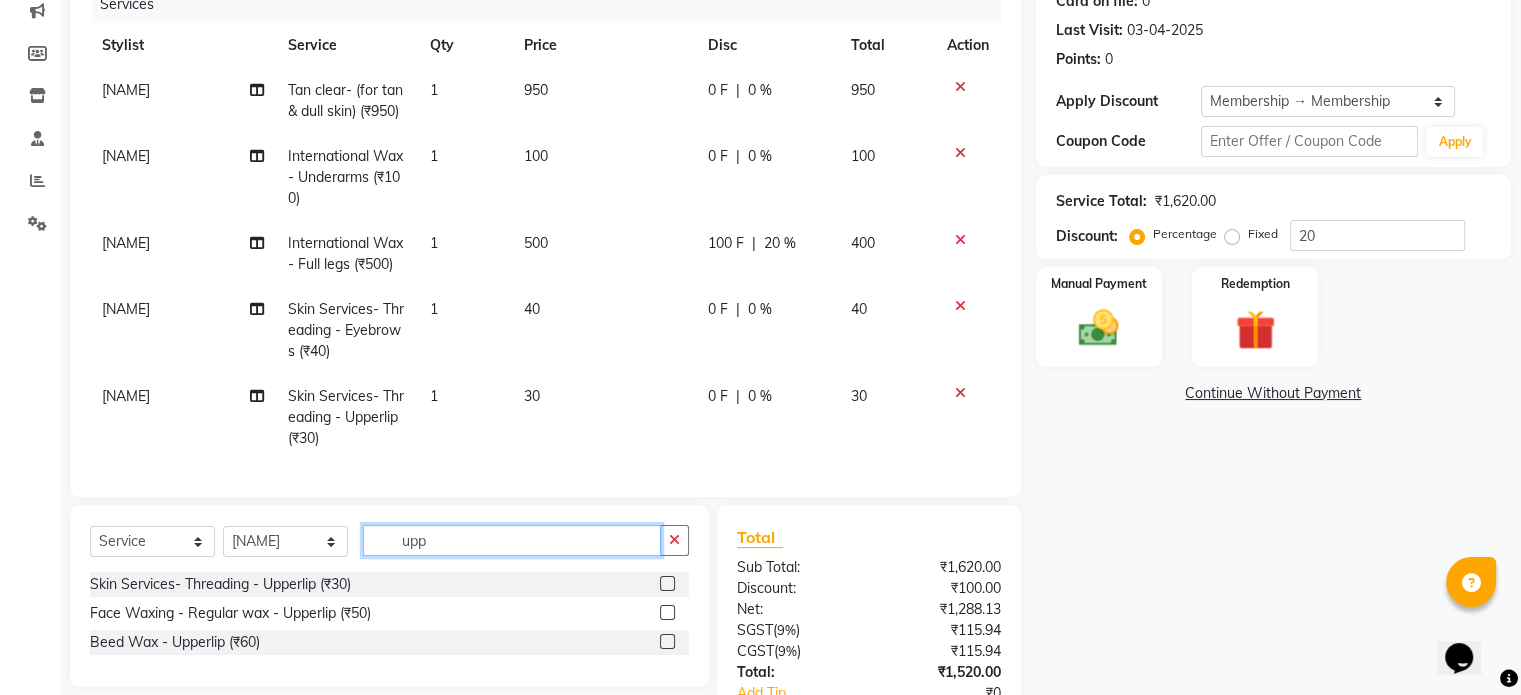 click on "upp" 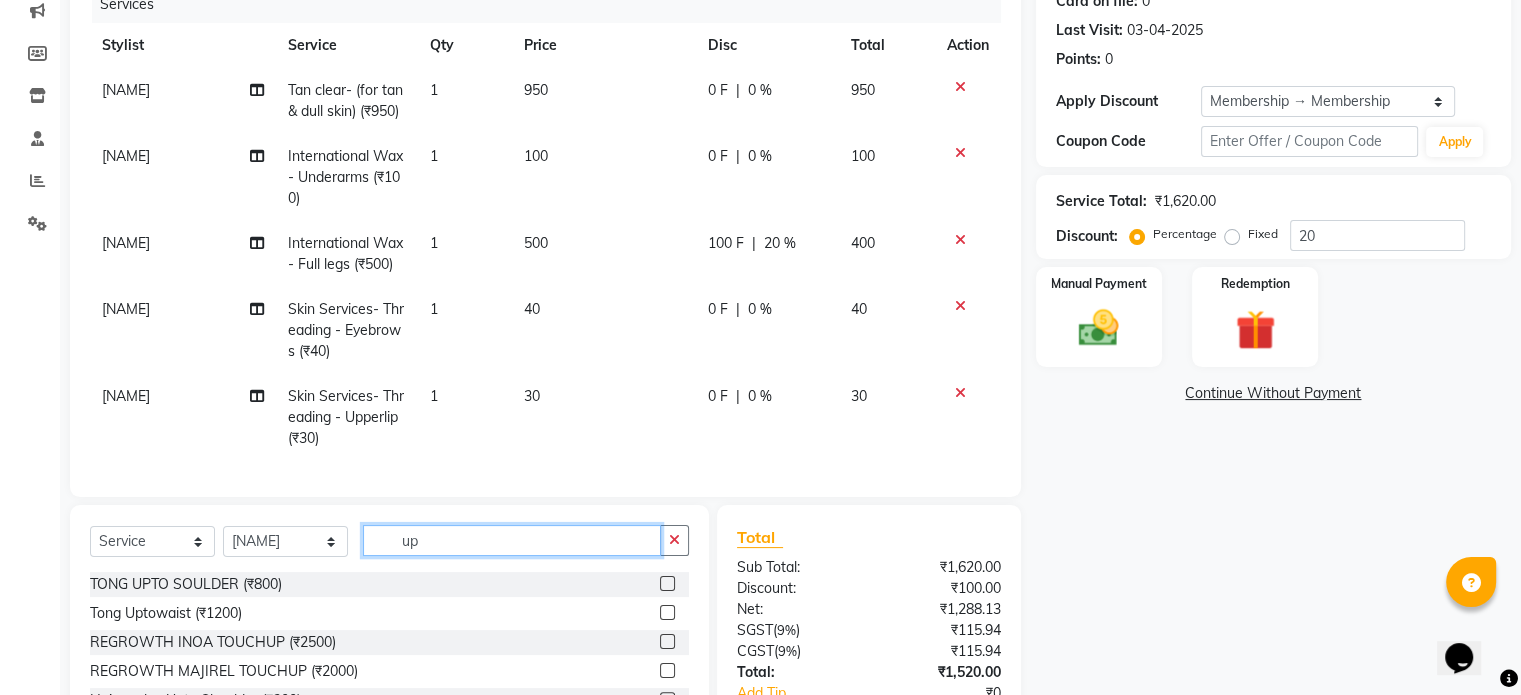 type on "u" 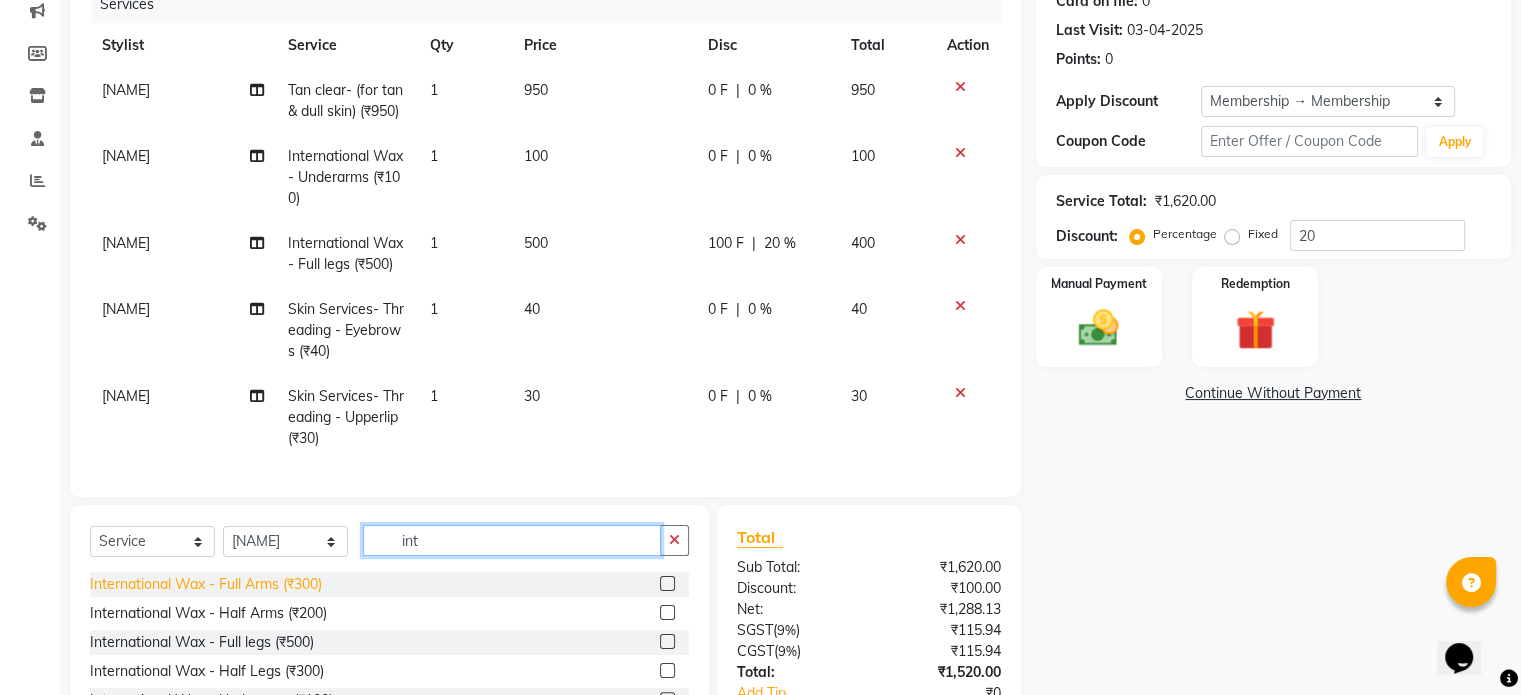 type on "int" 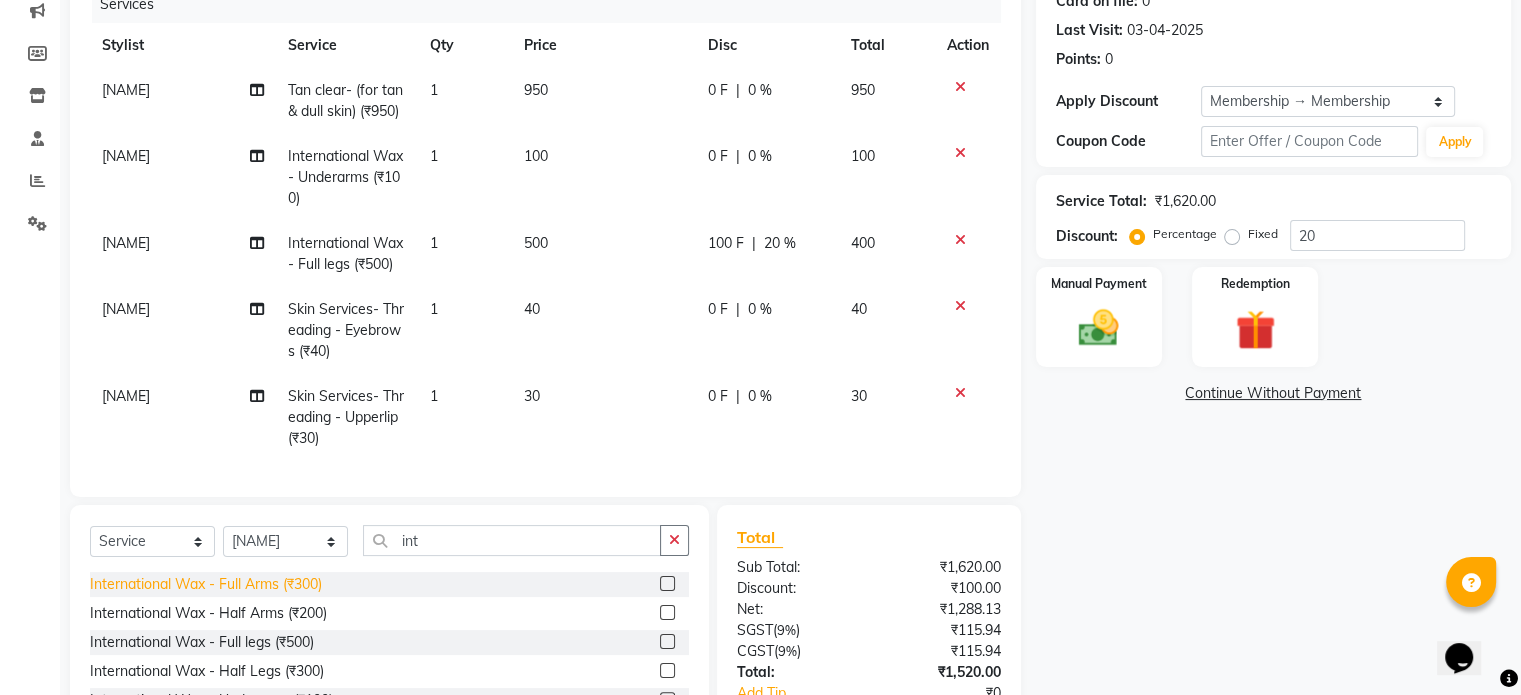 click on "International Wax - Full Arms (₹300)" 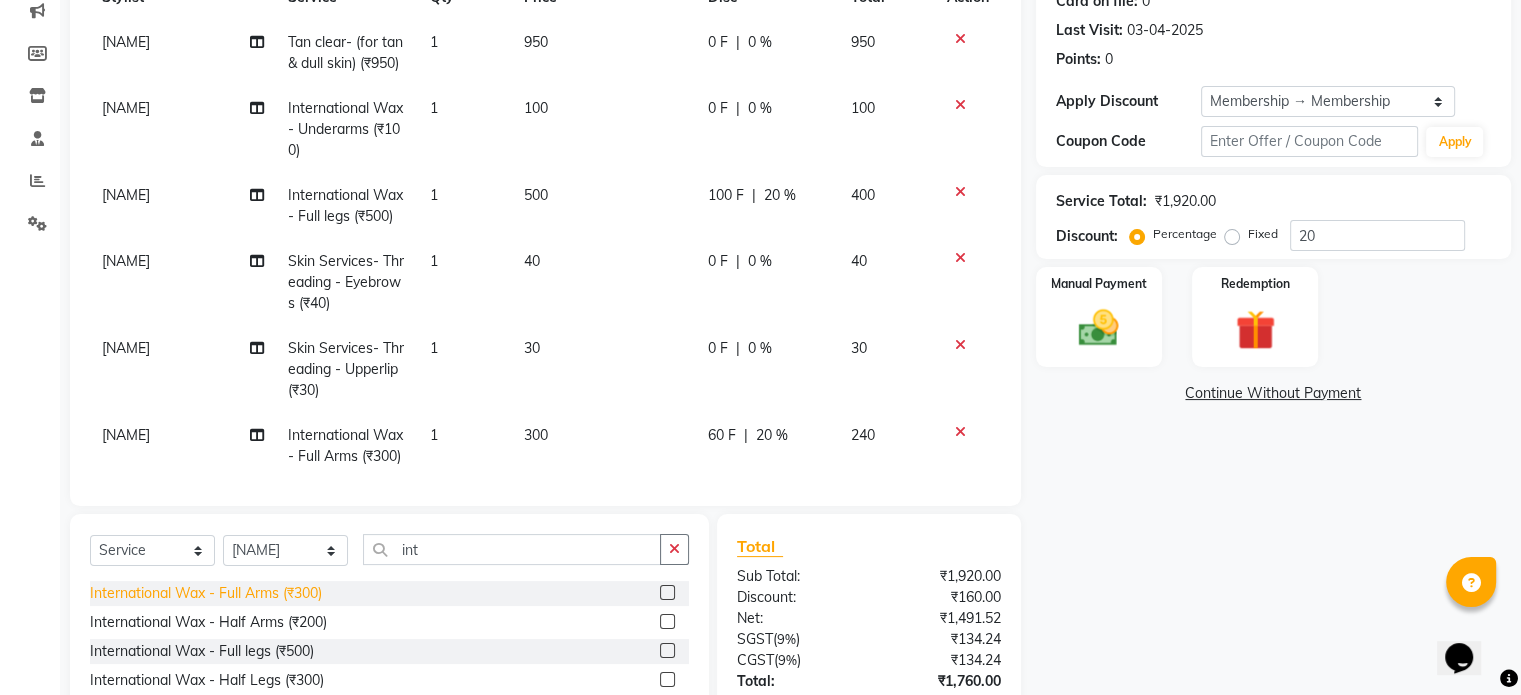 click on "International Wax - Full Arms (₹300)" 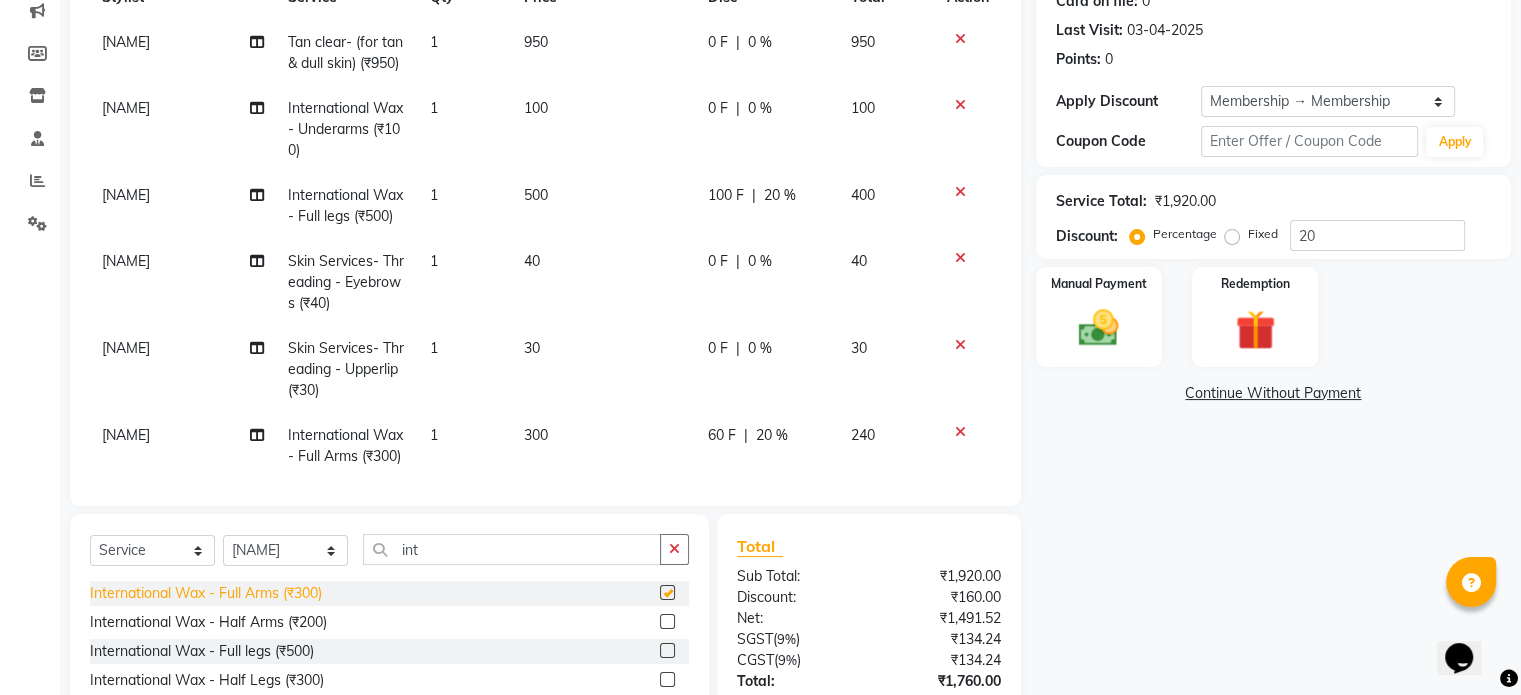 checkbox on "false" 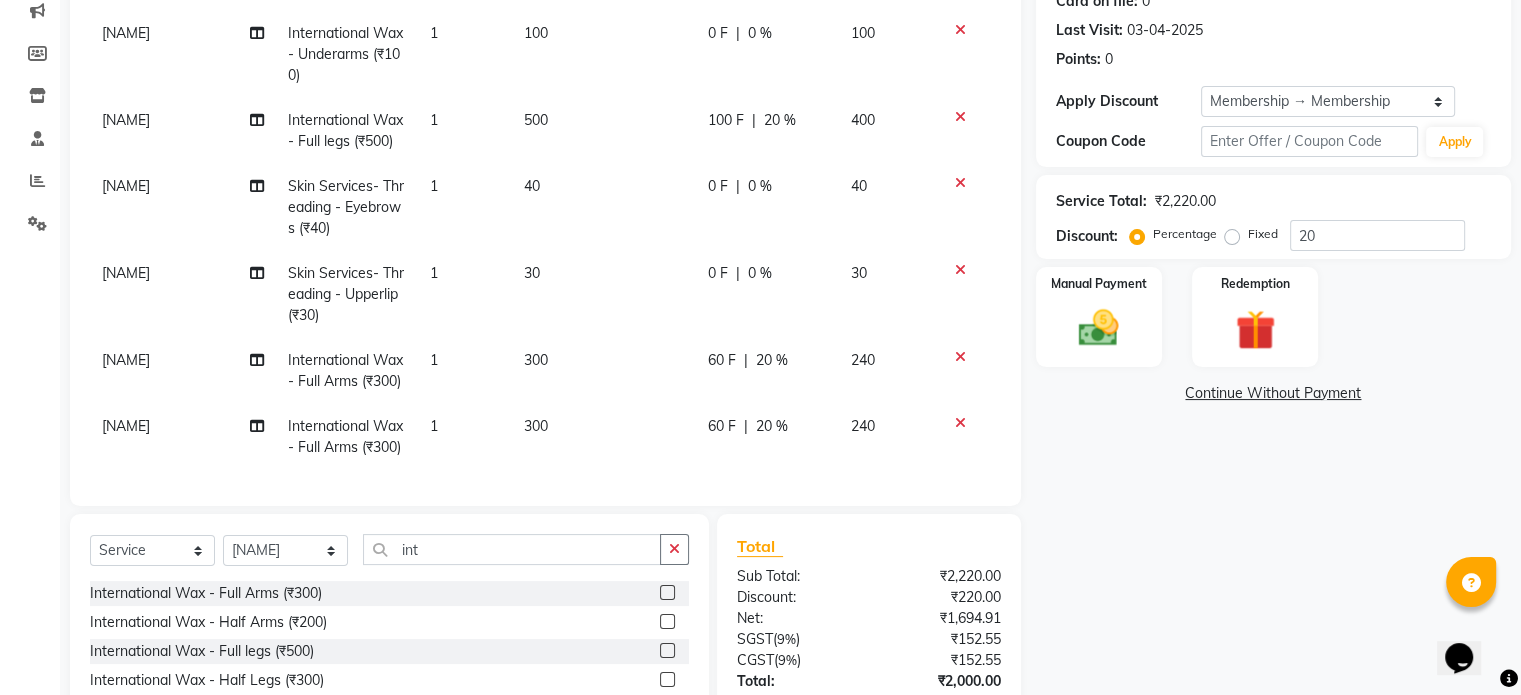 scroll, scrollTop: 206, scrollLeft: 0, axis: vertical 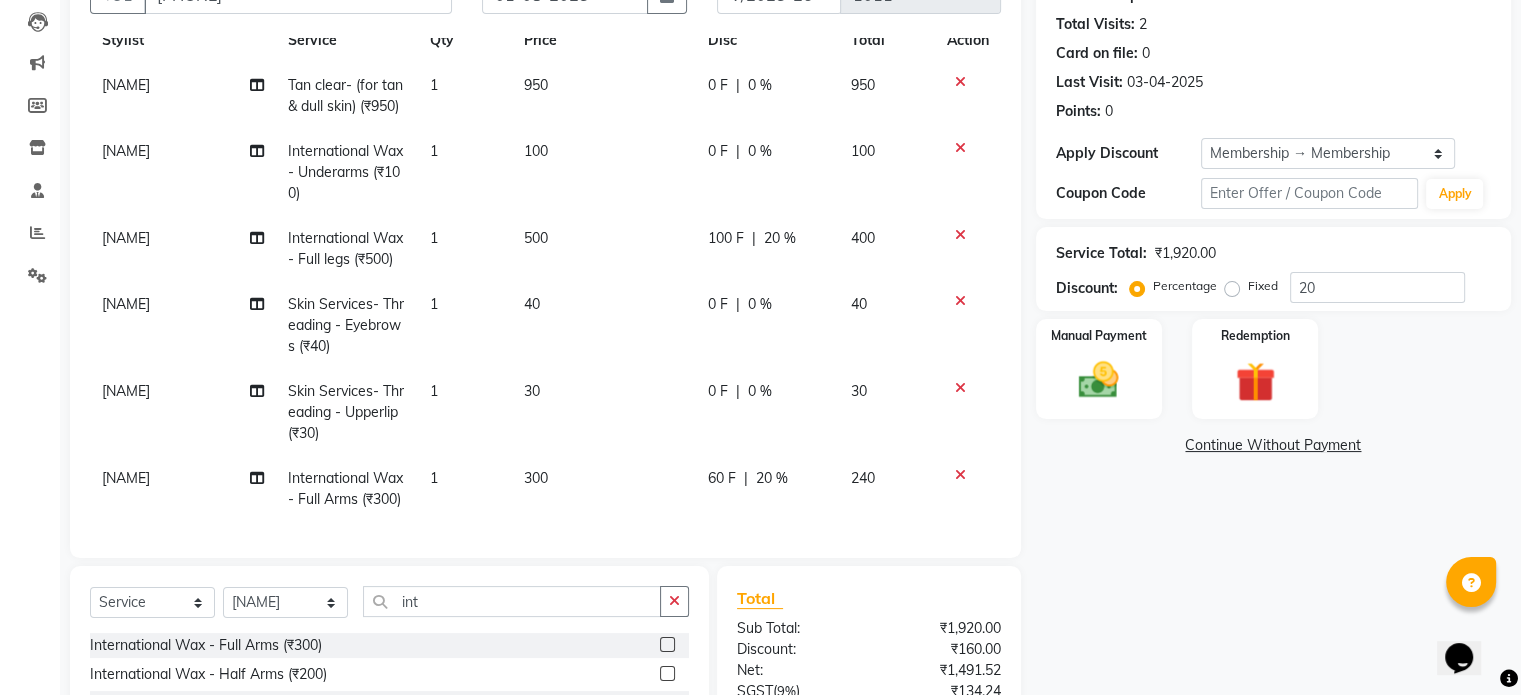 click 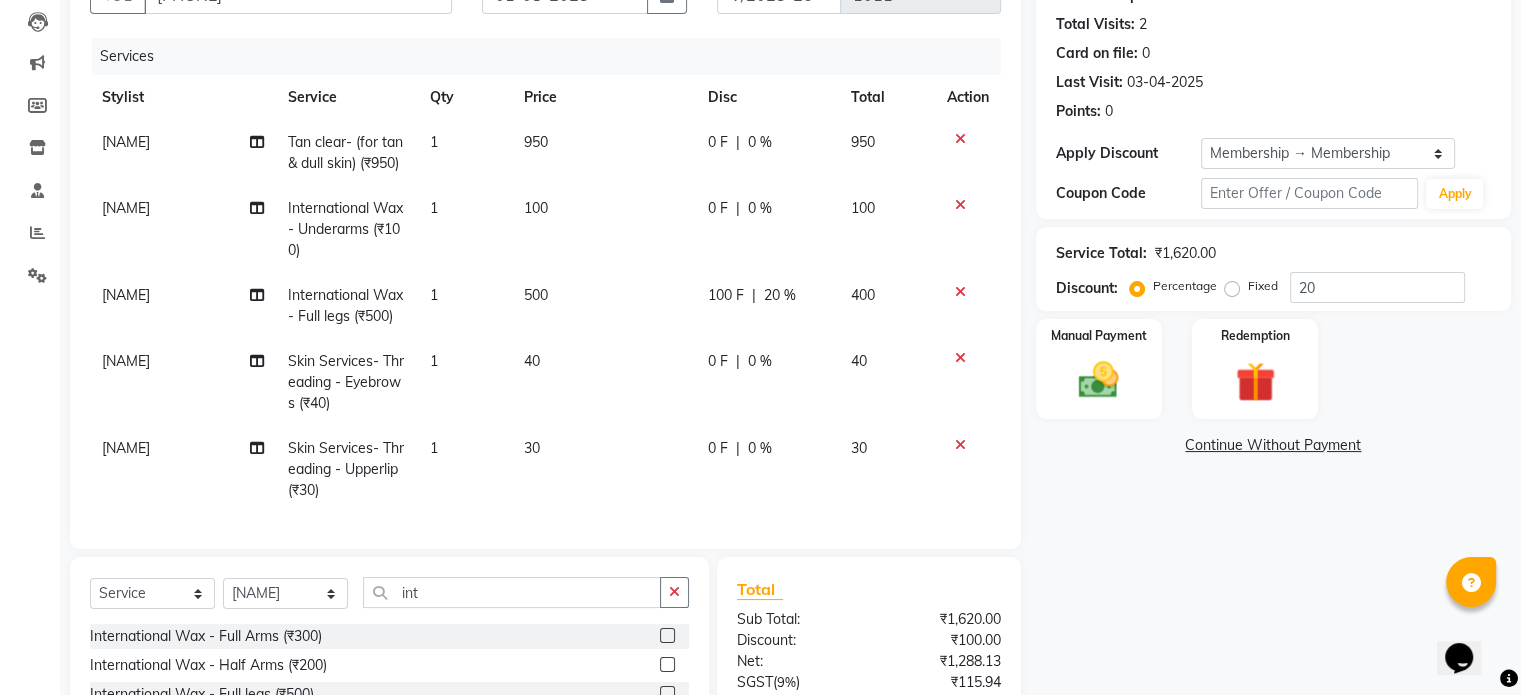 scroll, scrollTop: 48, scrollLeft: 0, axis: vertical 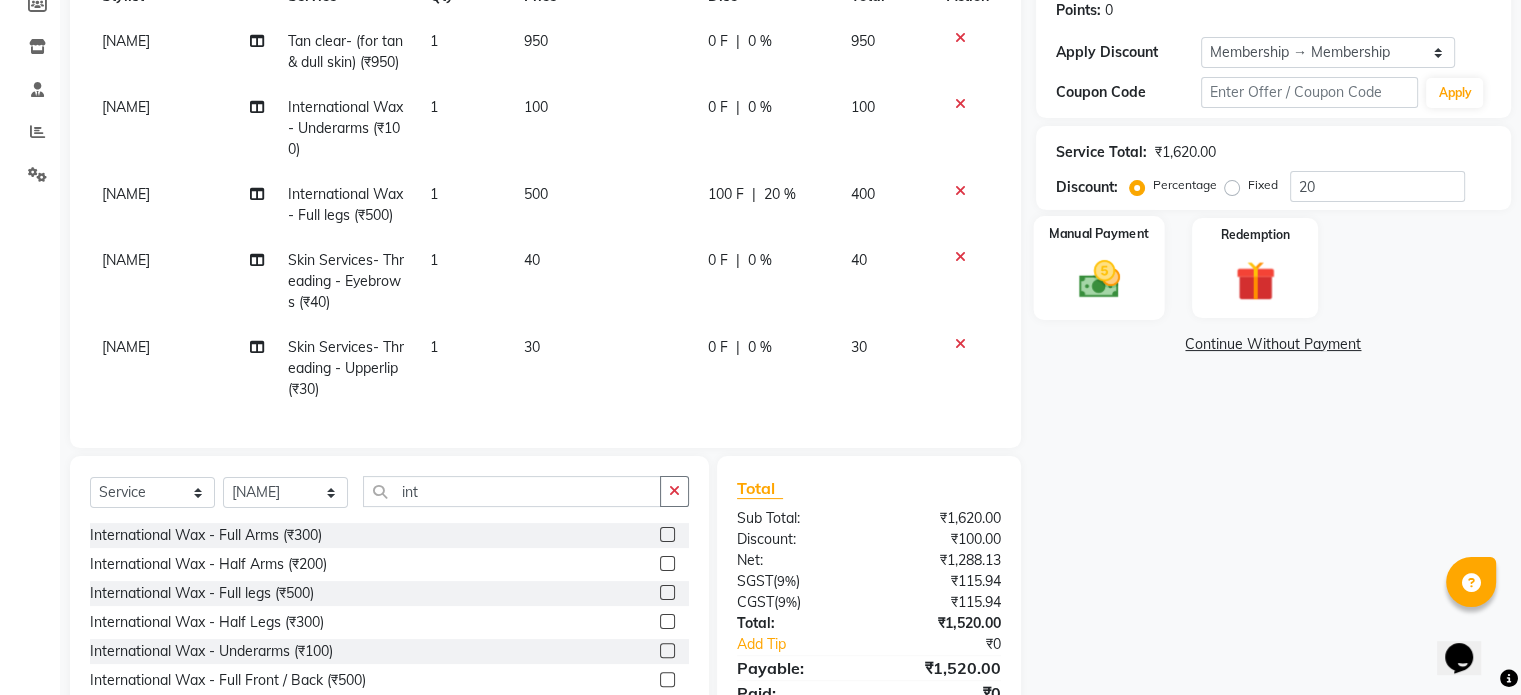 click 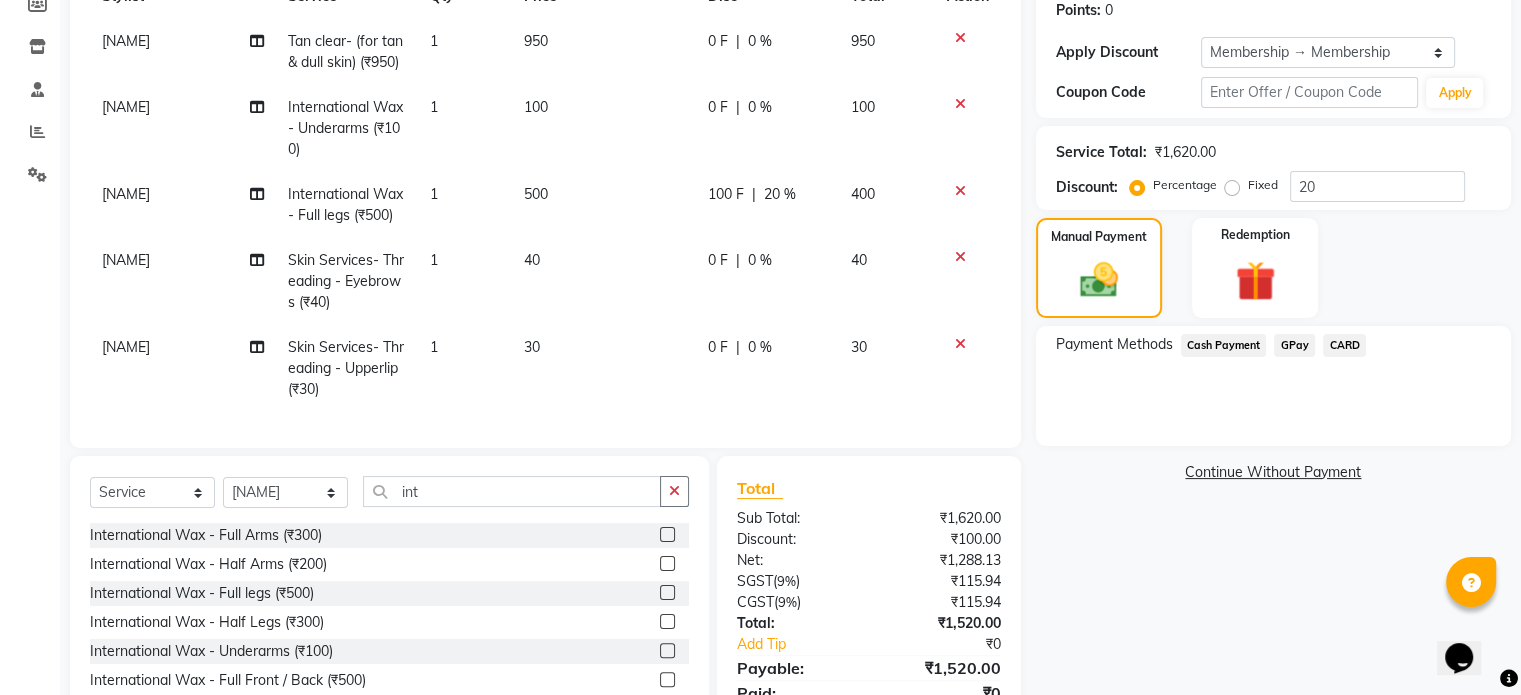 click on "Cash Payment" 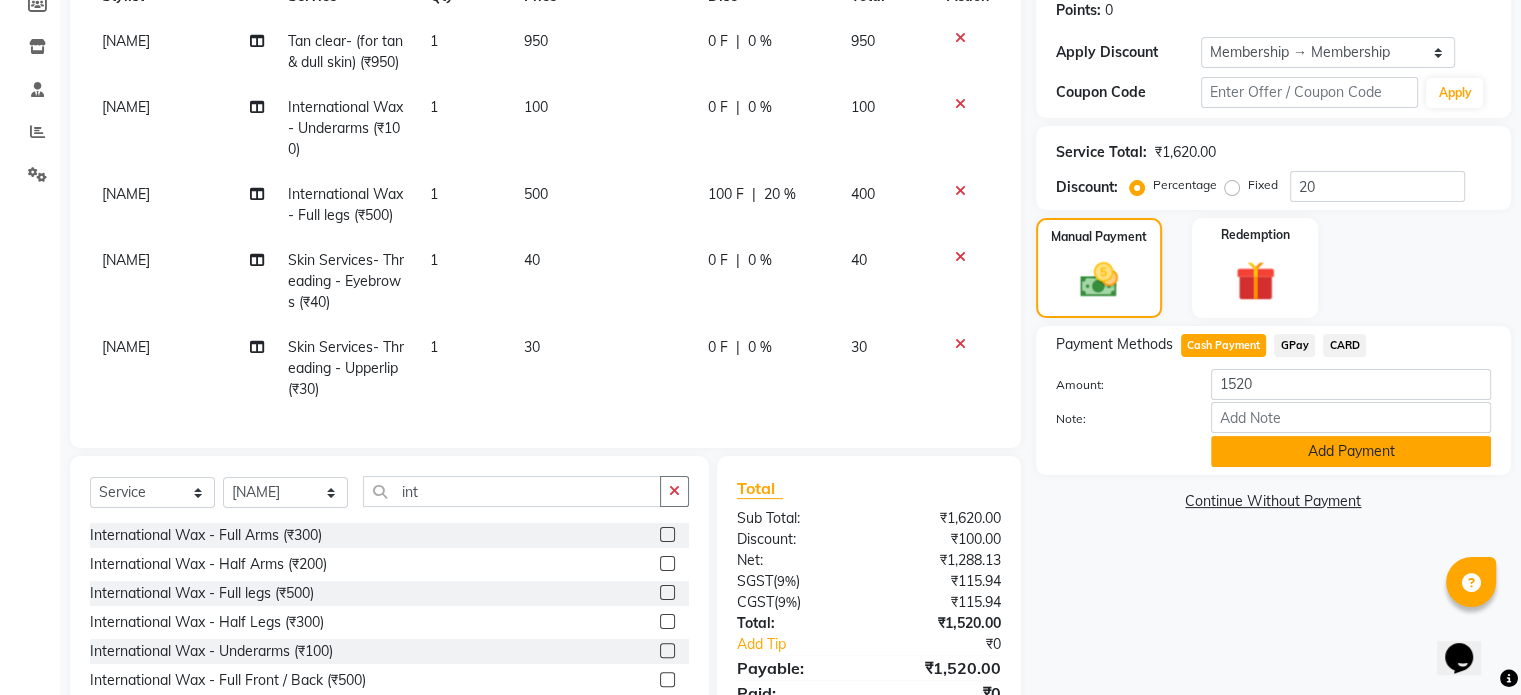 click on "Add Payment" 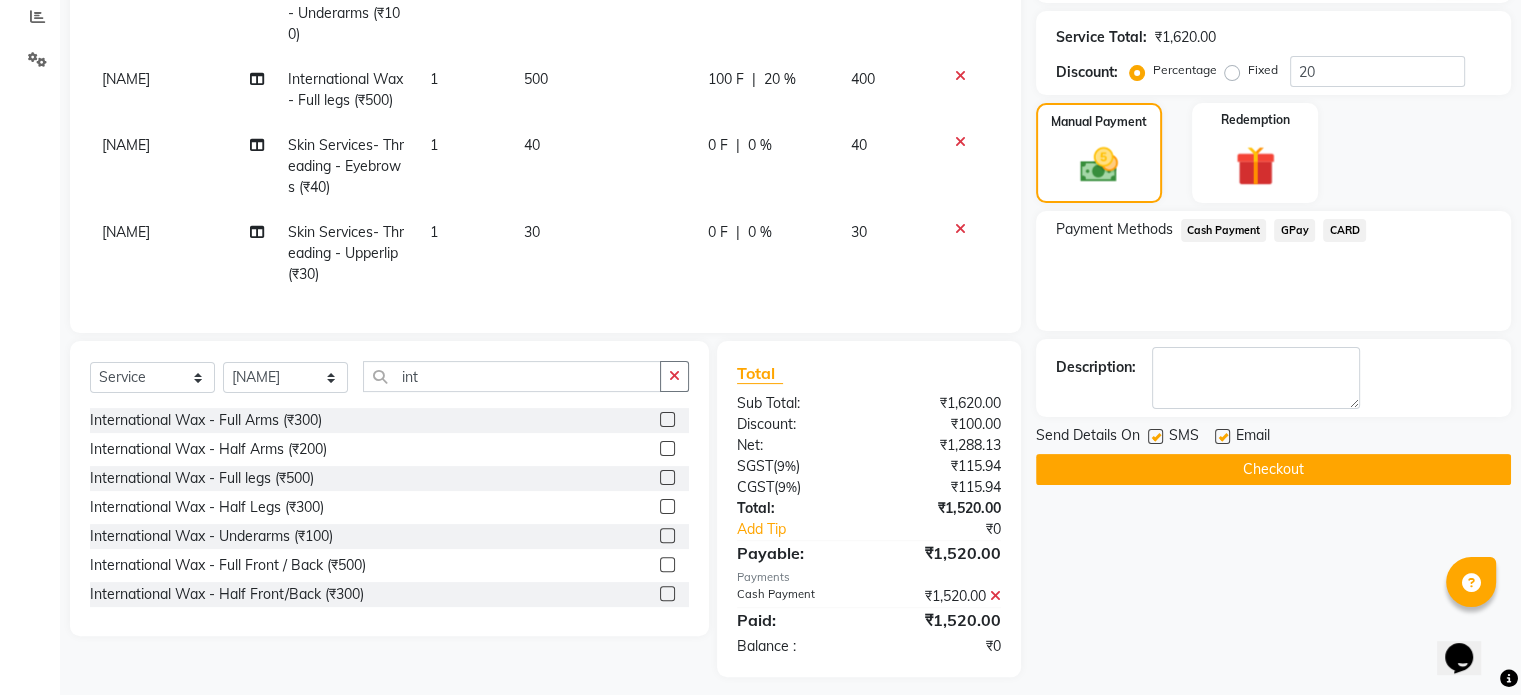 scroll, scrollTop: 427, scrollLeft: 0, axis: vertical 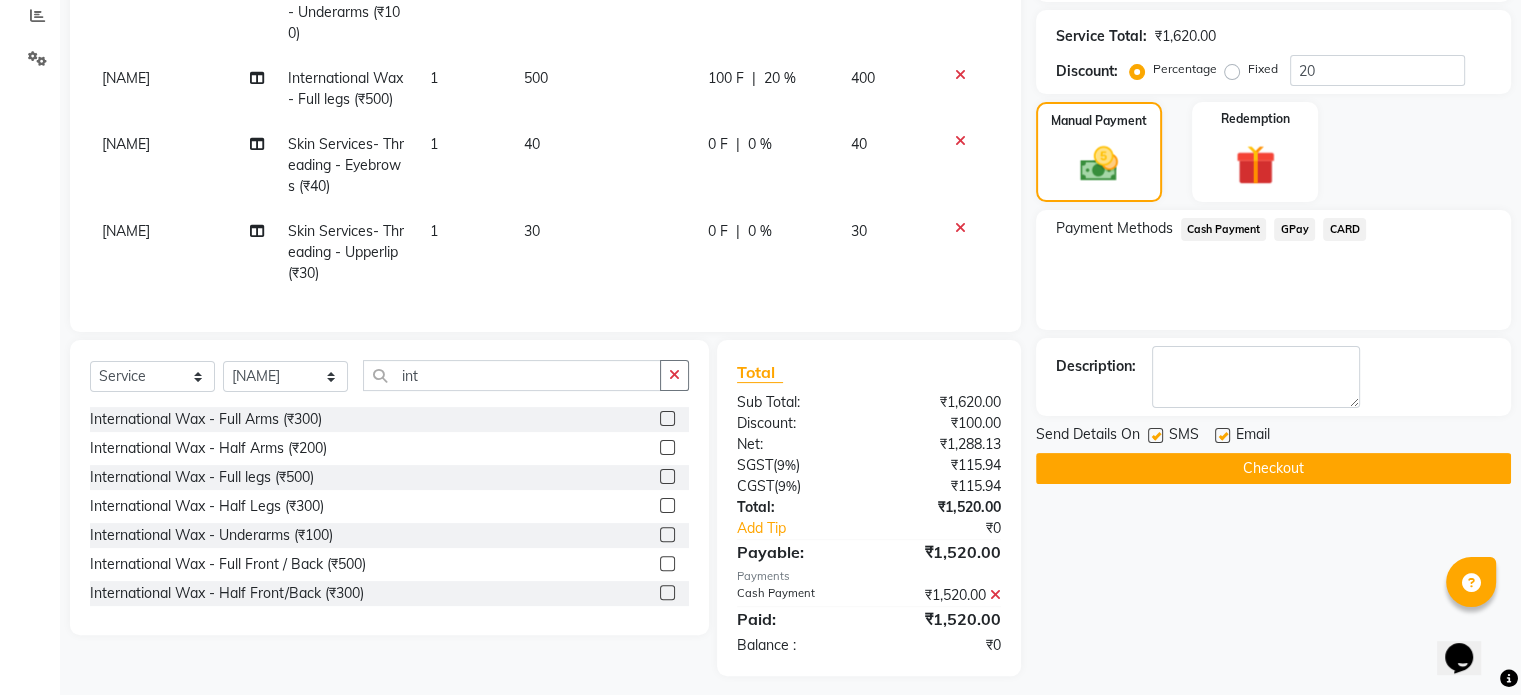 click on "Checkout" 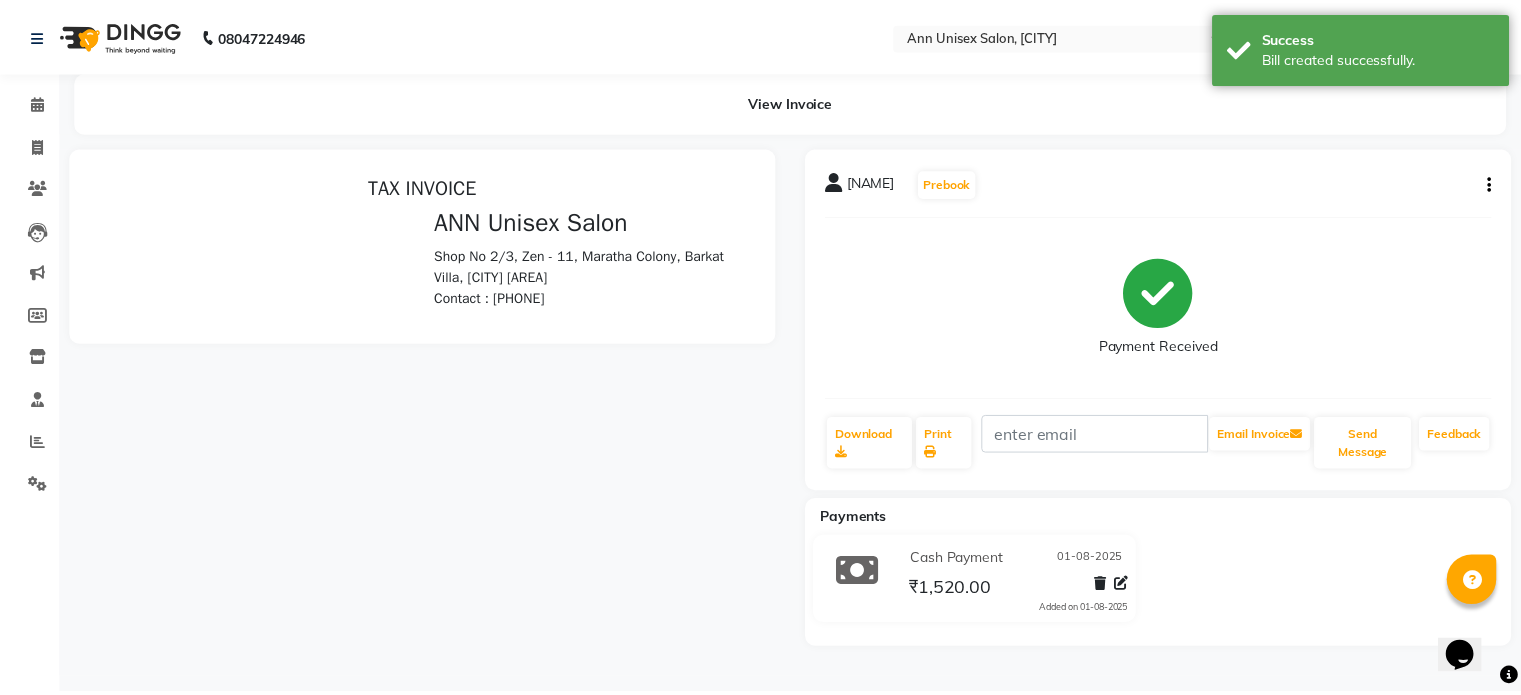 scroll, scrollTop: 0, scrollLeft: 0, axis: both 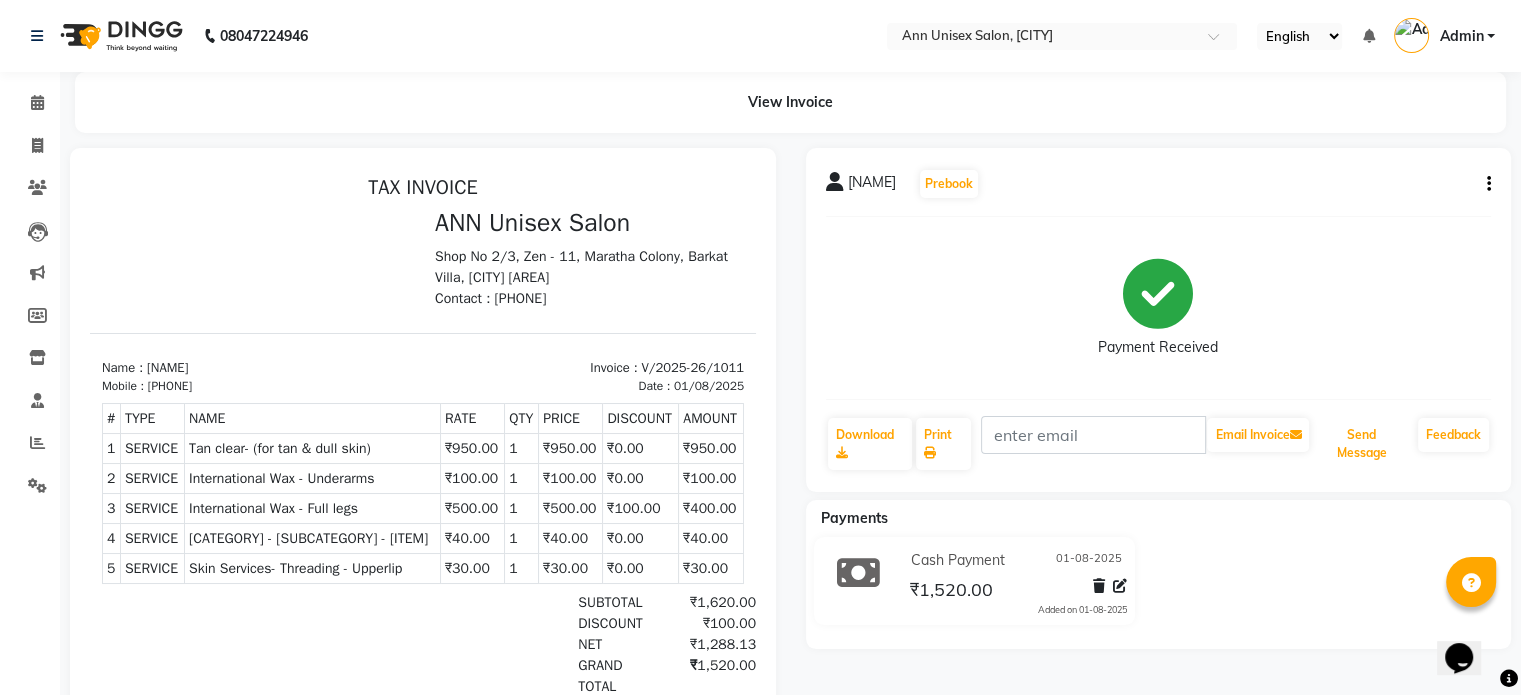 click on "Send Message" 